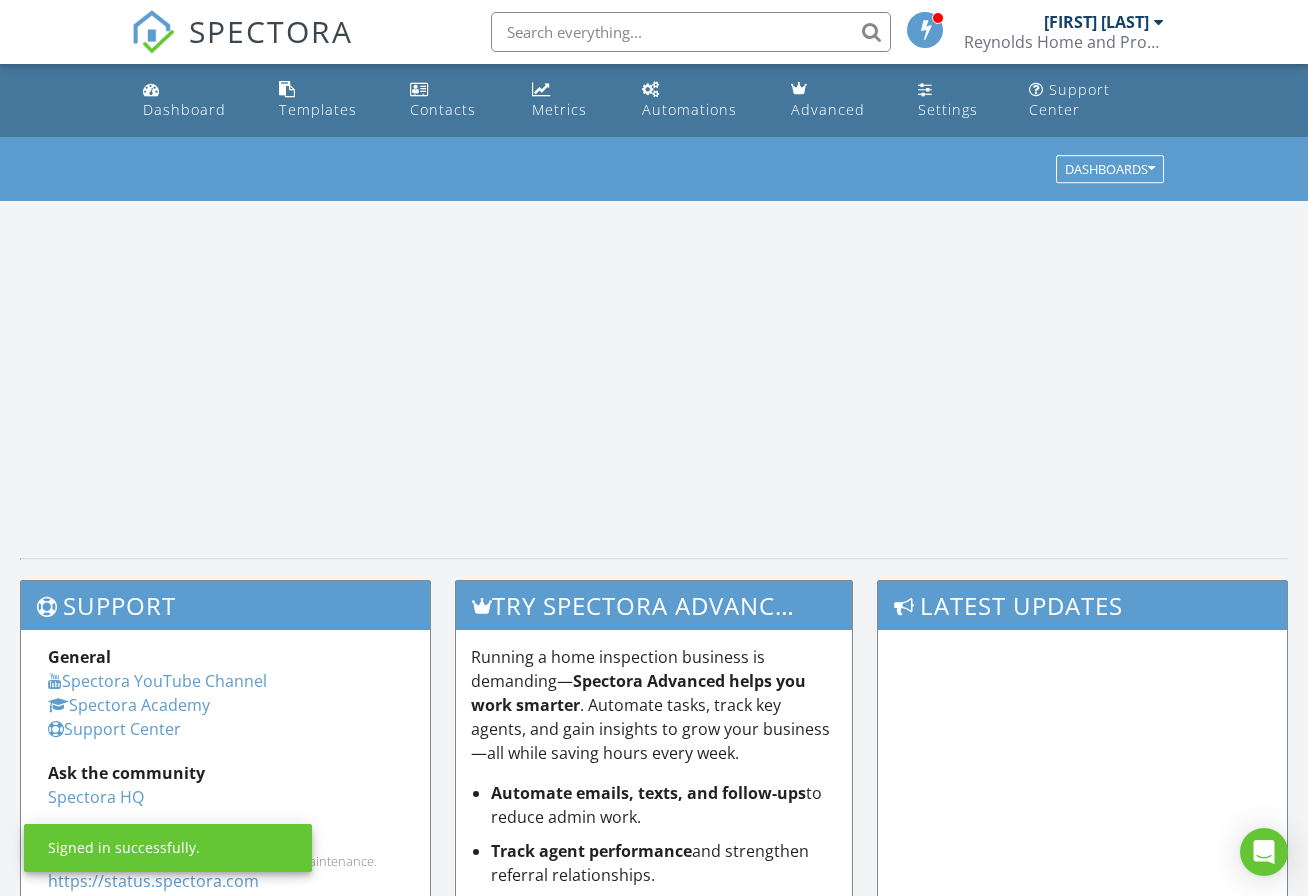 scroll, scrollTop: 0, scrollLeft: 0, axis: both 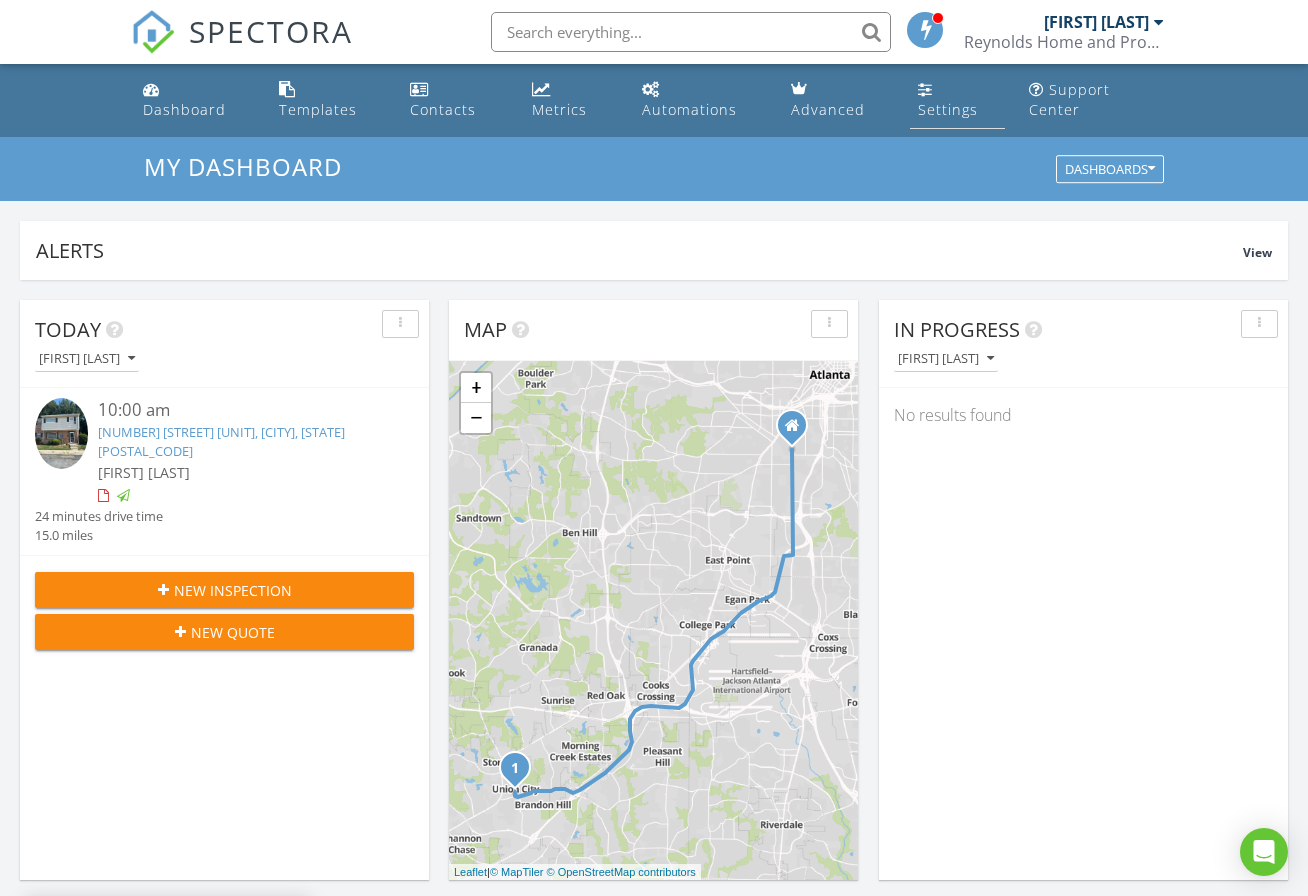 click on "Settings" at bounding box center [948, 109] 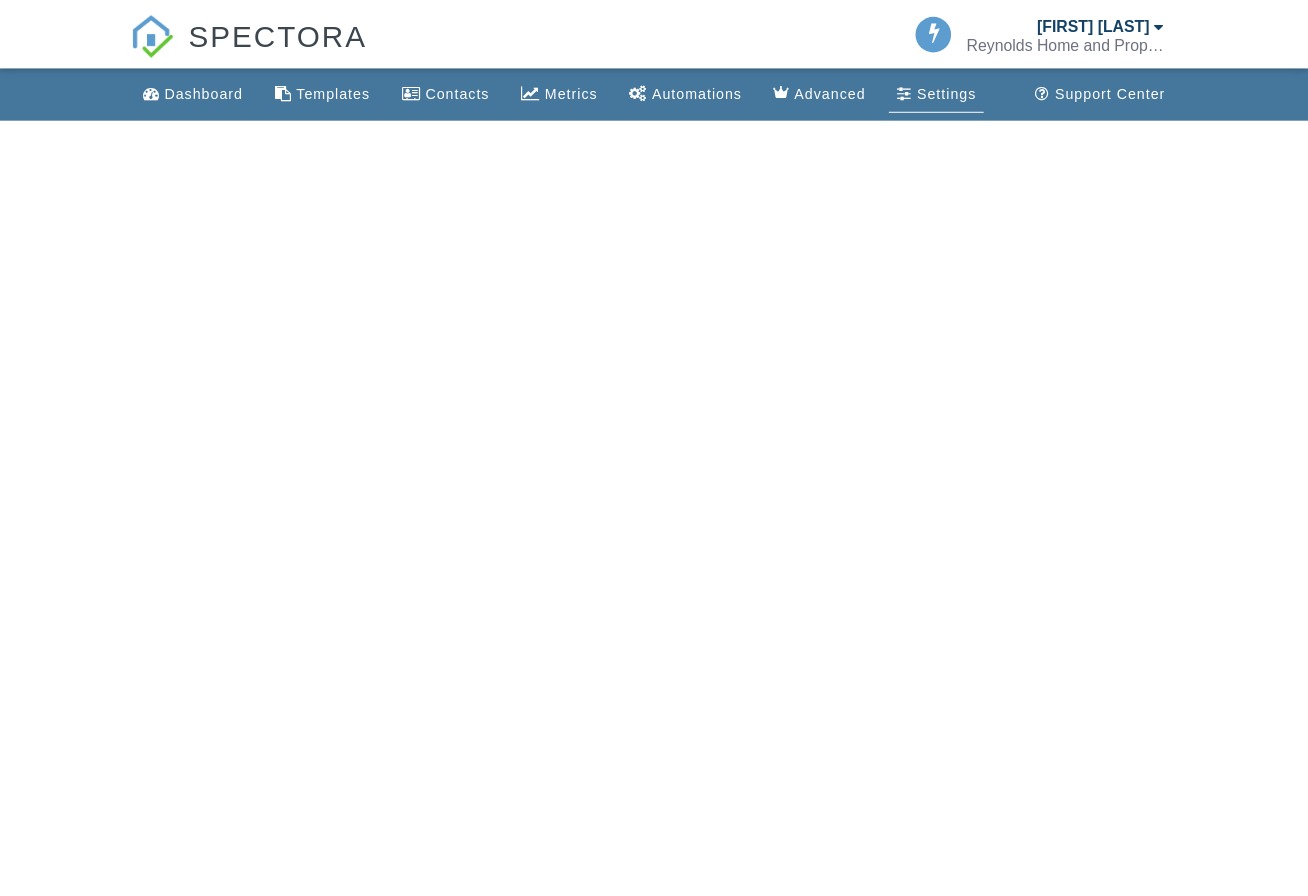 scroll, scrollTop: 0, scrollLeft: 0, axis: both 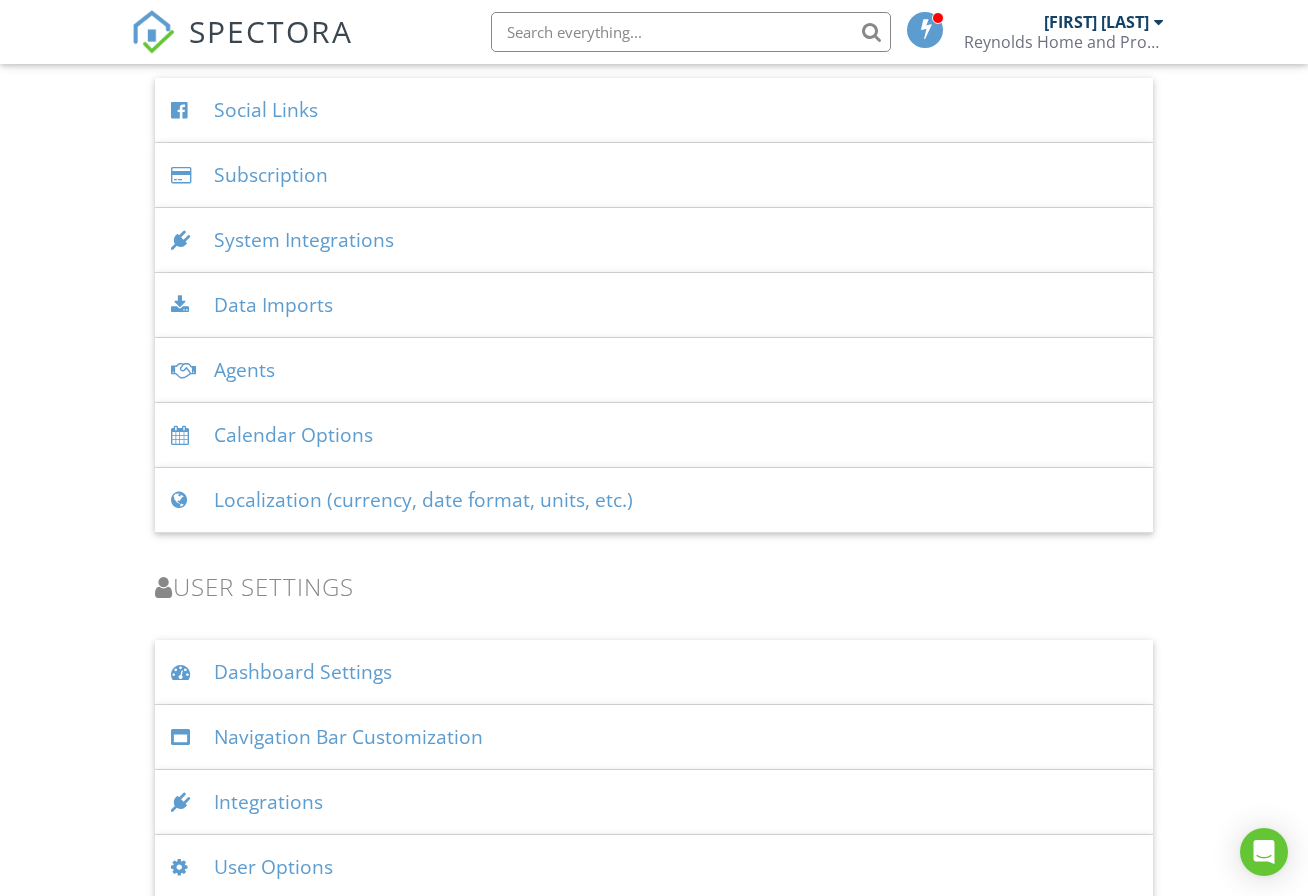 click on "User Options" at bounding box center [654, 867] 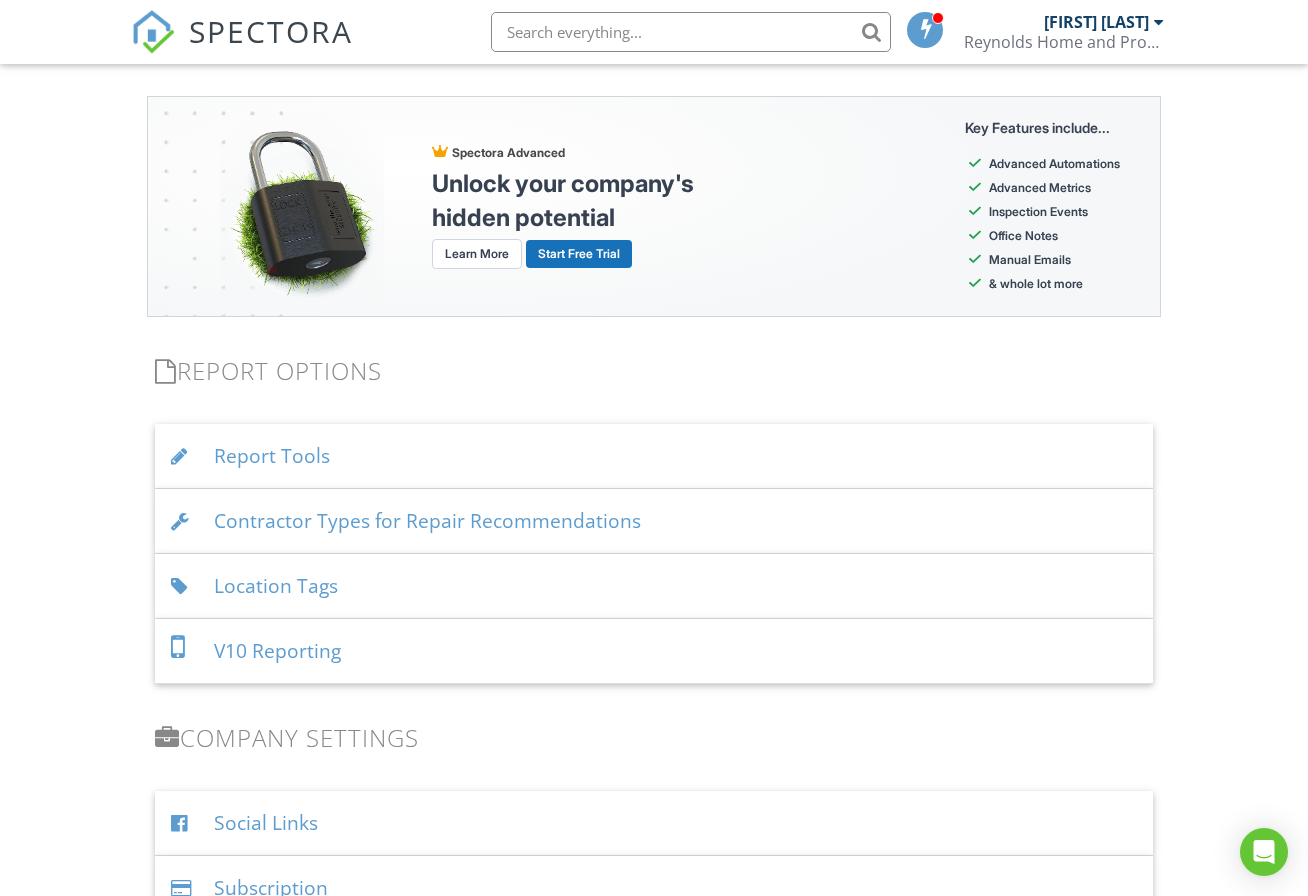 scroll, scrollTop: 1209, scrollLeft: 0, axis: vertical 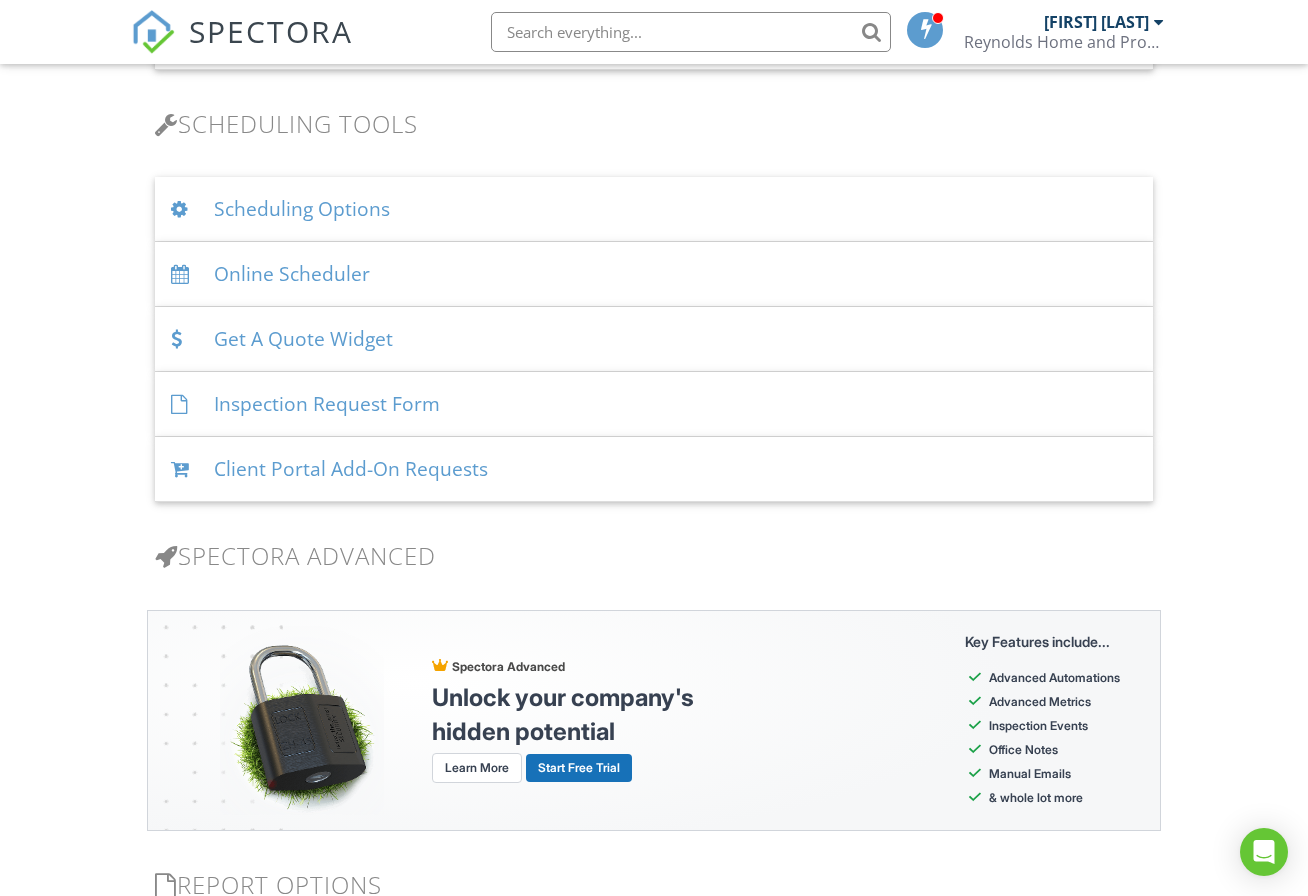 click on "[FIRST] [LAST]" at bounding box center (1096, 22) 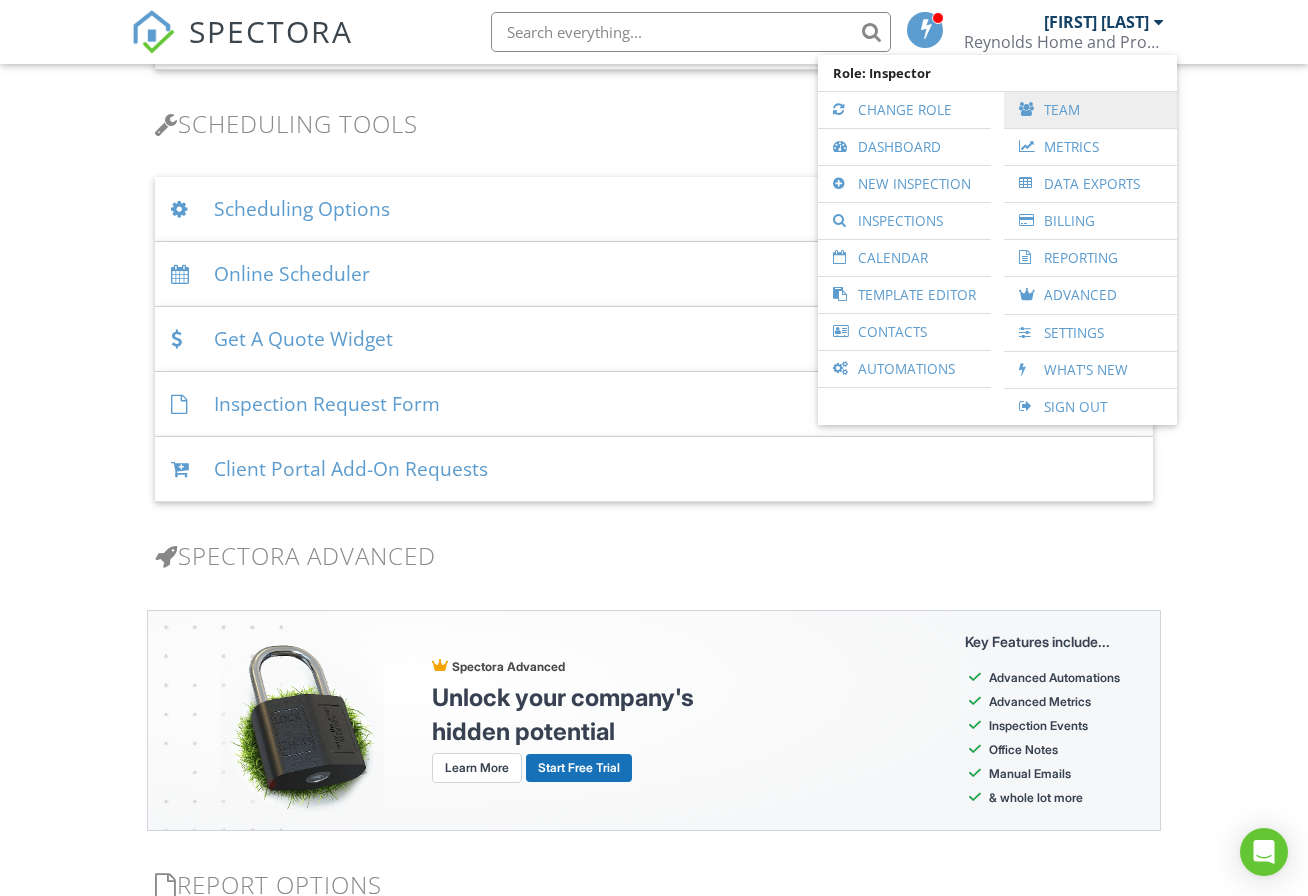 click on "Team" at bounding box center (1090, 110) 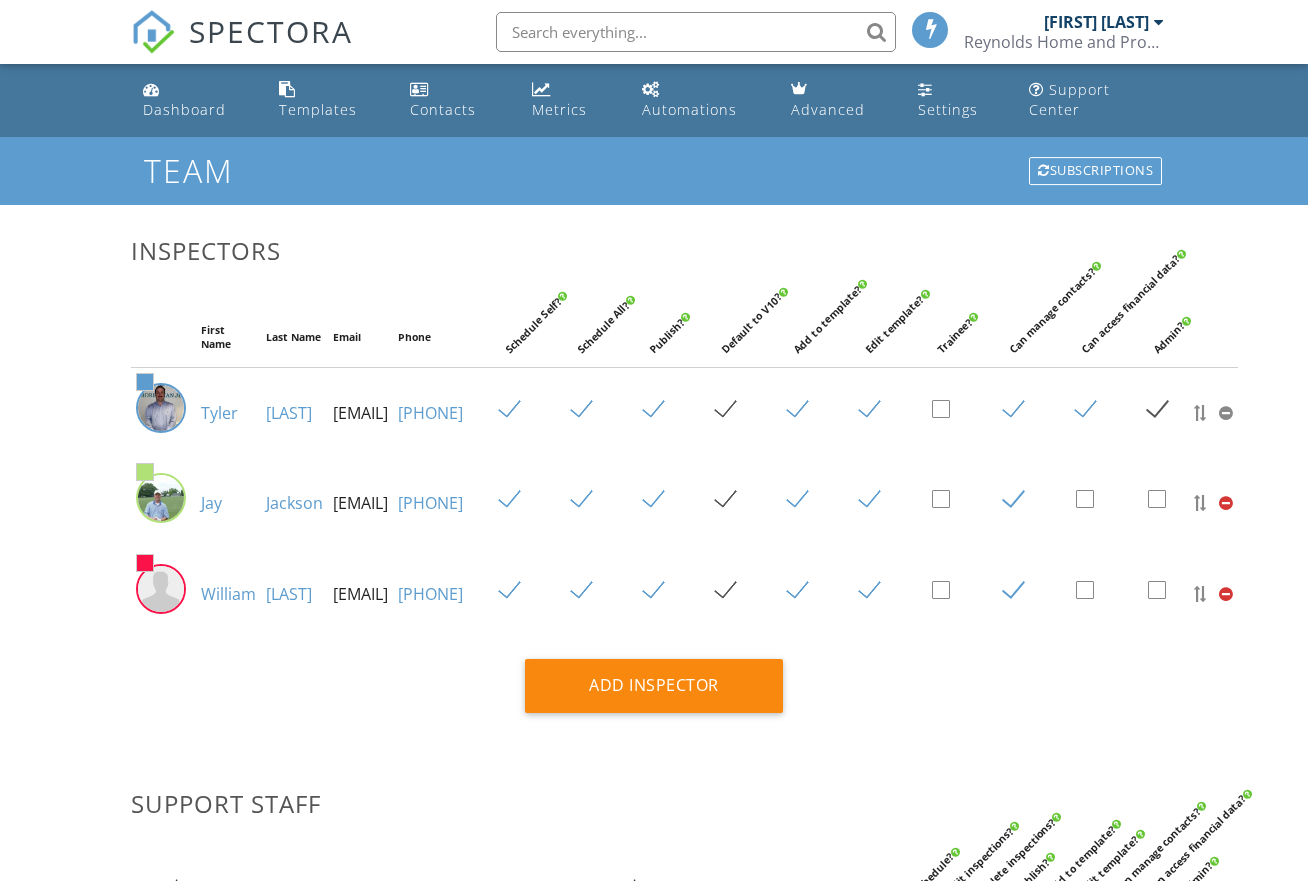 scroll, scrollTop: 0, scrollLeft: 0, axis: both 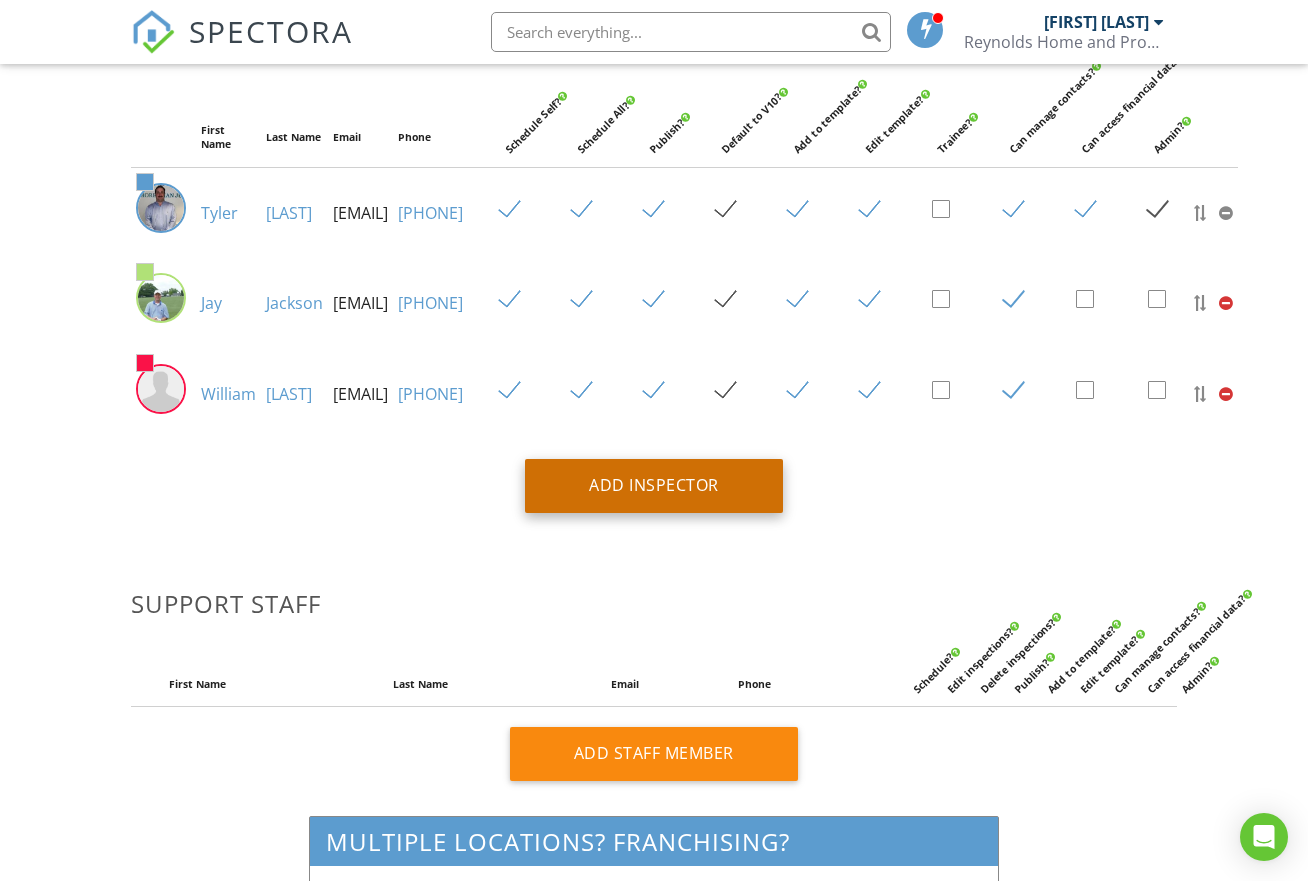 type on "Tyler@reynoldshomeandpropertysolutions.com" 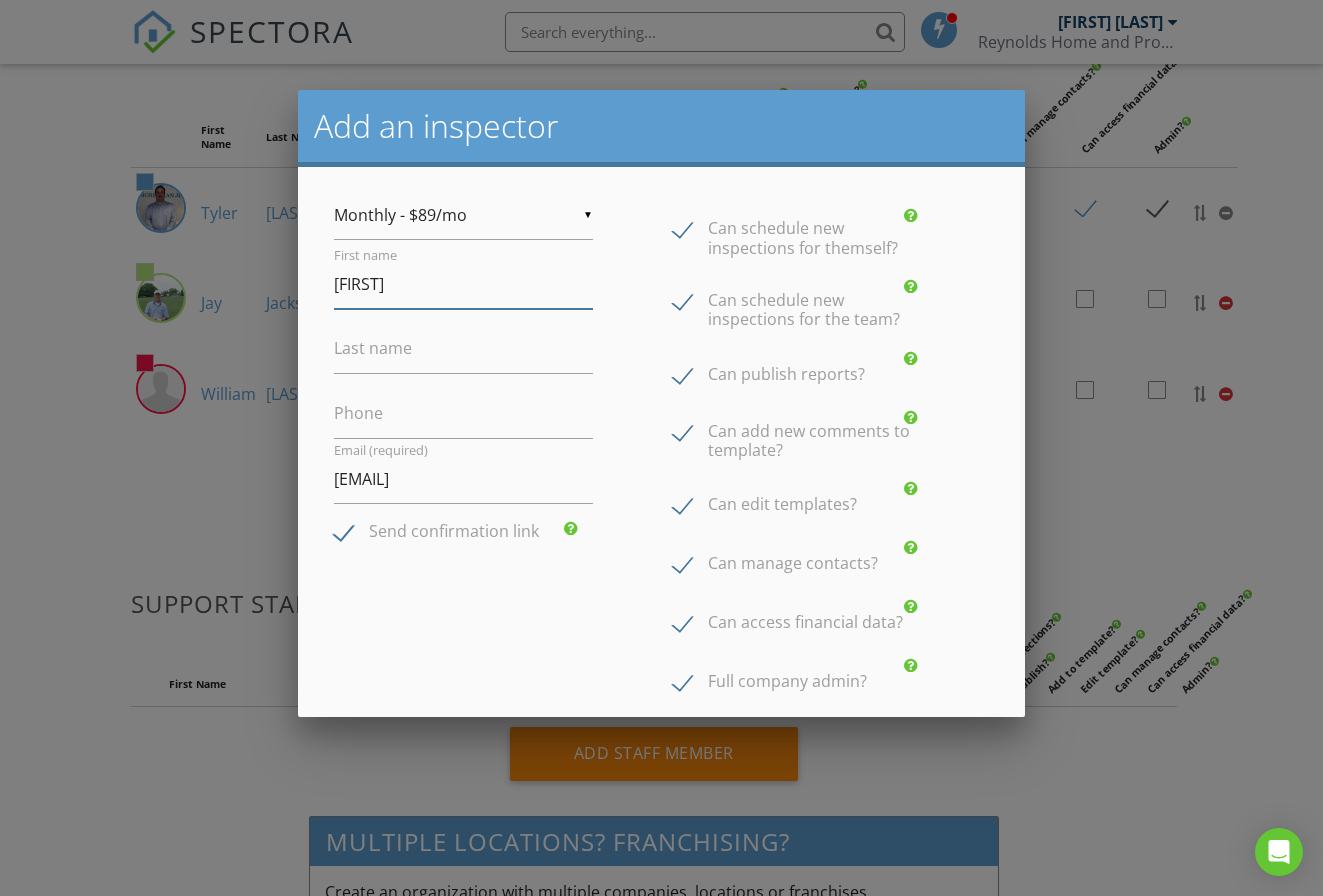 type on "[FIRST]" 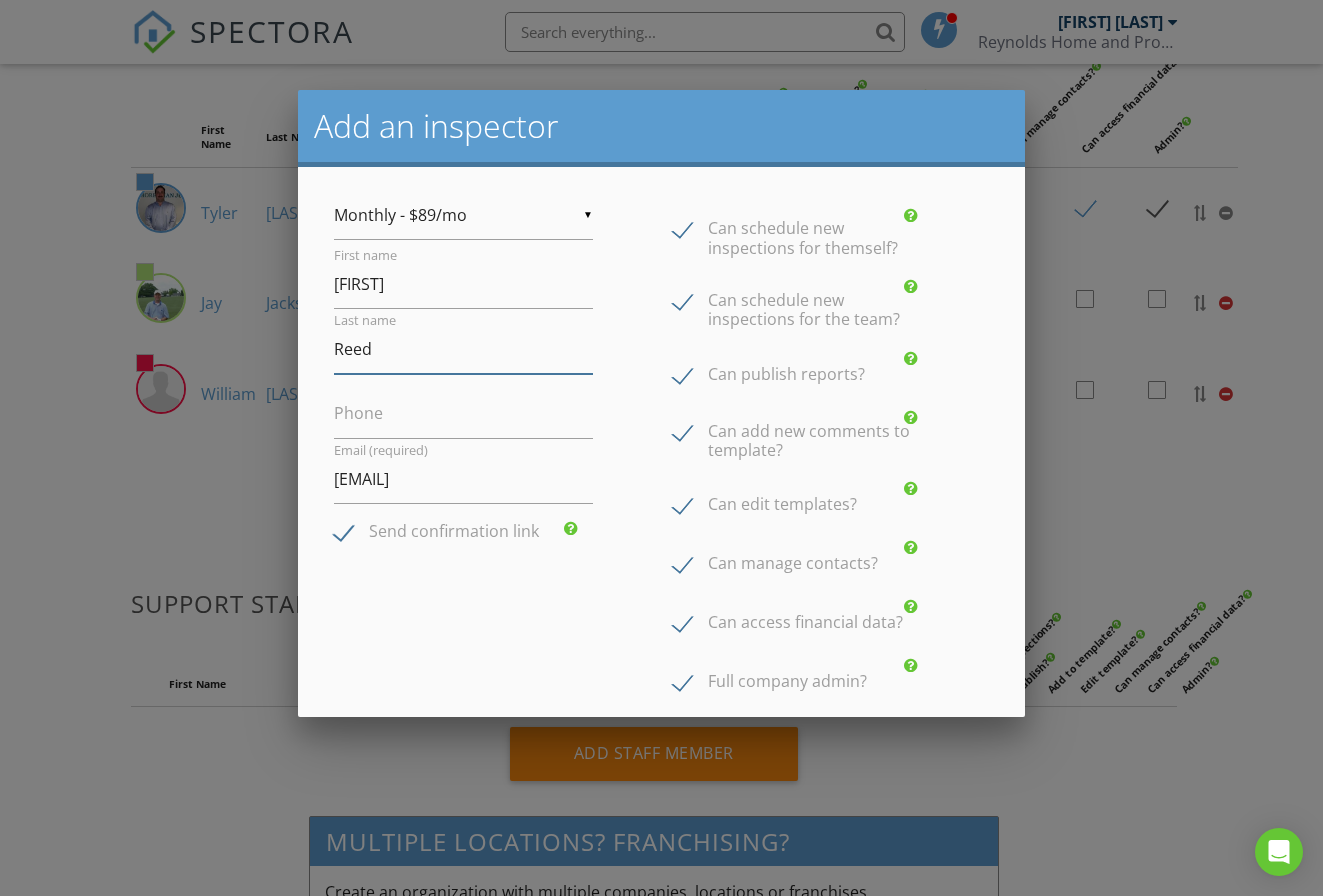type on "Reed" 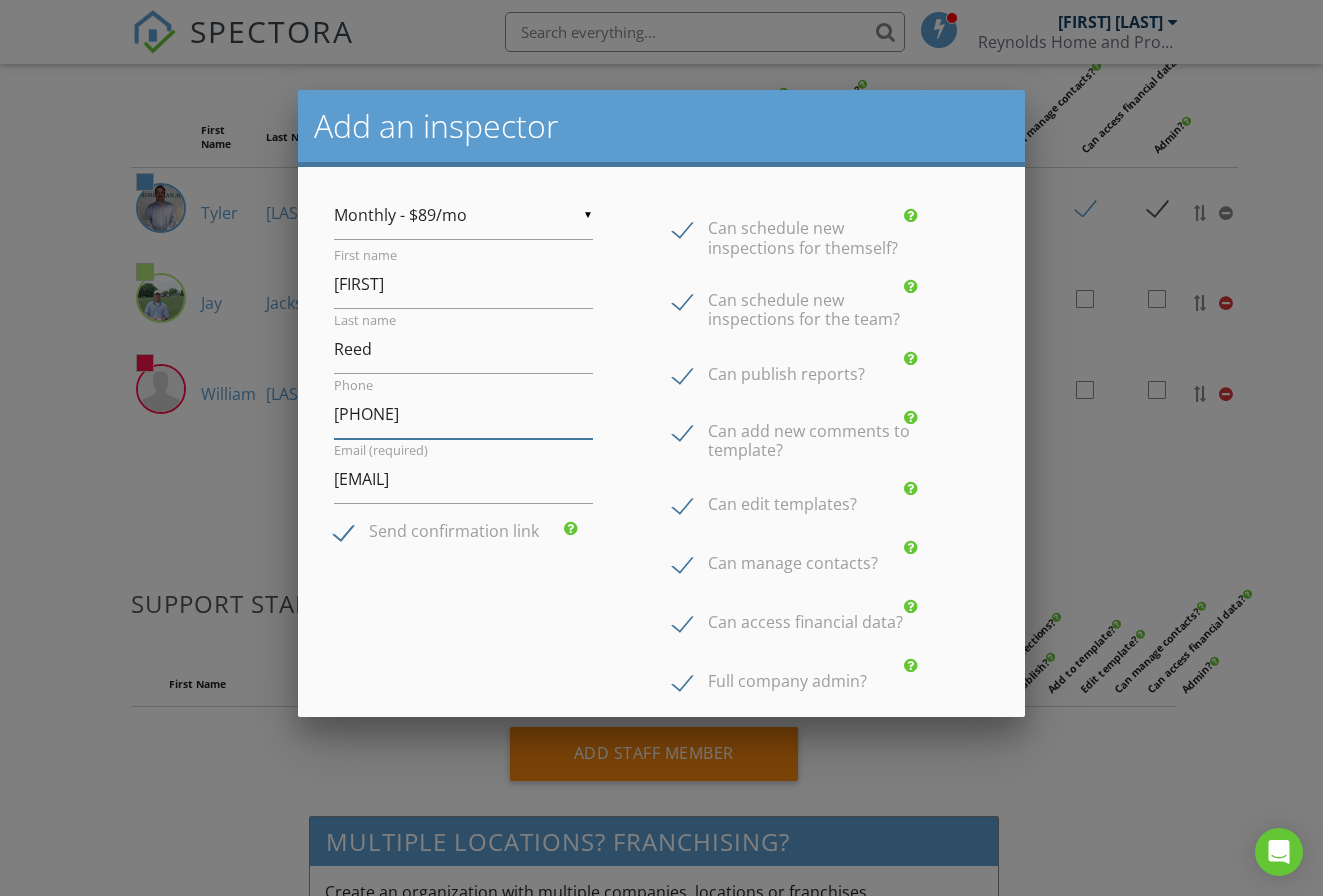type on "6787996141" 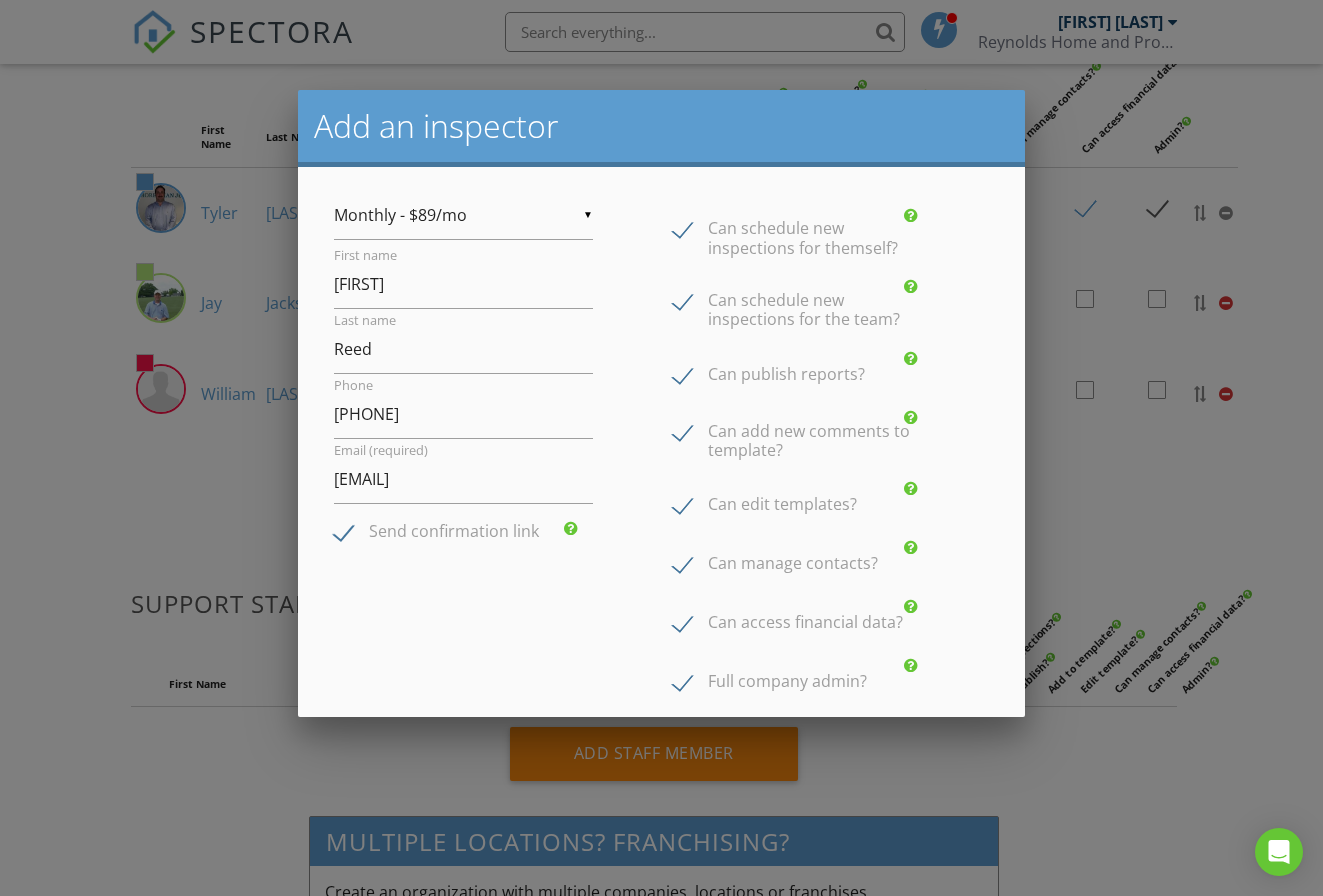 click on "▼ Monthly - $89/mo Monthly - $89/mo Annual - $828/yr ($69/mo) Monthly - $89/mo
Annual - $828/yr ($69/mo)
First name
Akeem
Last name
Reed
Phone
6787996141
Email (required)
Tyler@reynoldshomeandpropertysolutions.com
This email address is already in use. Please use a different email address or delete the other account first.
This email address is already in use by a support staff. To make an inspector, first delete the support staff below.
Warning!
Yahoo/AOL email addresses do not support our email automation features. We recommend using another email provider to allow your clients & agents to receive emails sent by Spectora on your behalf
Send confirmation link
Password (required)" at bounding box center [463, 369] 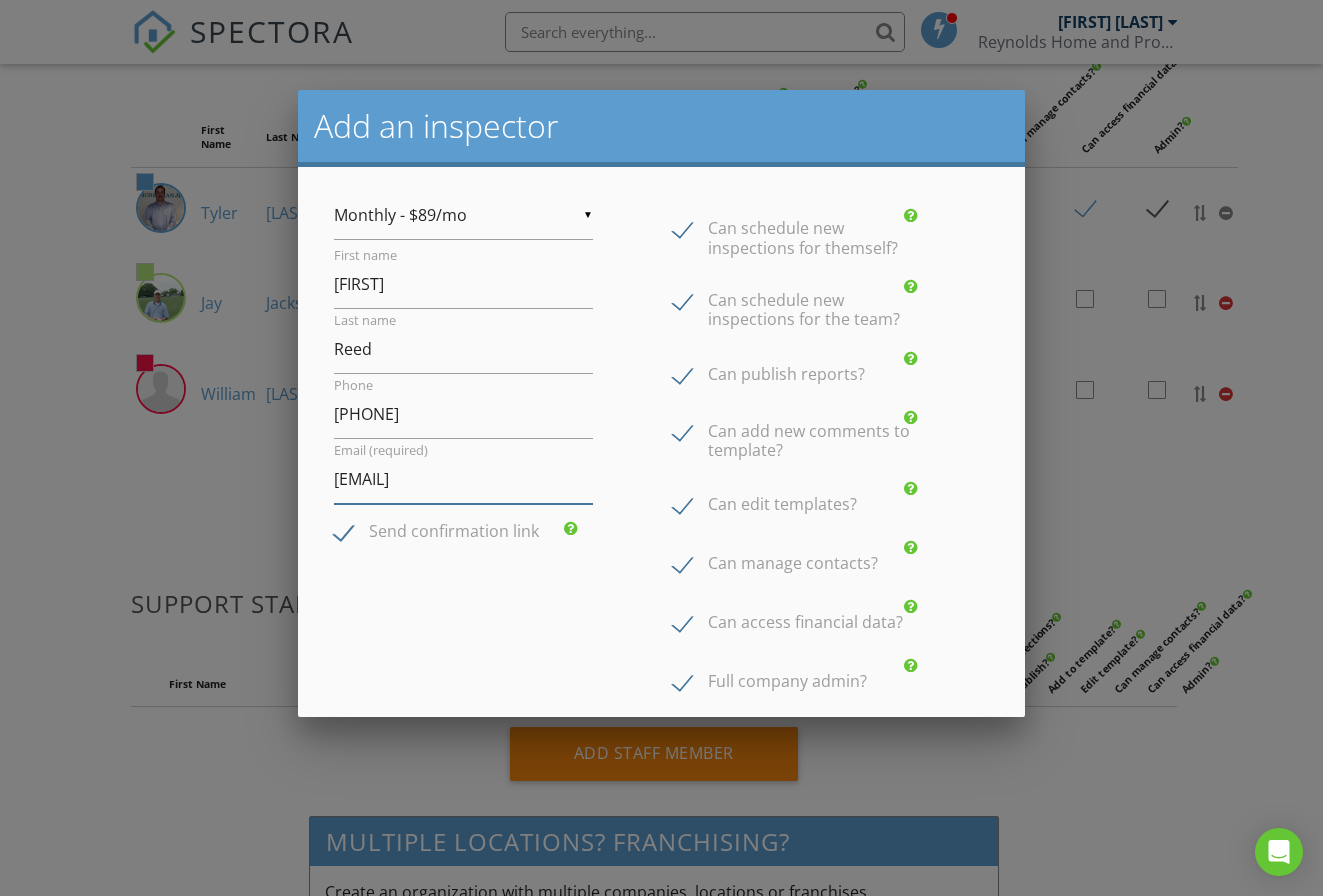 scroll, scrollTop: 0, scrollLeft: 0, axis: both 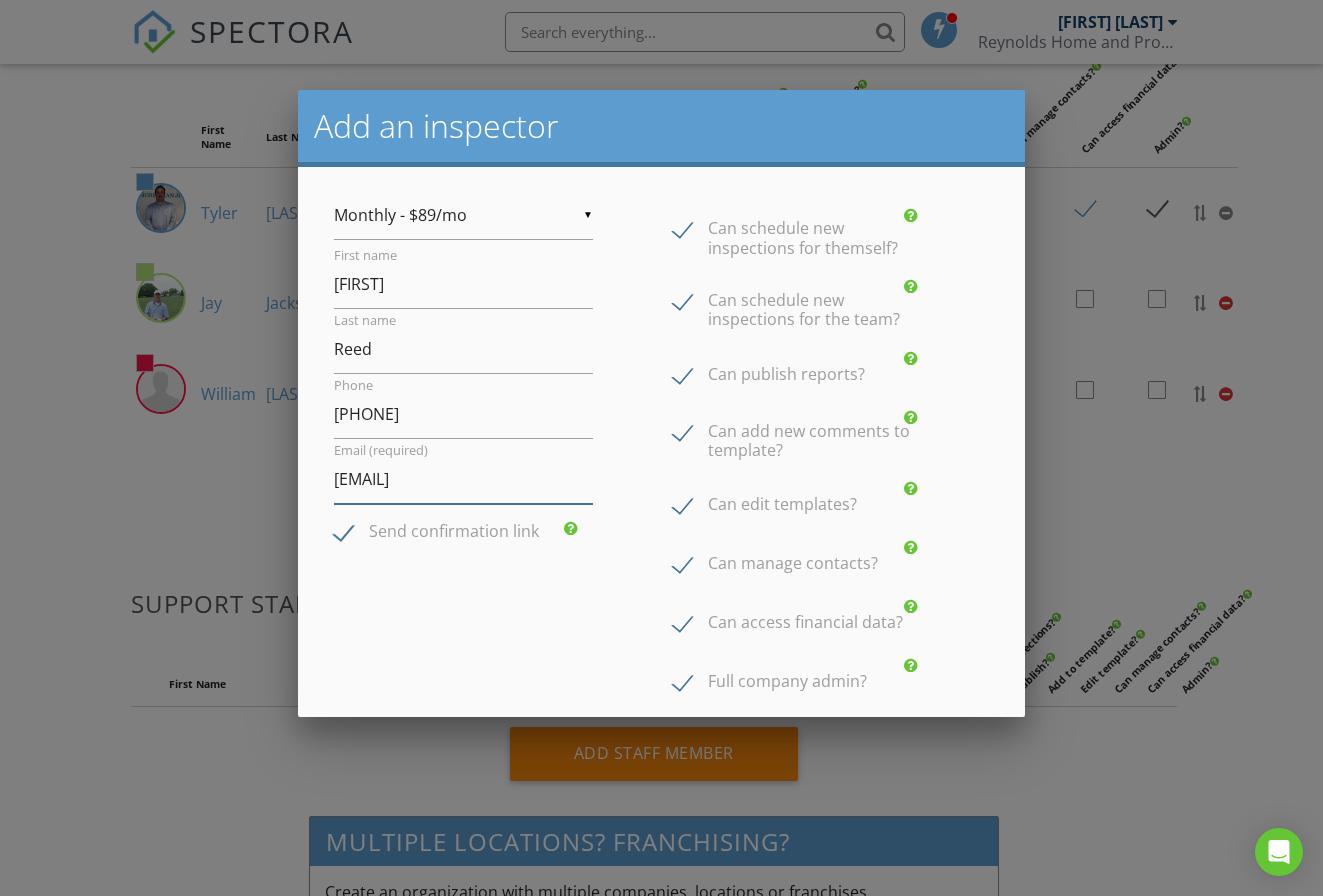type on "ysolutions.com" 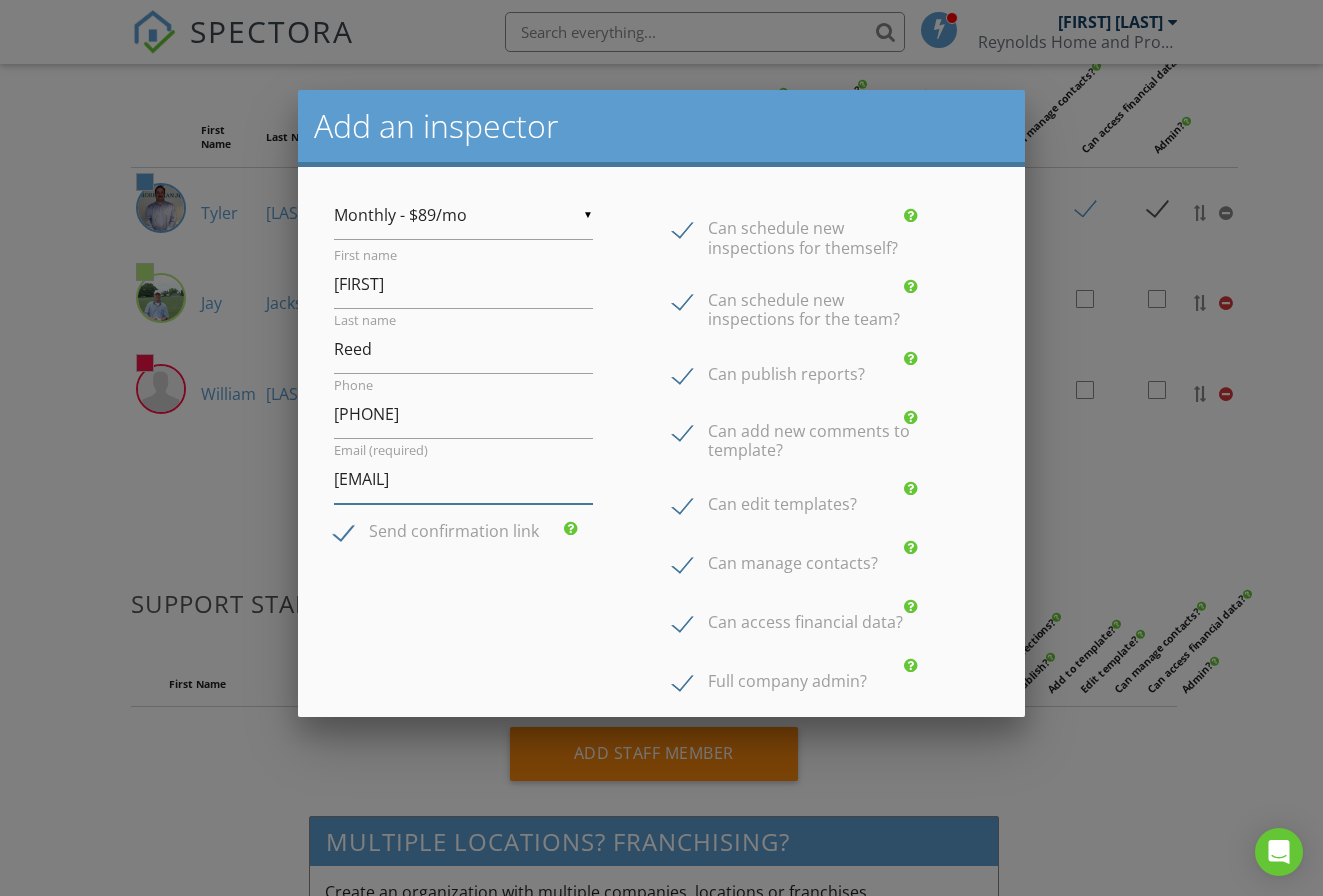 drag, startPoint x: 468, startPoint y: 476, endPoint x: 85, endPoint y: 480, distance: 383.02087 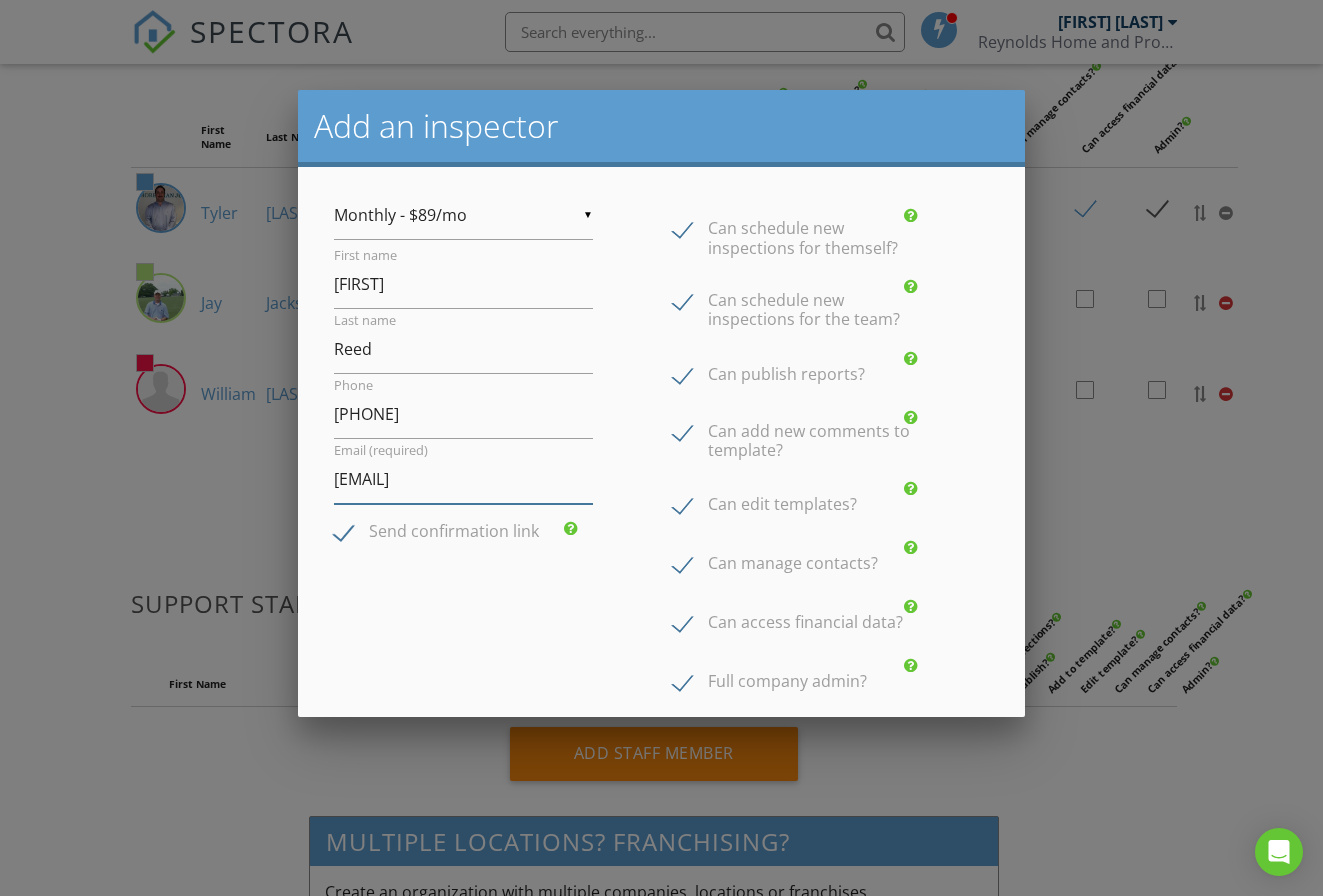 scroll, scrollTop: 0, scrollLeft: 59, axis: horizontal 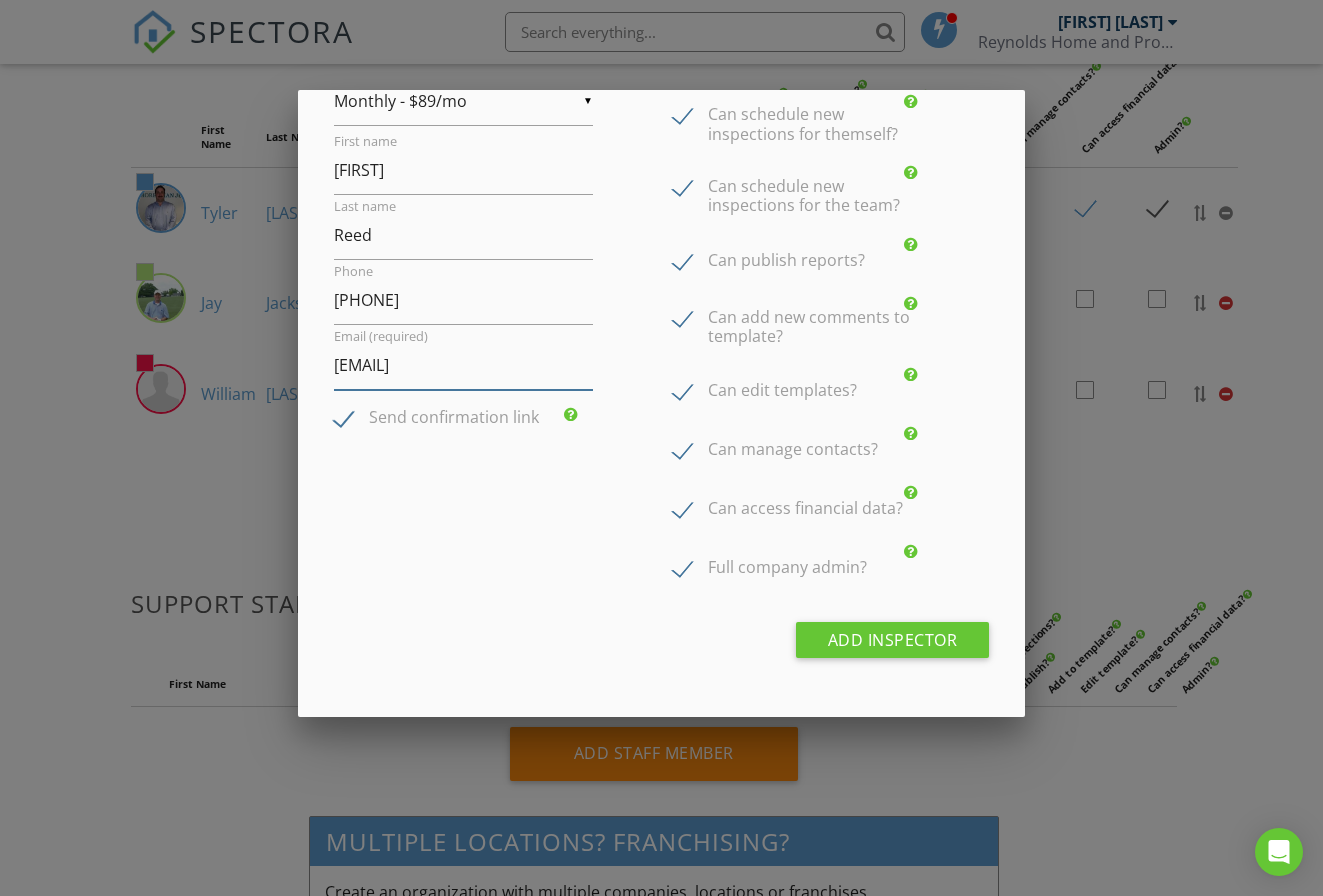 type on "Akeem@georgia360homeinspections.com" 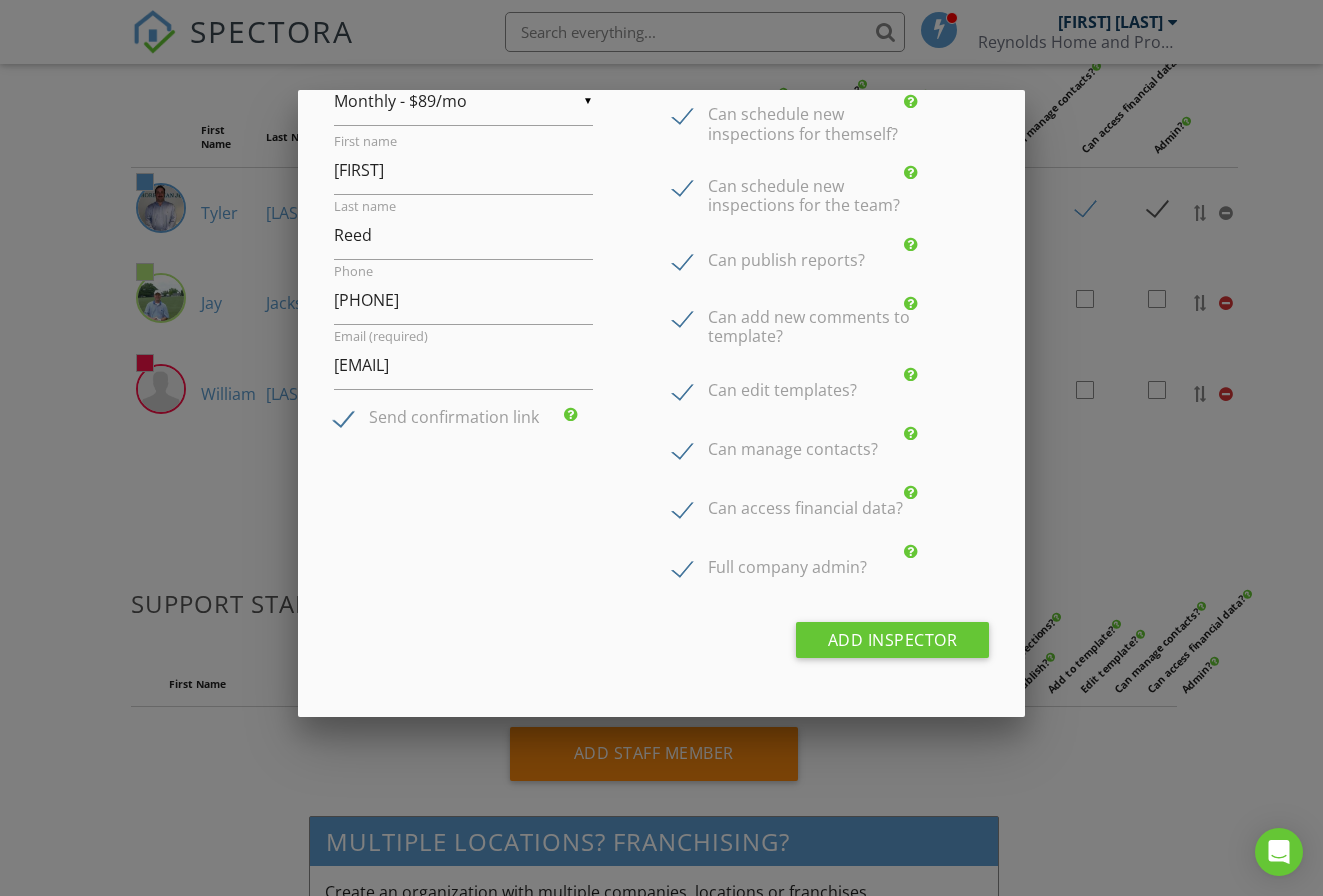click on "Can access financial data?" at bounding box center [788, 511] 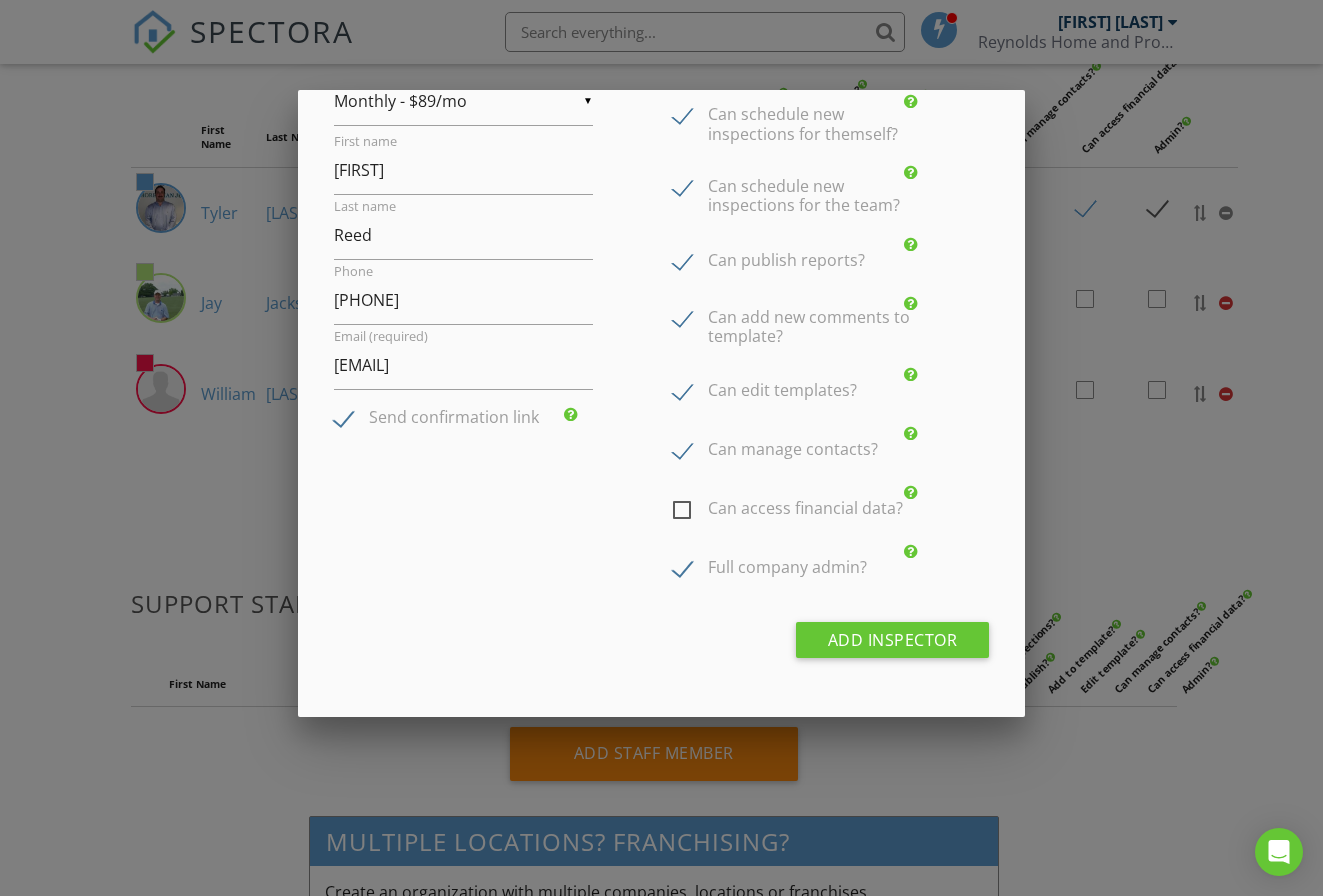 scroll, scrollTop: 0, scrollLeft: 0, axis: both 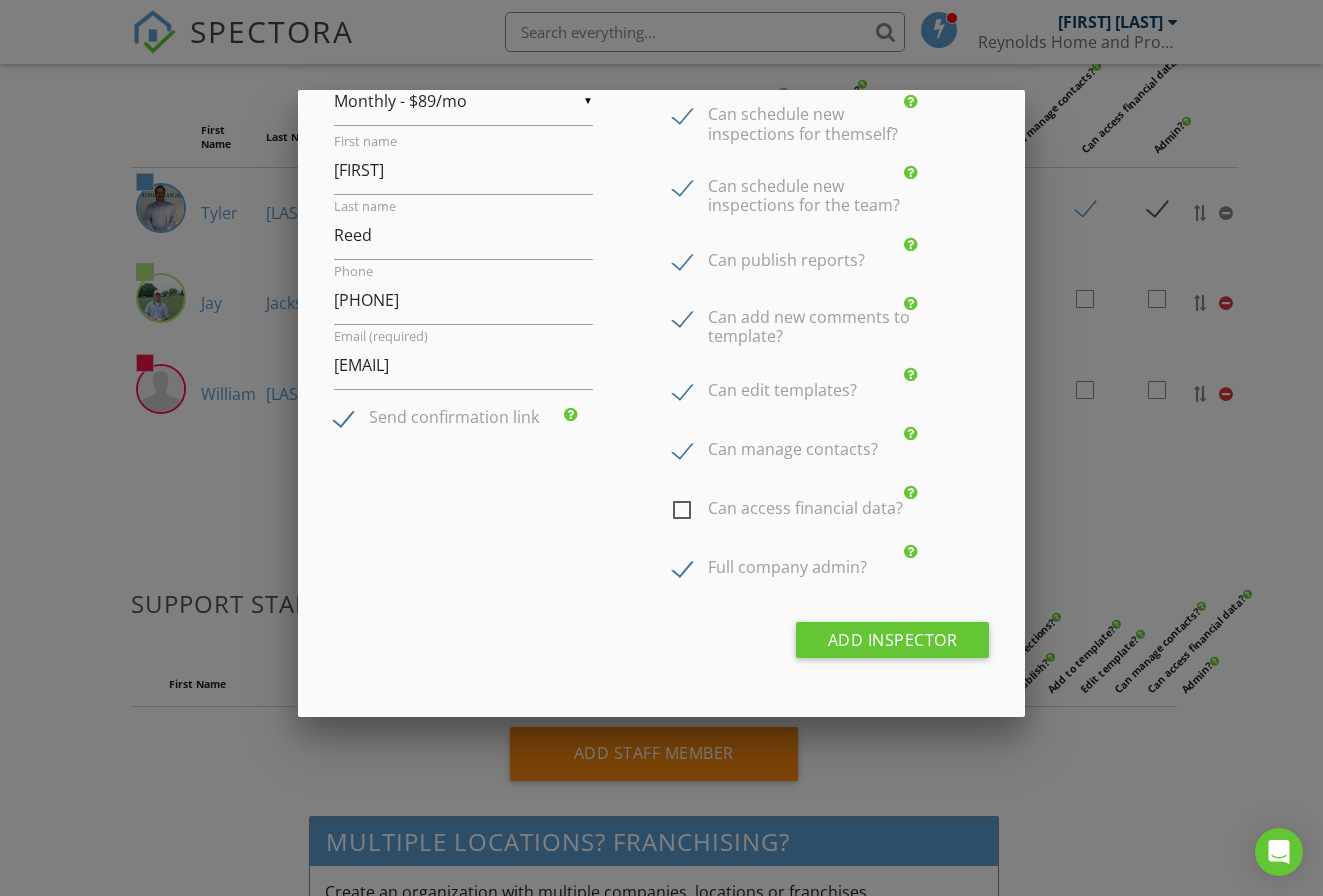 click on "Full company admin?" at bounding box center (770, 570) 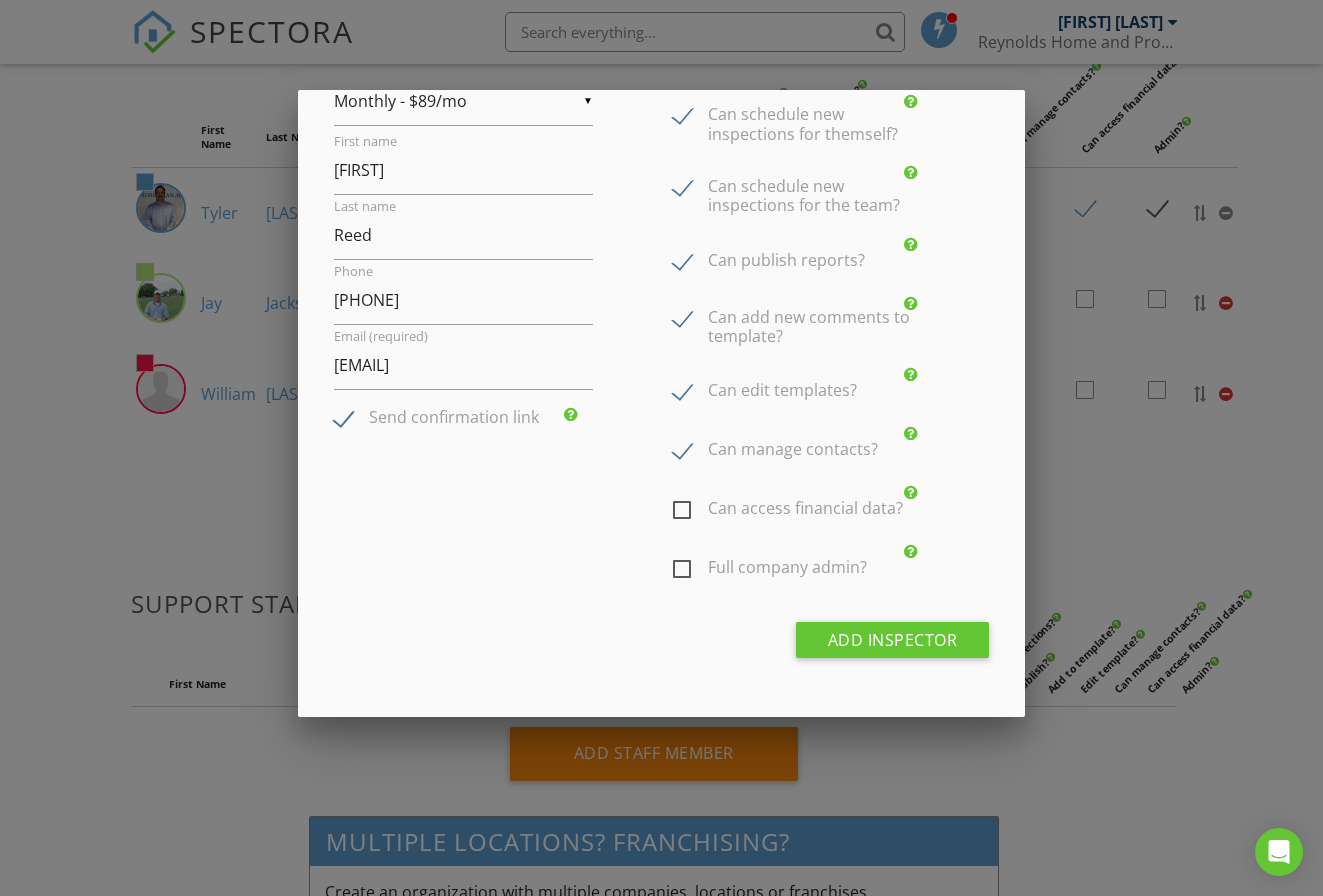 click on "Can manage contacts?" at bounding box center [775, 452] 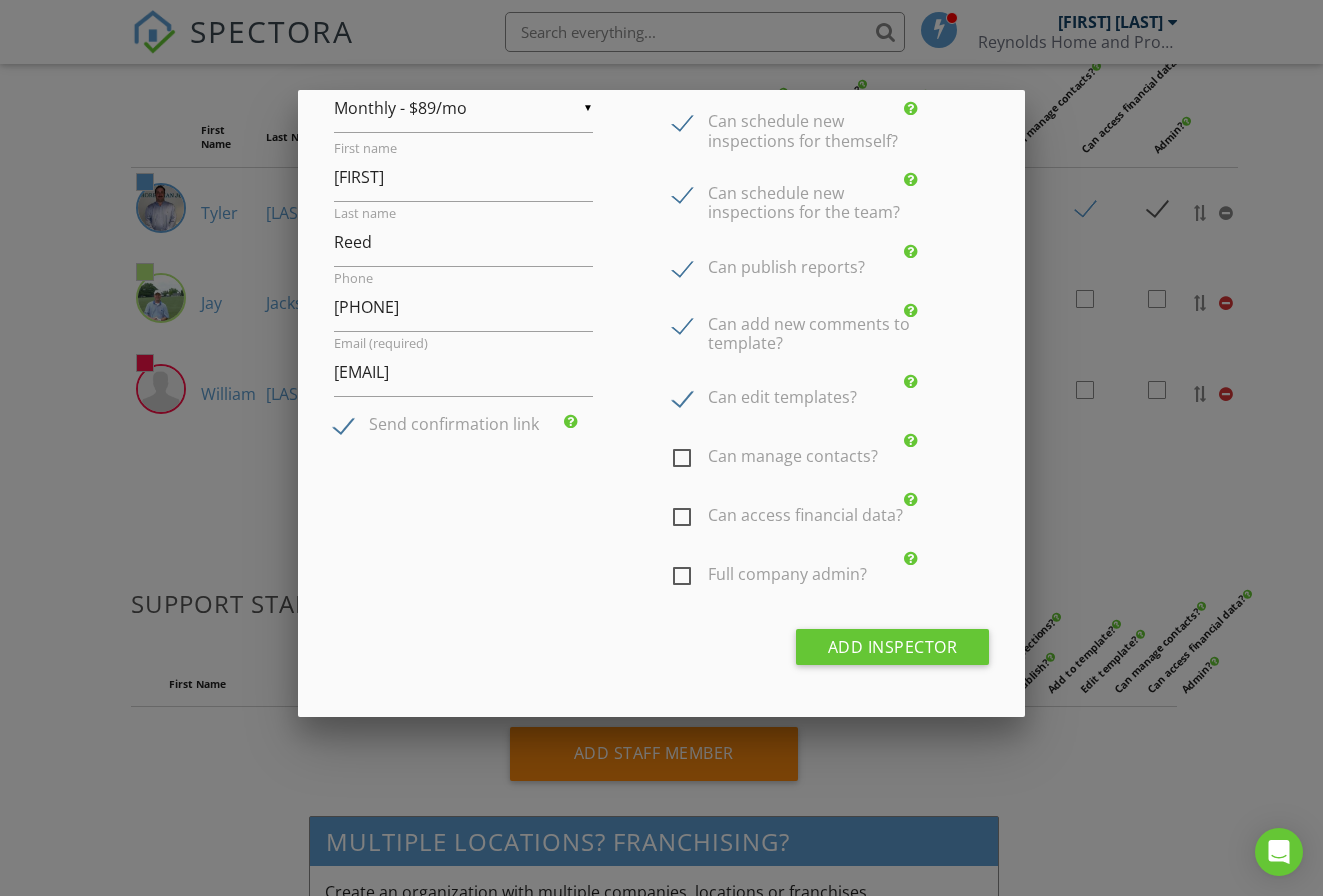 scroll, scrollTop: 114, scrollLeft: 0, axis: vertical 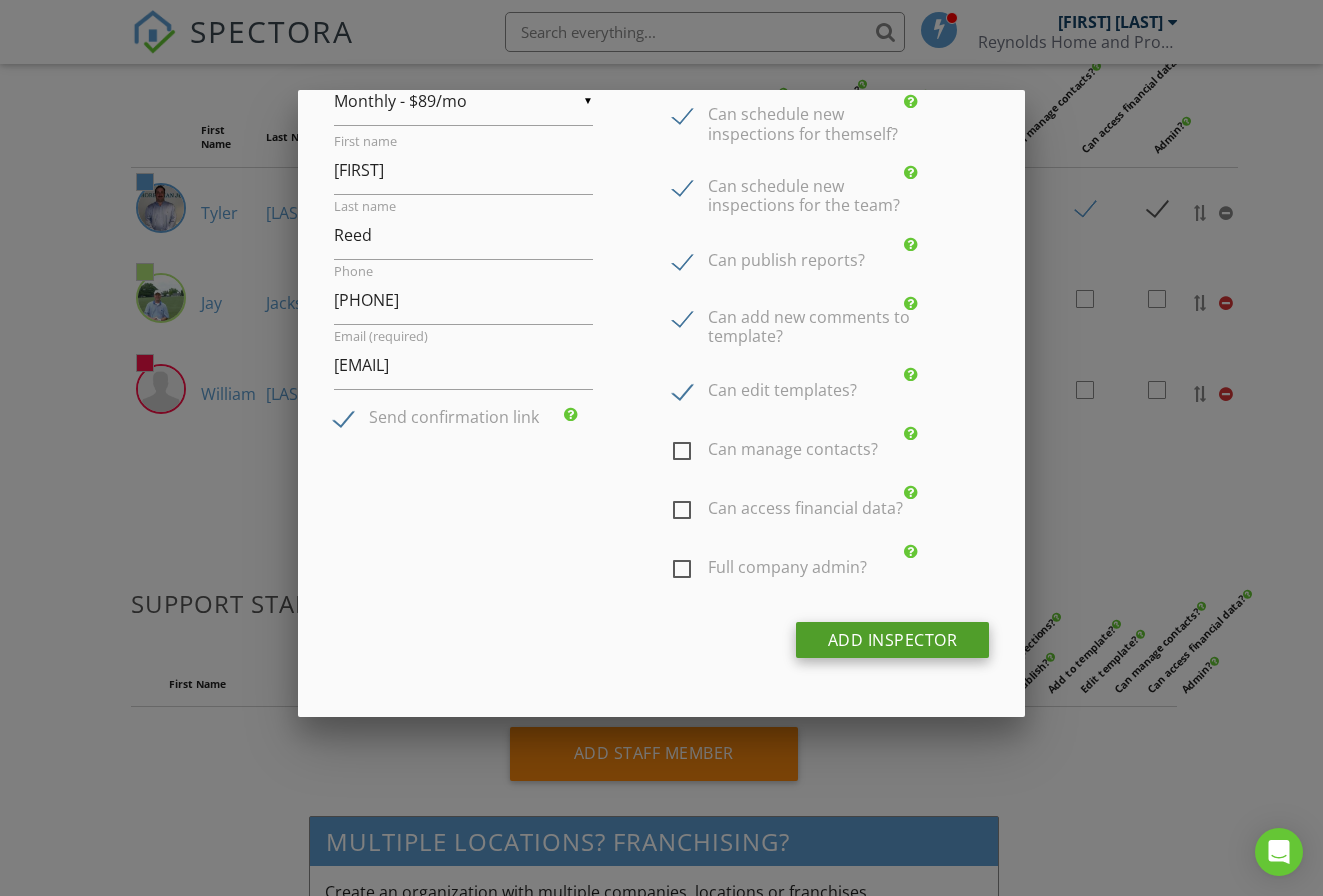 click on "Add Inspector" at bounding box center (893, 640) 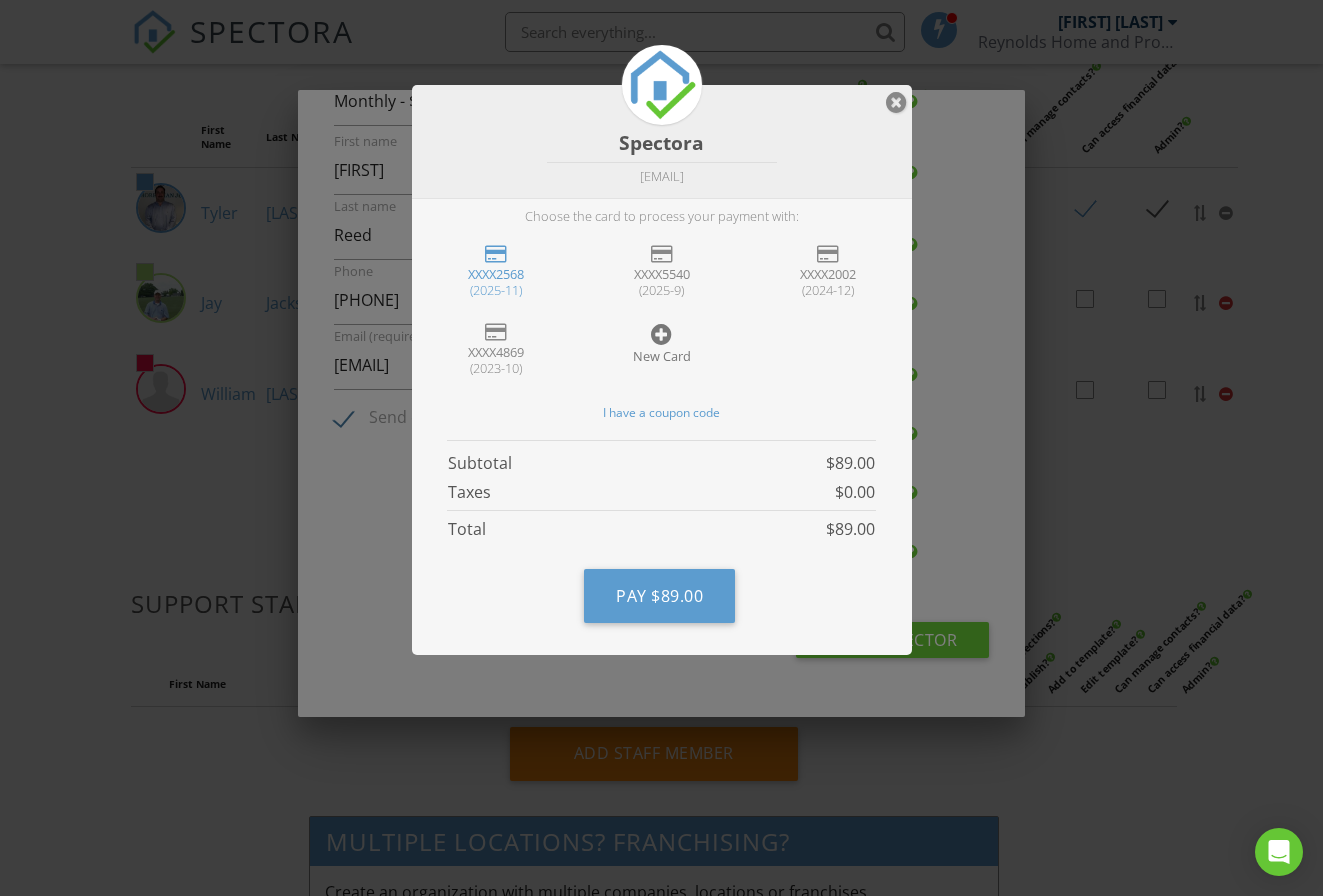 click at bounding box center [661, 334] 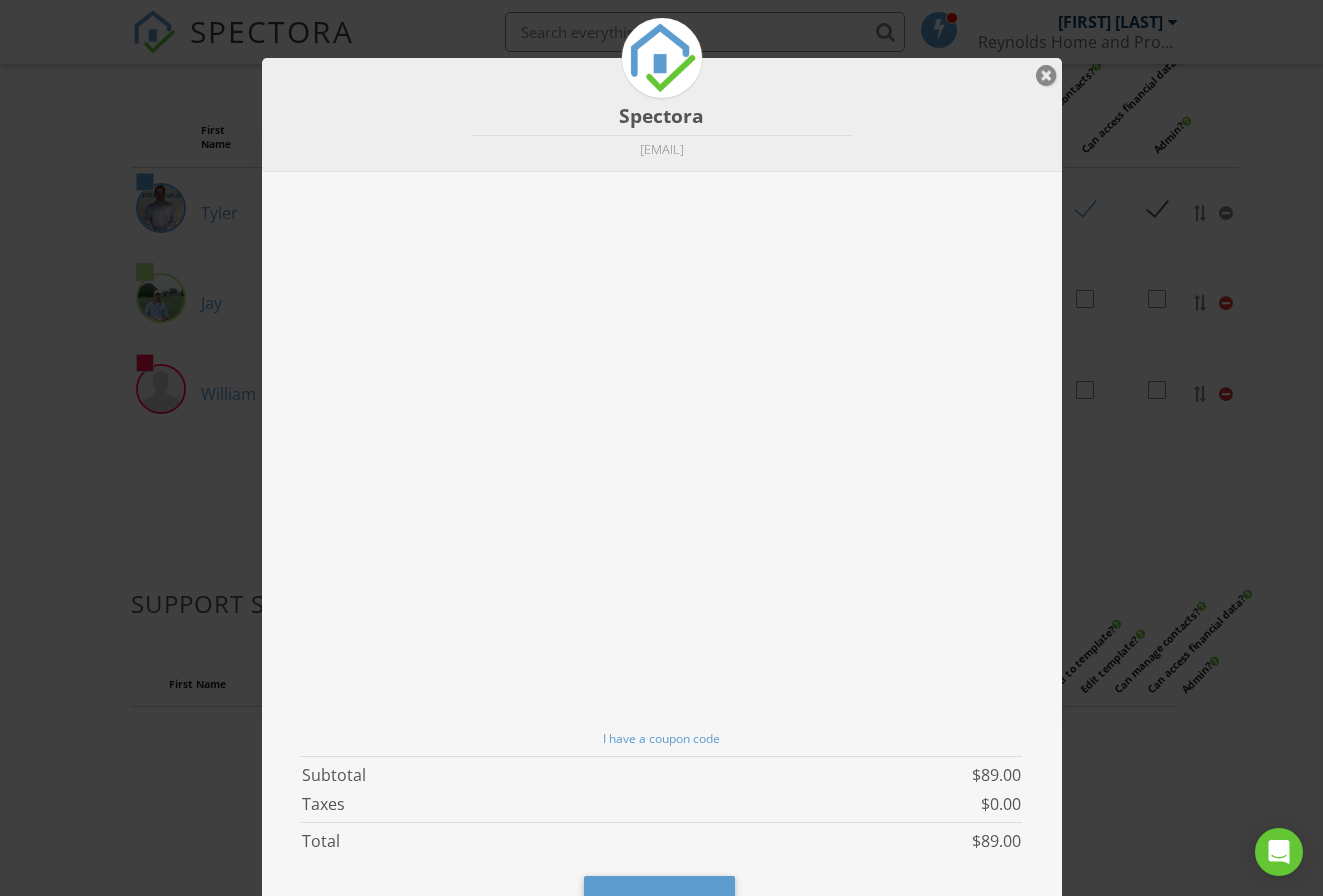 scroll, scrollTop: 46, scrollLeft: 0, axis: vertical 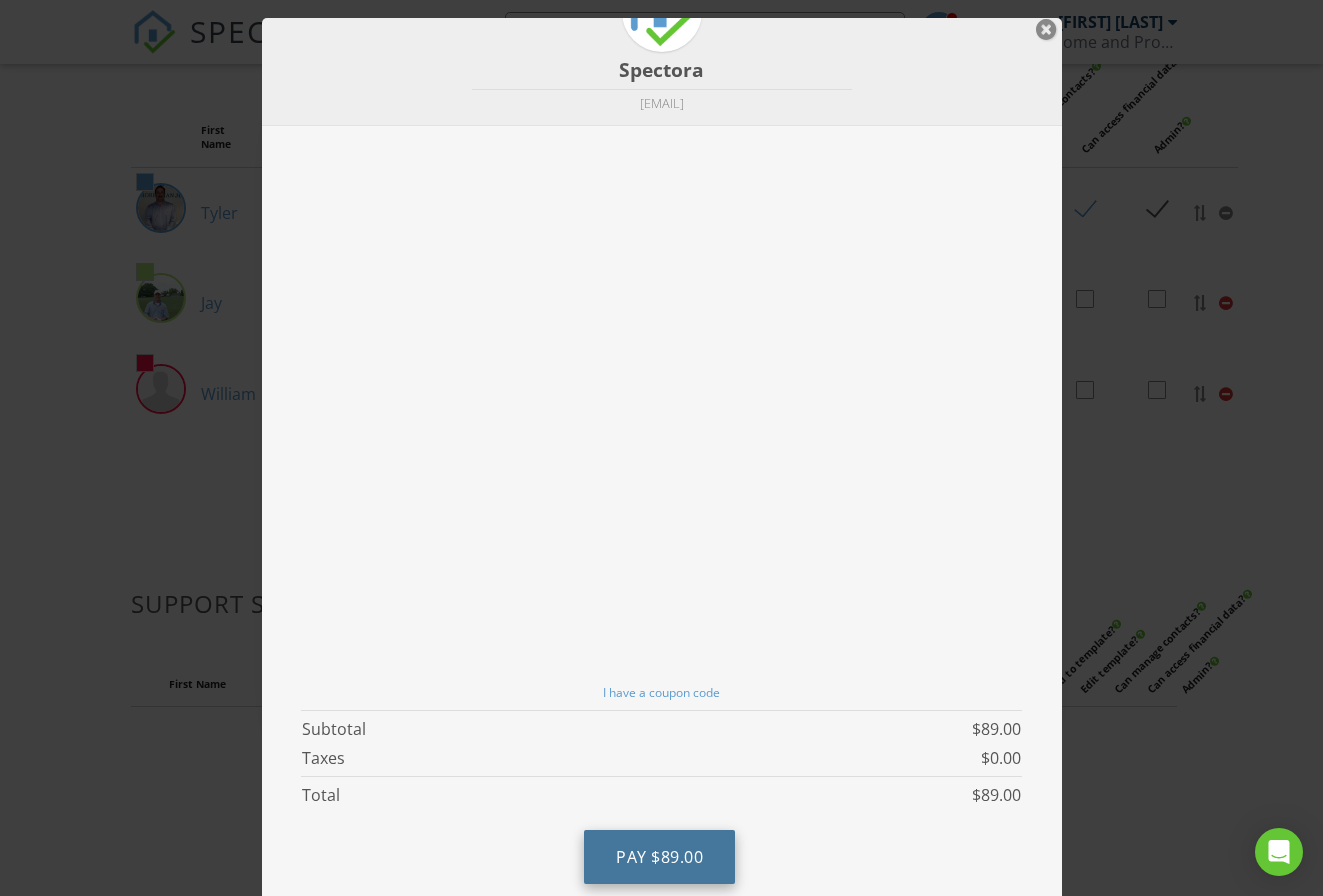 click on "Pay" at bounding box center [631, 857] 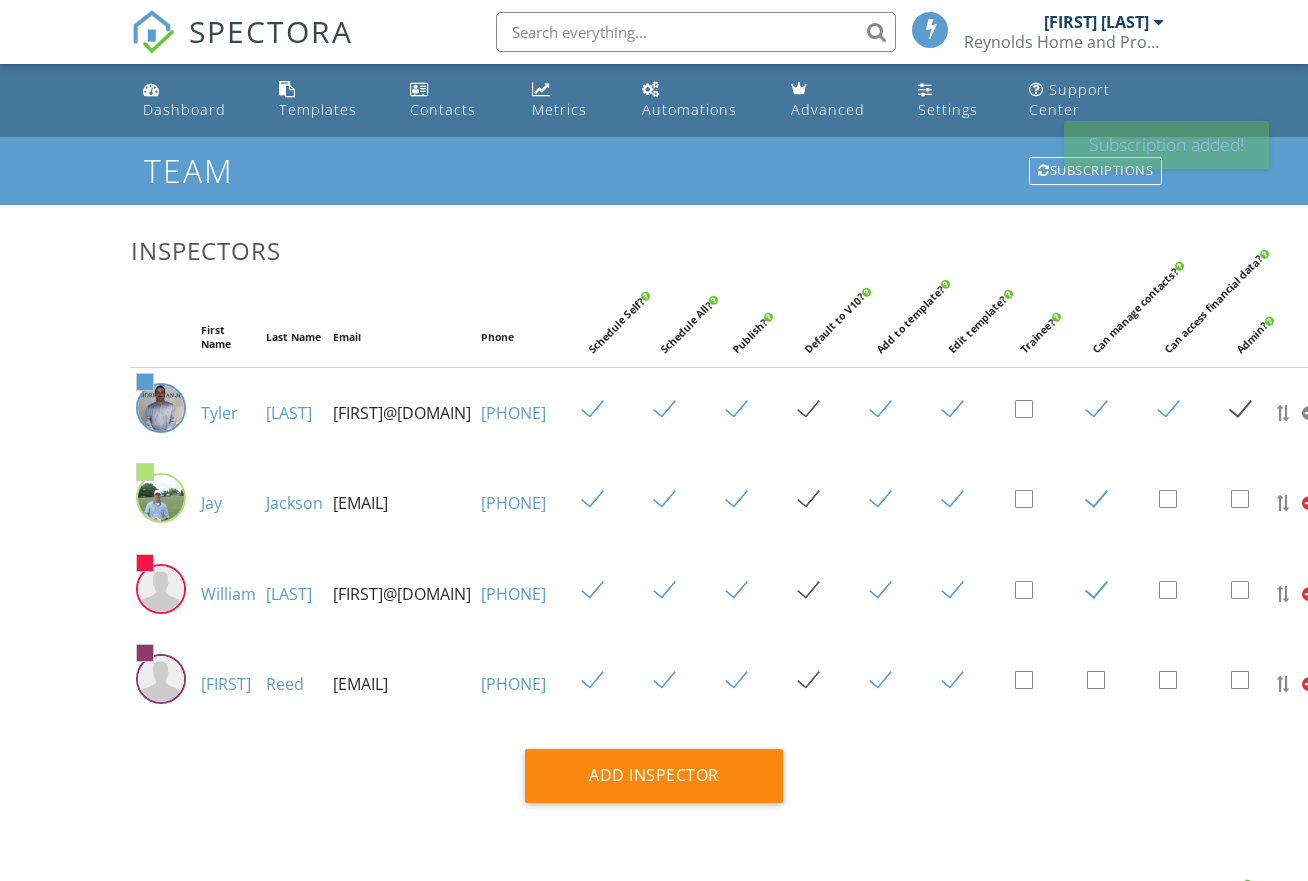 scroll, scrollTop: 0, scrollLeft: 0, axis: both 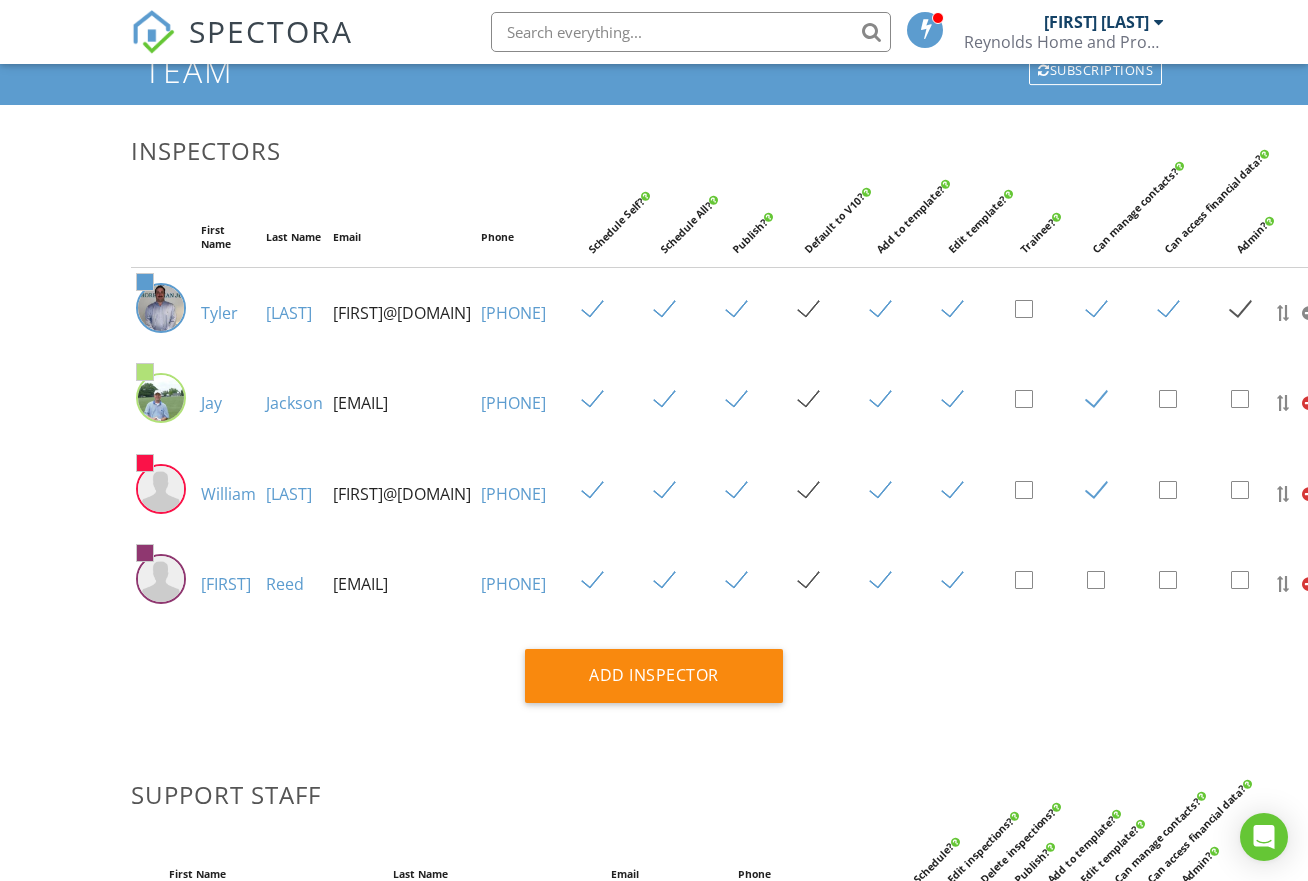 click at bounding box center (926, 29) 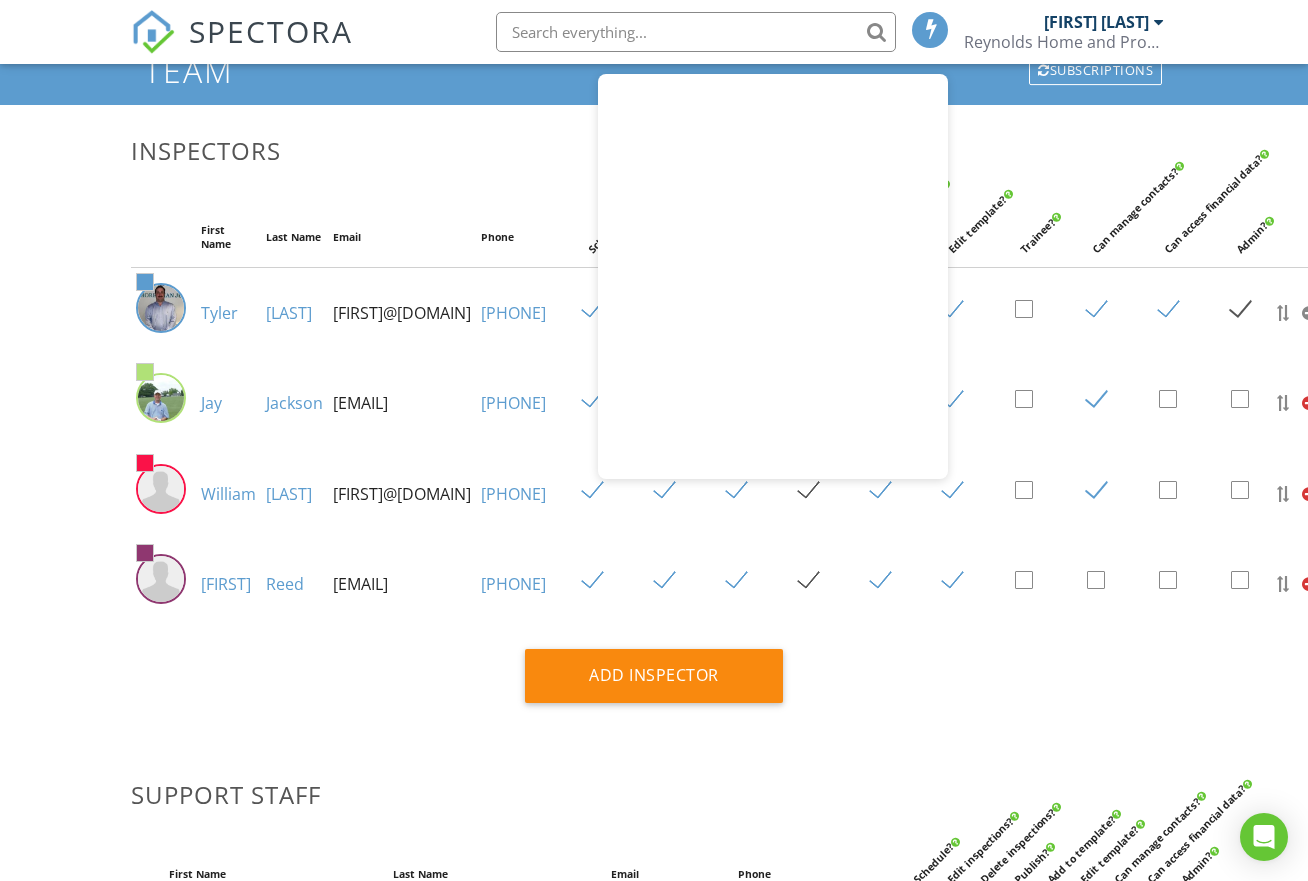 click at bounding box center (931, 29) 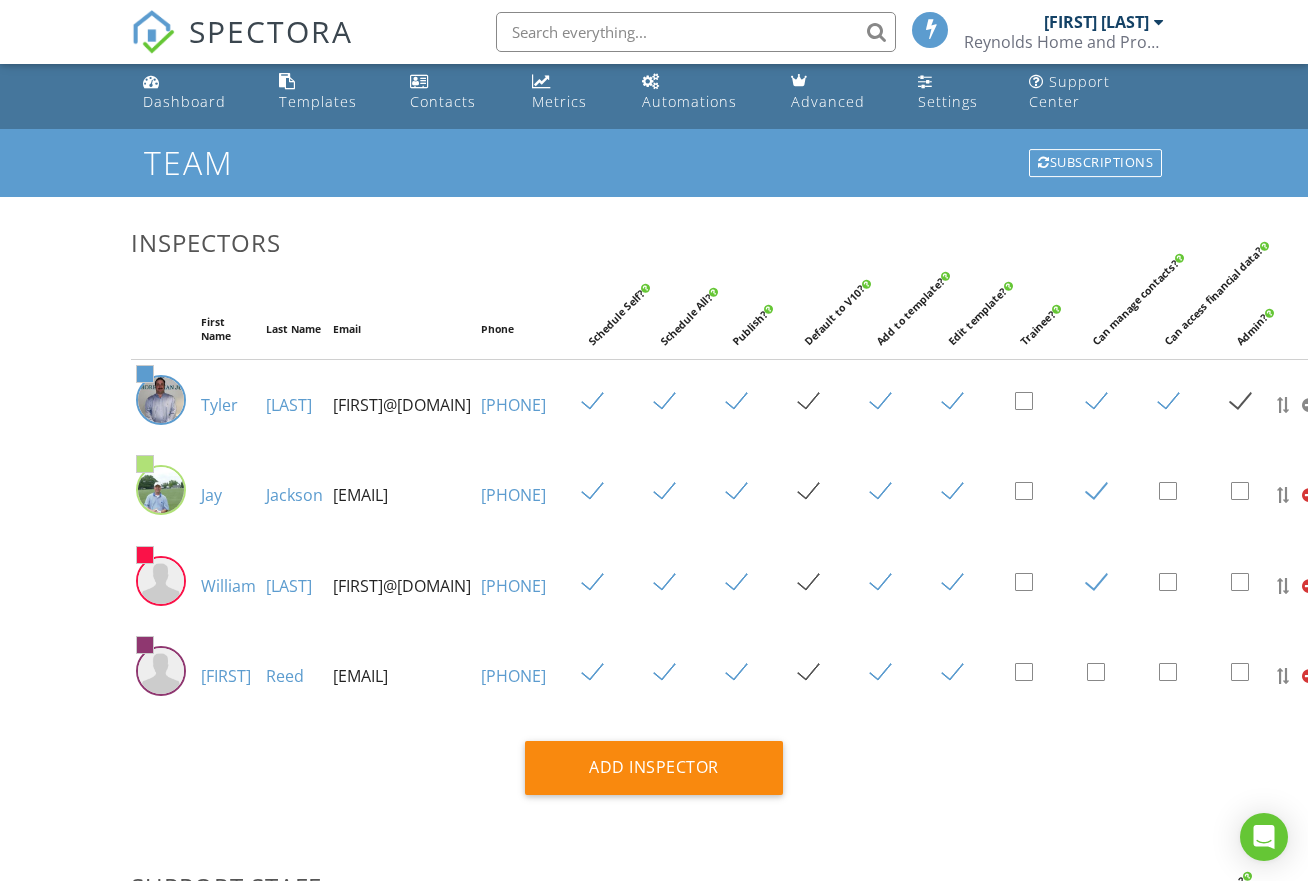 scroll, scrollTop: 0, scrollLeft: 0, axis: both 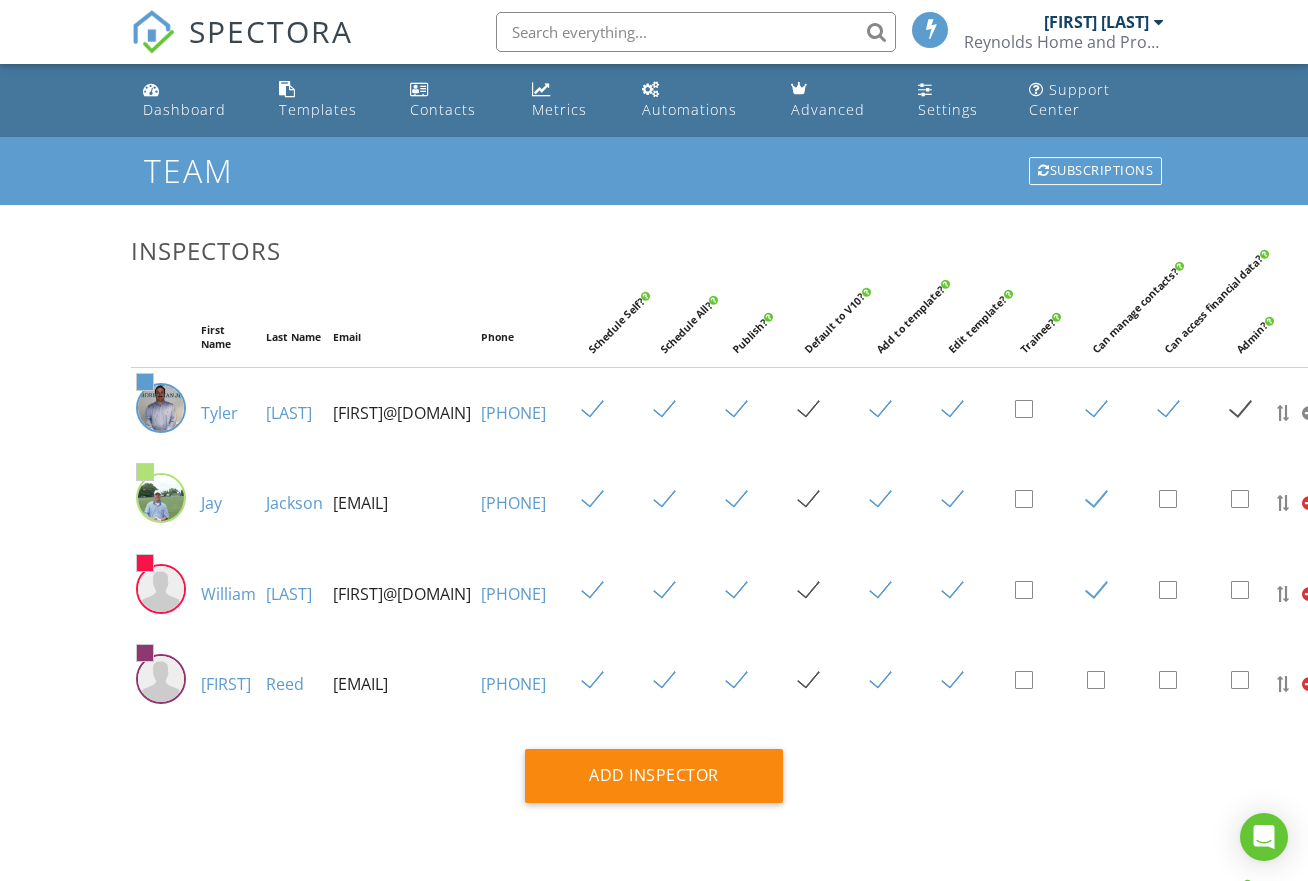 click on "SPECTORA" at bounding box center [242, 32] 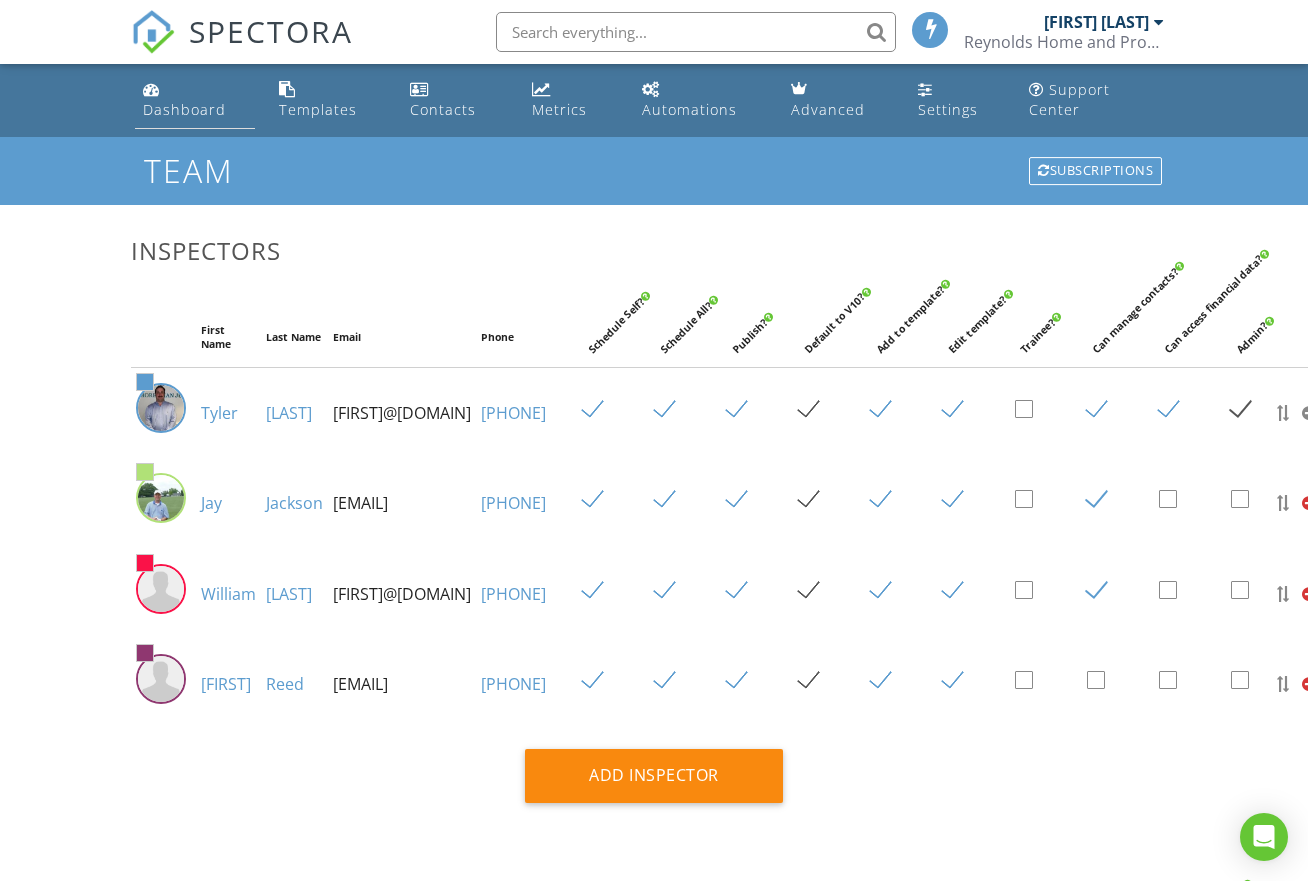 click on "Dashboard" at bounding box center [184, 109] 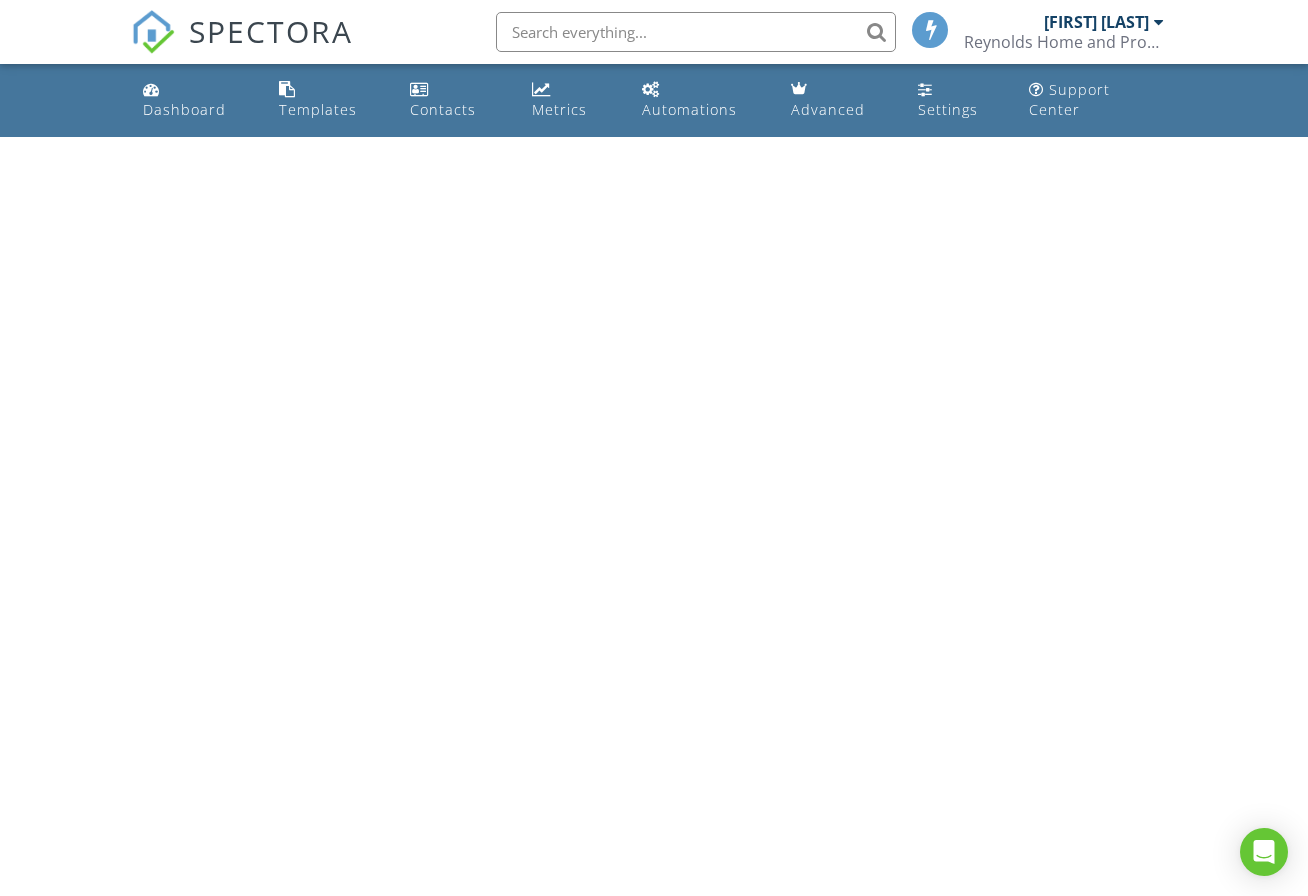 scroll, scrollTop: 0, scrollLeft: 0, axis: both 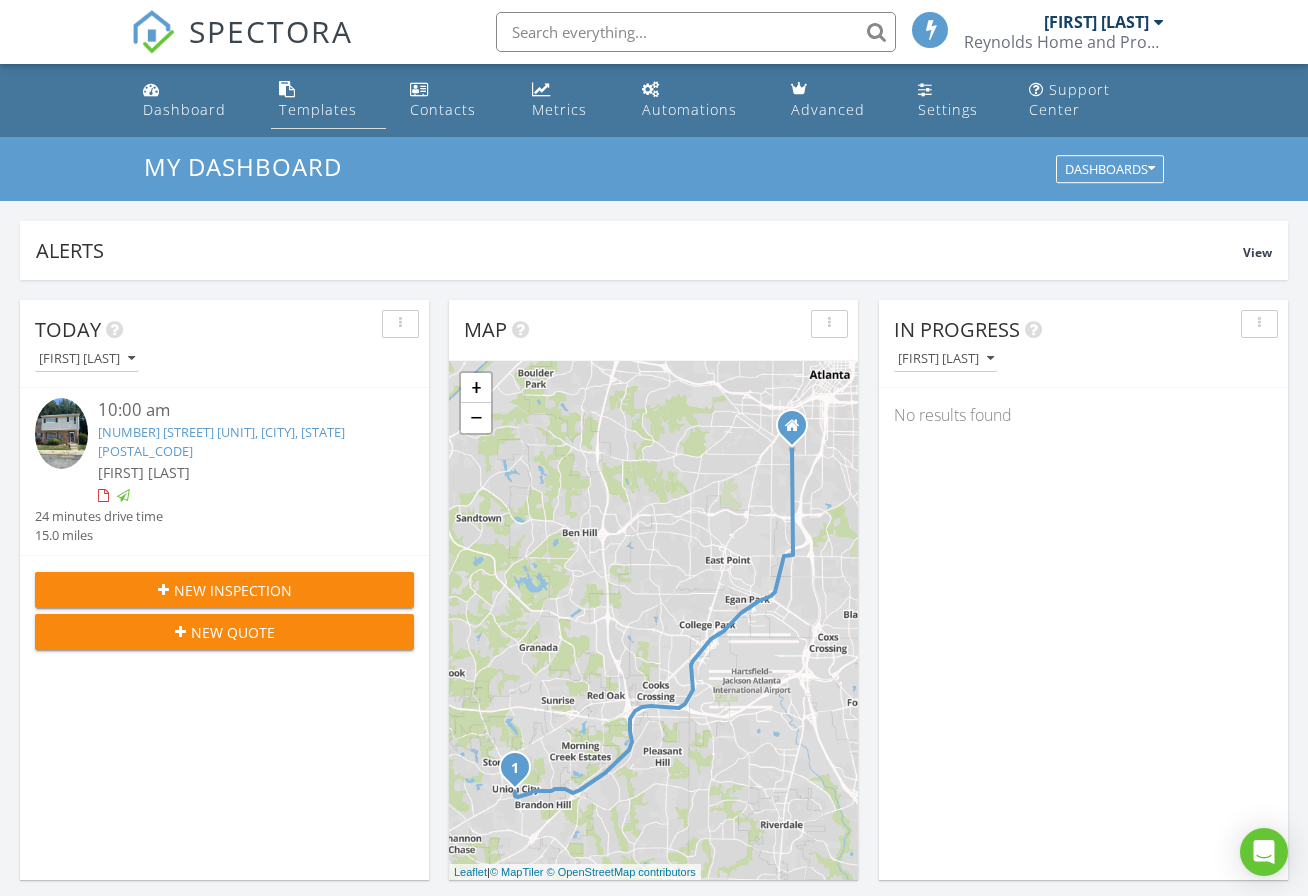 click on "Templates" at bounding box center [328, 100] 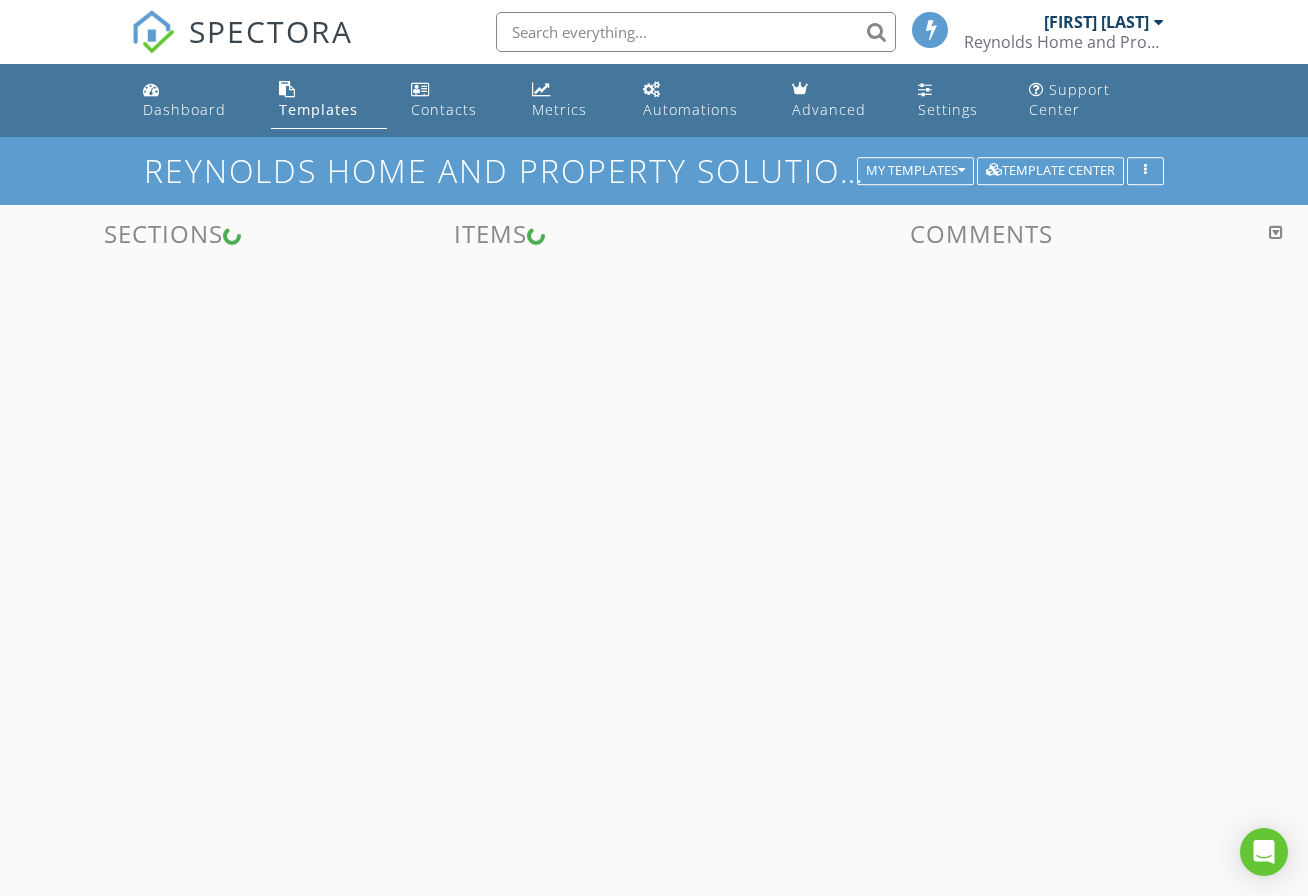 scroll, scrollTop: 0, scrollLeft: 0, axis: both 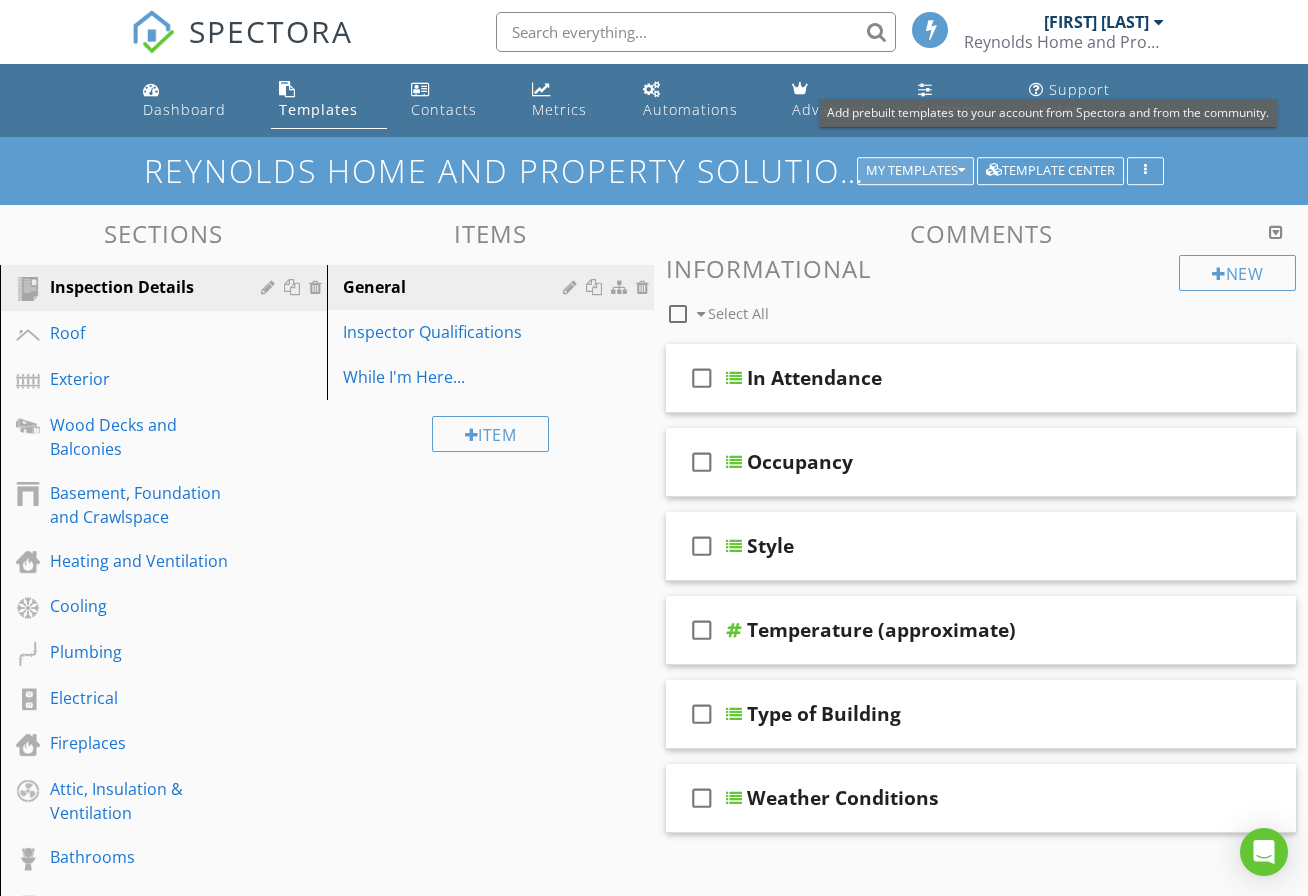 click on "My Templates" at bounding box center (915, 171) 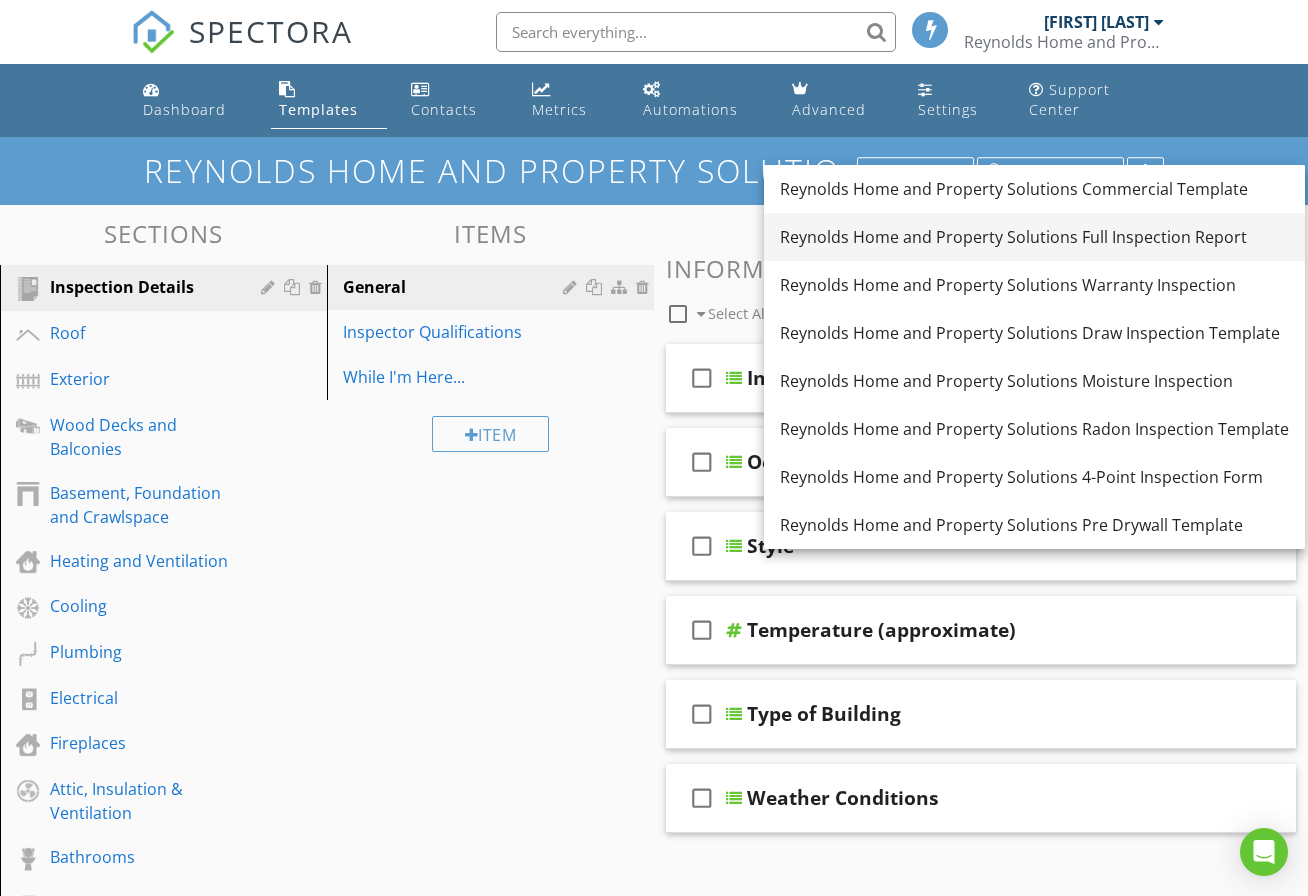 click on "Reynolds Home and Property Solutions Full Inspection Report" at bounding box center [1034, 237] 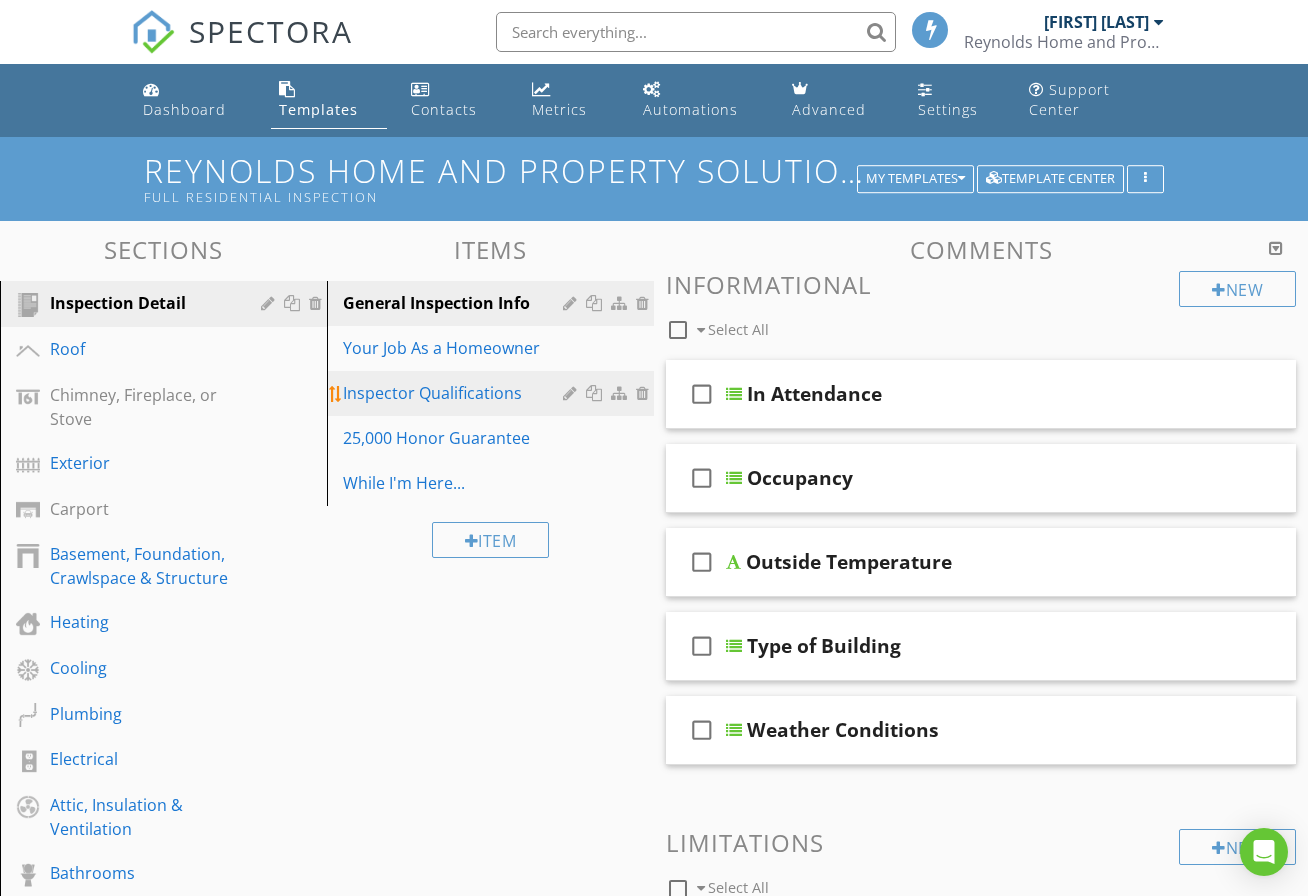 click on "Inspector Qualifications" at bounding box center [493, 393] 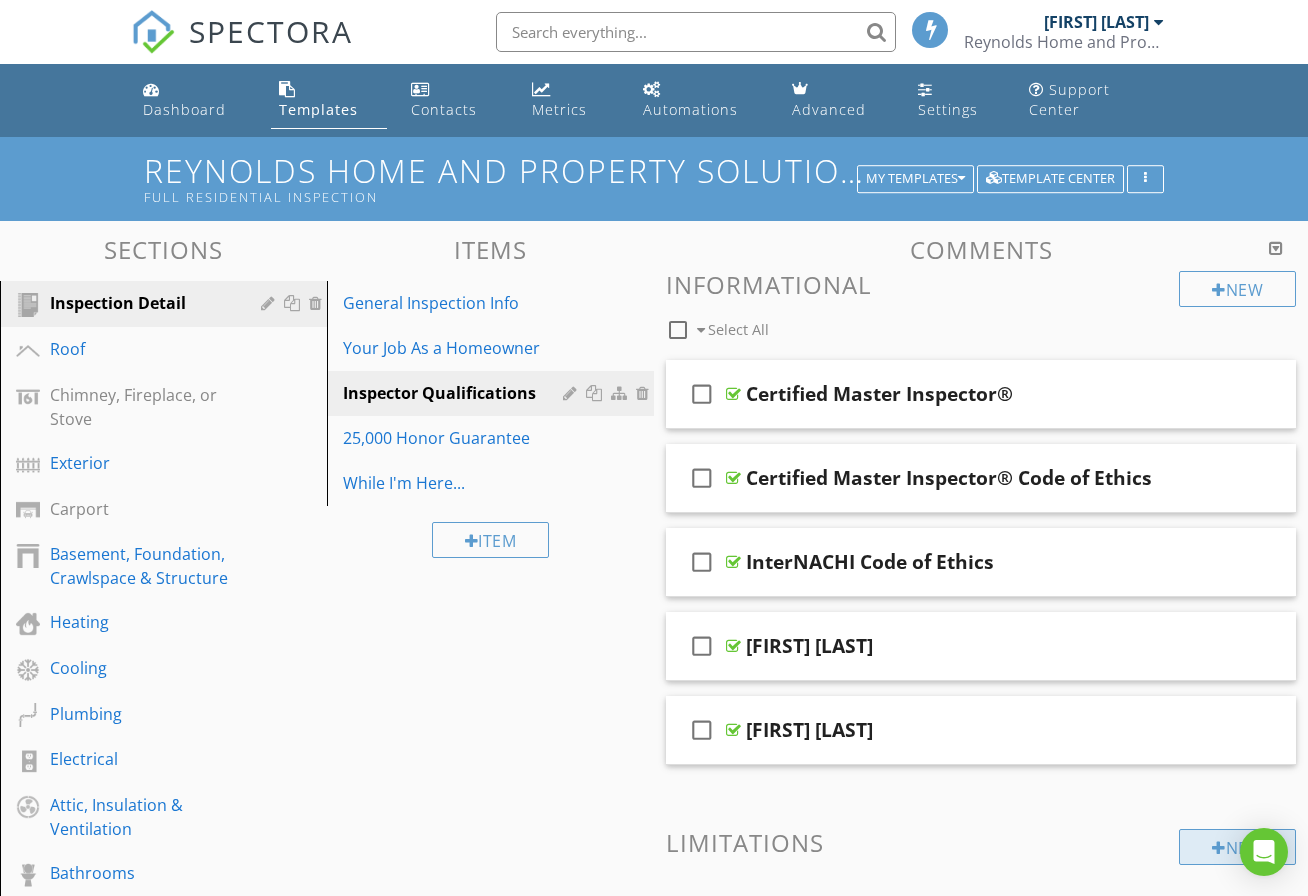 click on "New" at bounding box center (1237, 847) 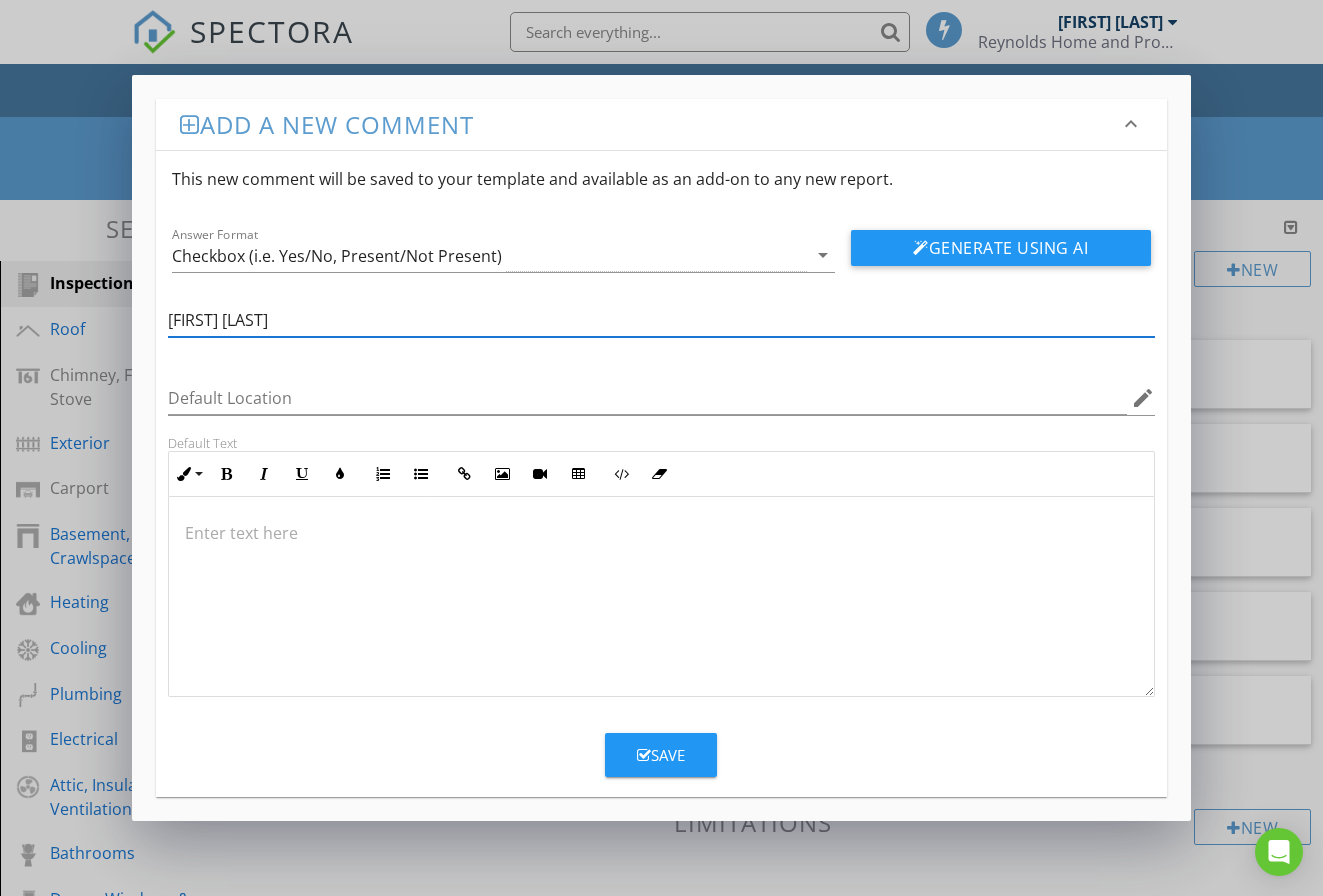 type on "[FIRST] [LAST]" 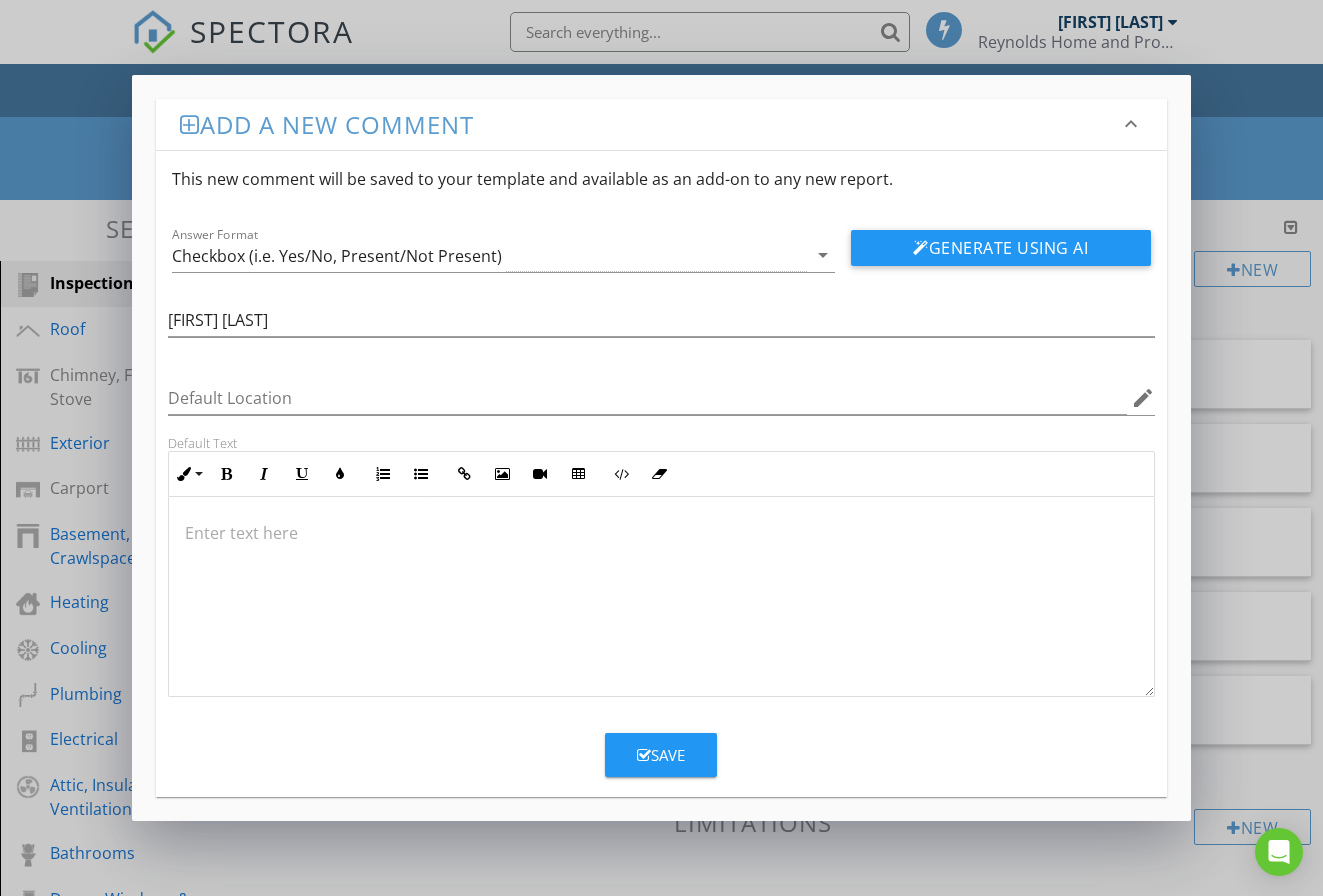 click at bounding box center (661, 597) 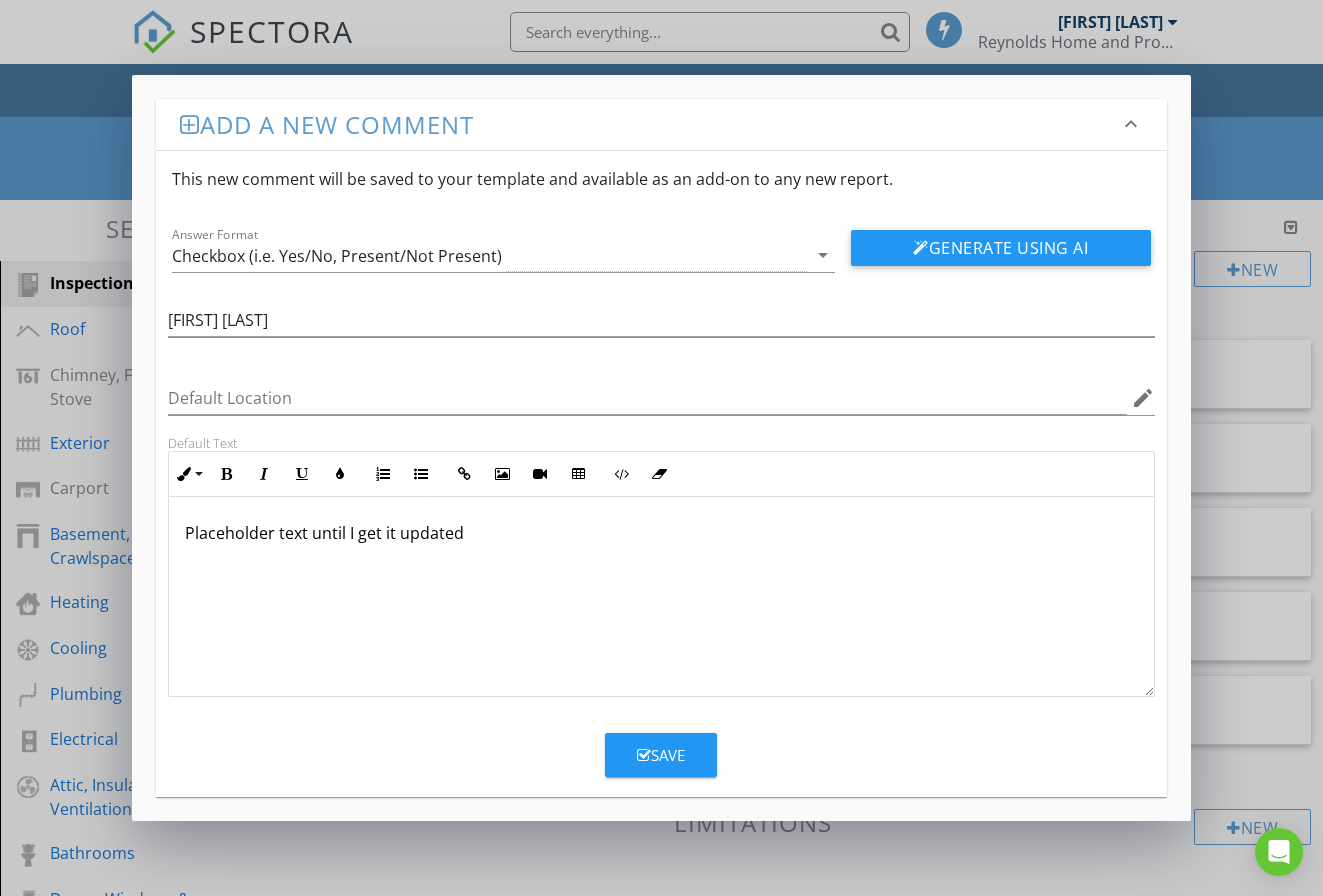 click on "Save" at bounding box center (661, 747) 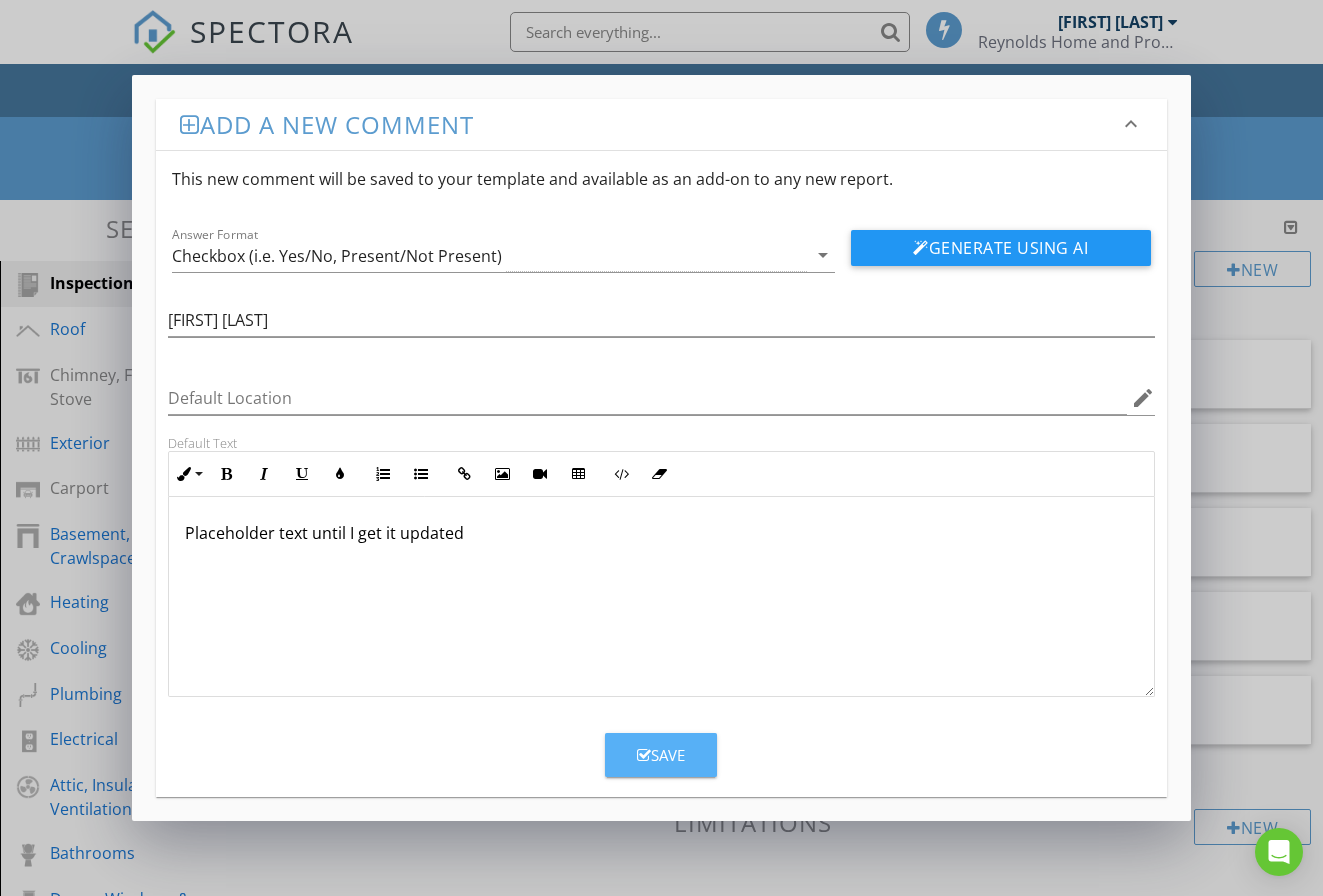 click on "Save" at bounding box center (661, 755) 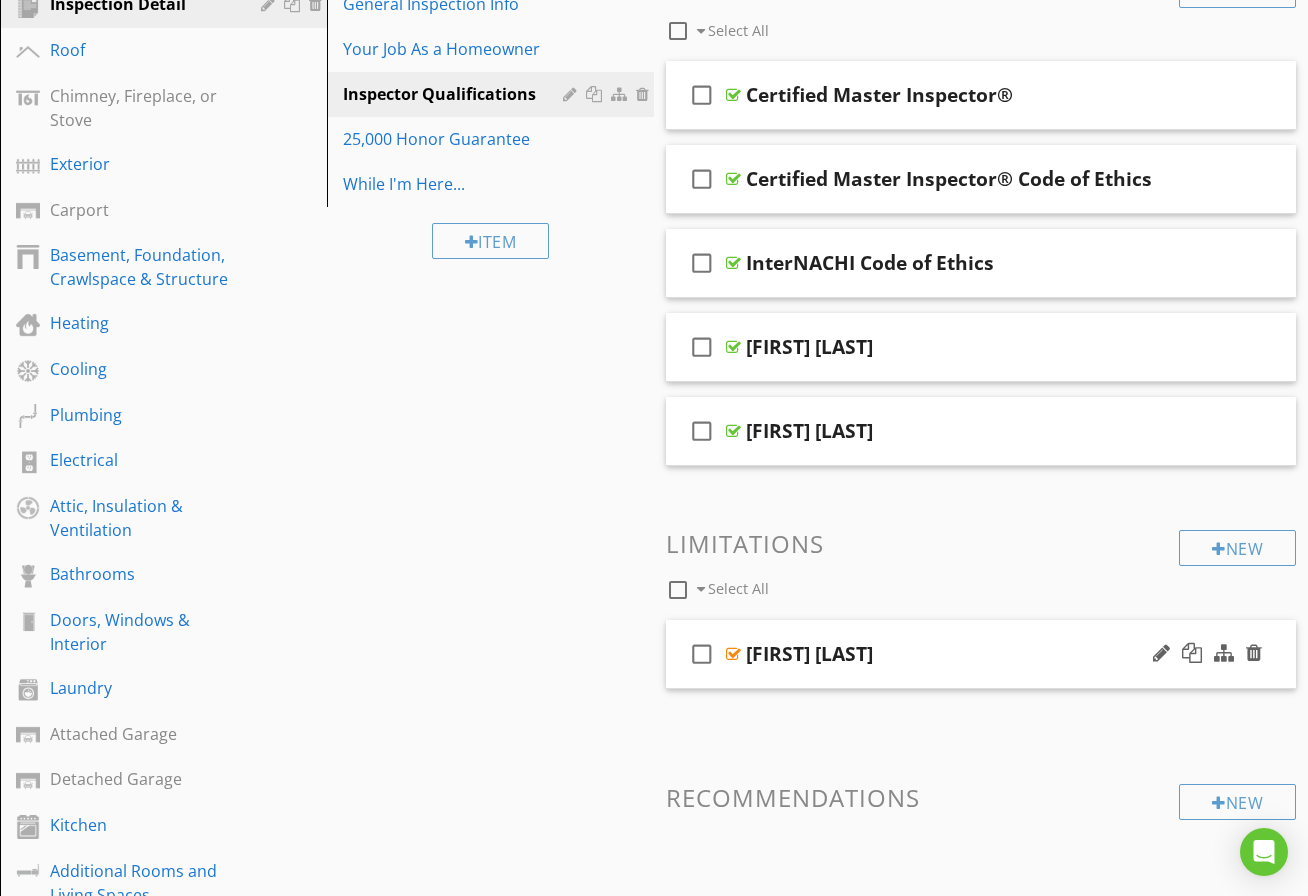 scroll, scrollTop: 300, scrollLeft: 0, axis: vertical 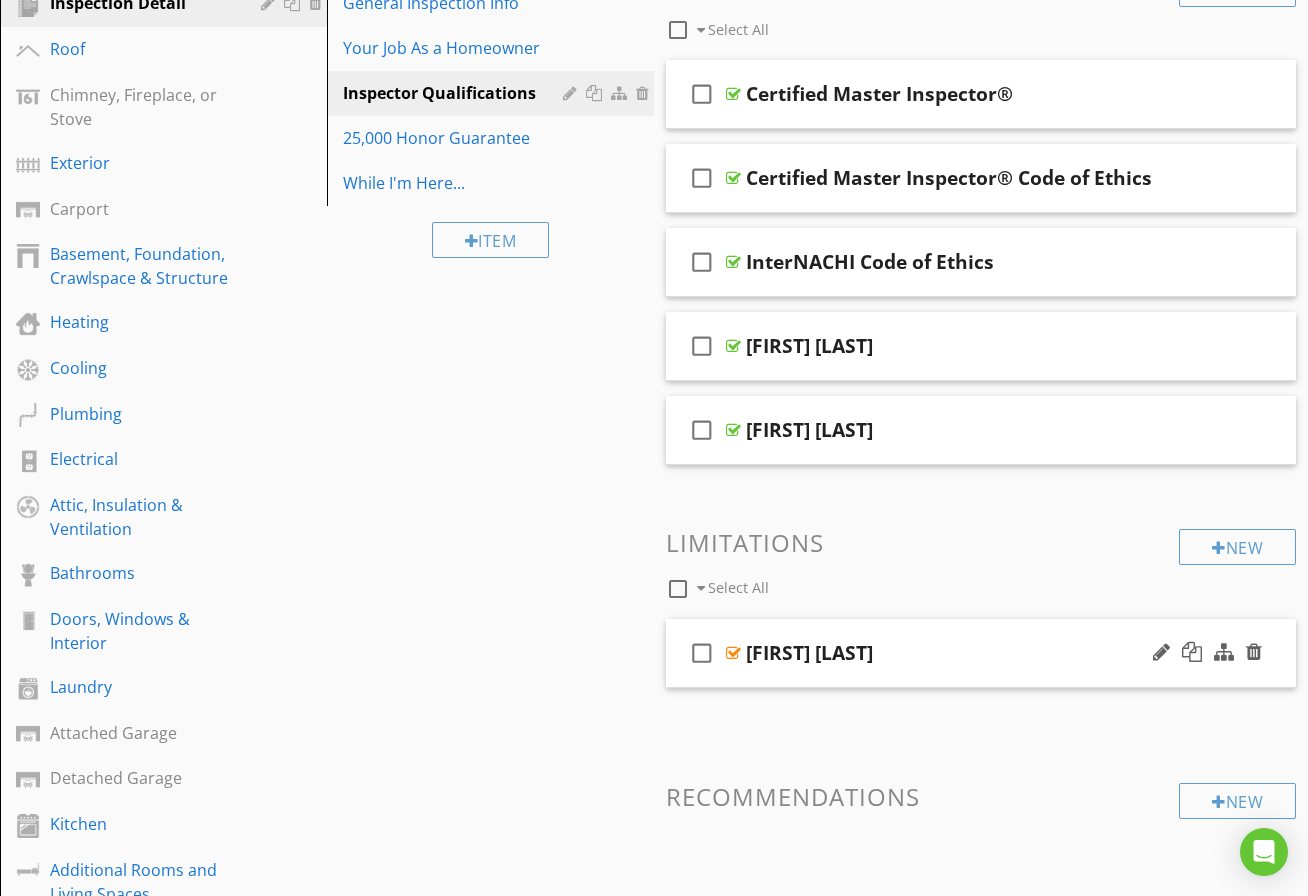 type 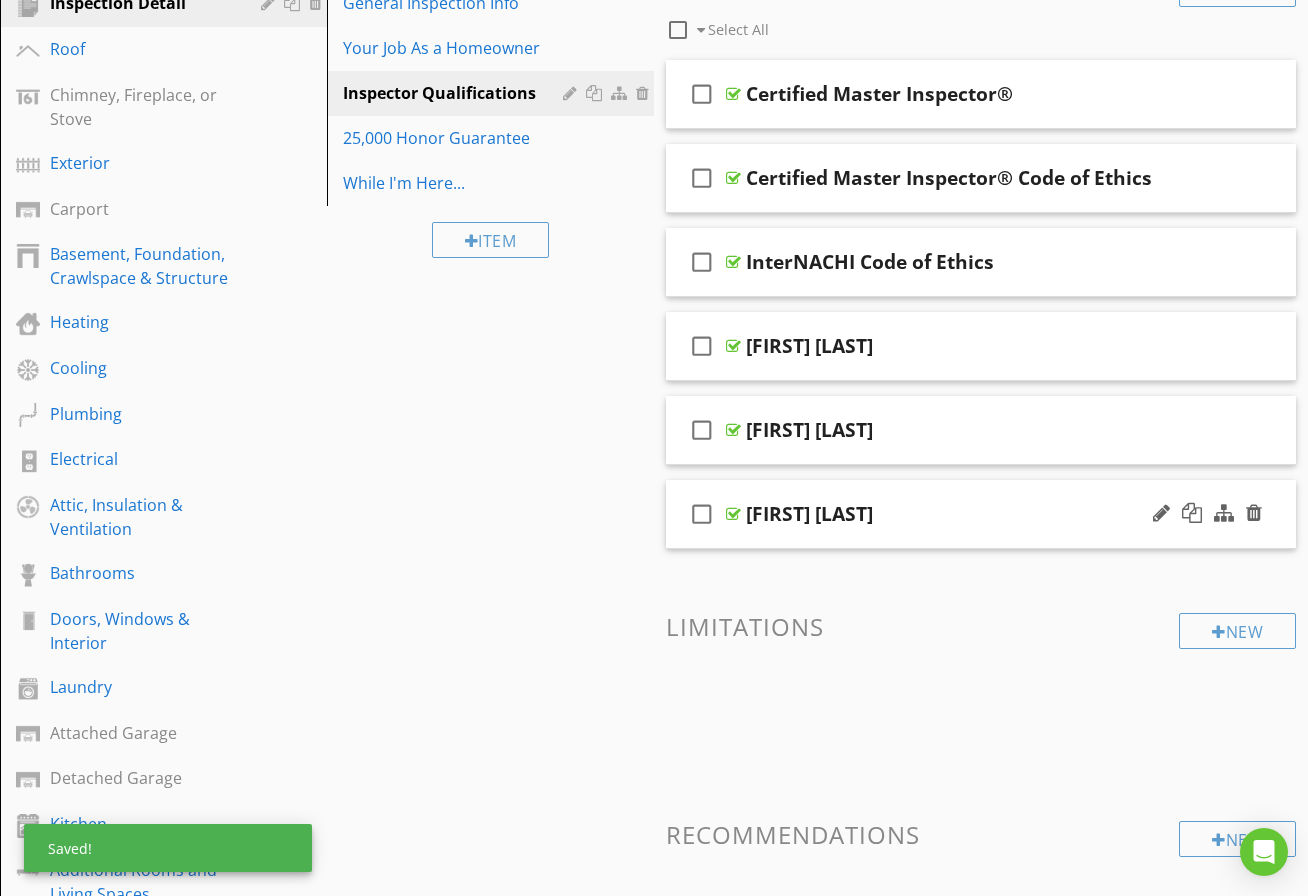 type 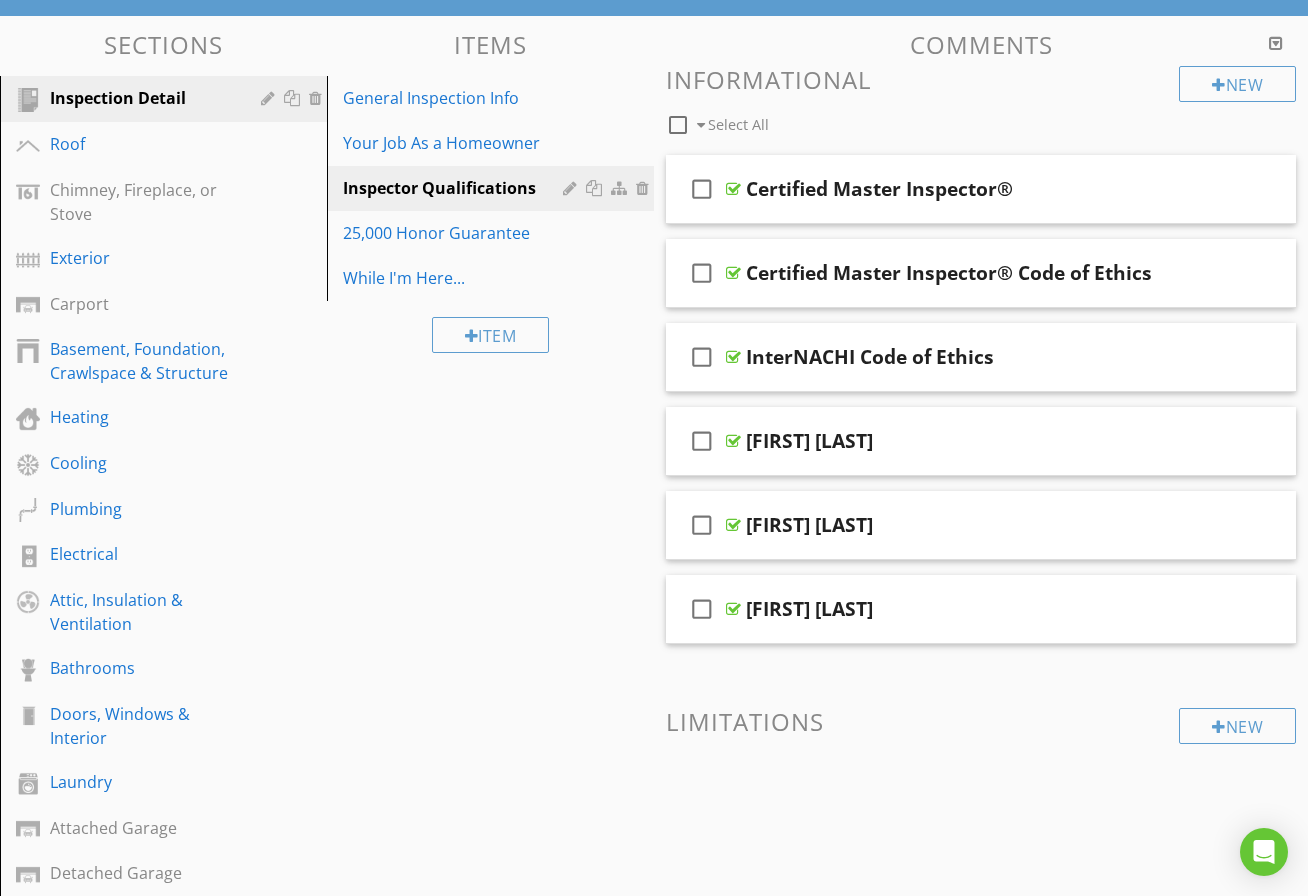 scroll, scrollTop: 0, scrollLeft: 0, axis: both 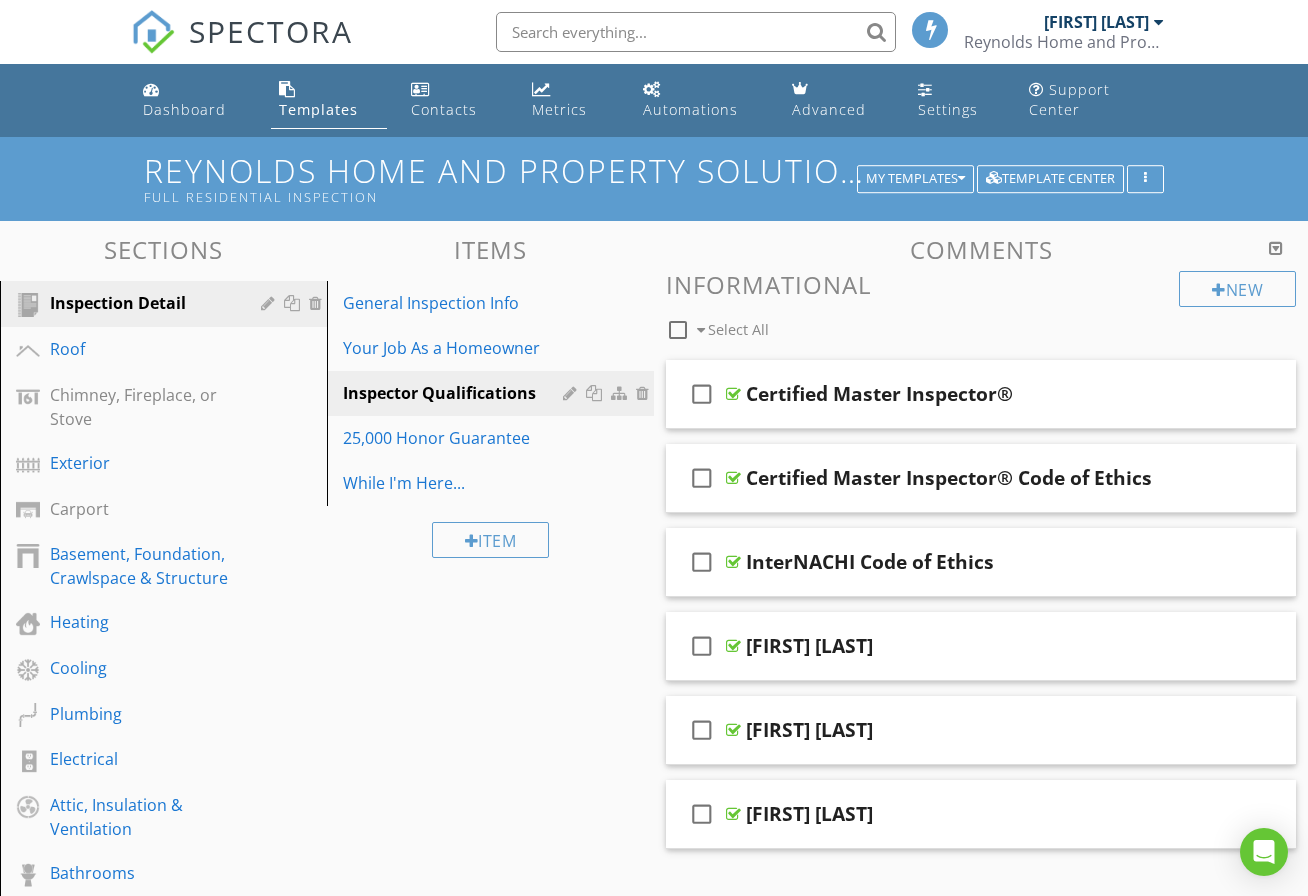 click on "[FIRST] [LAST]" at bounding box center (1104, 22) 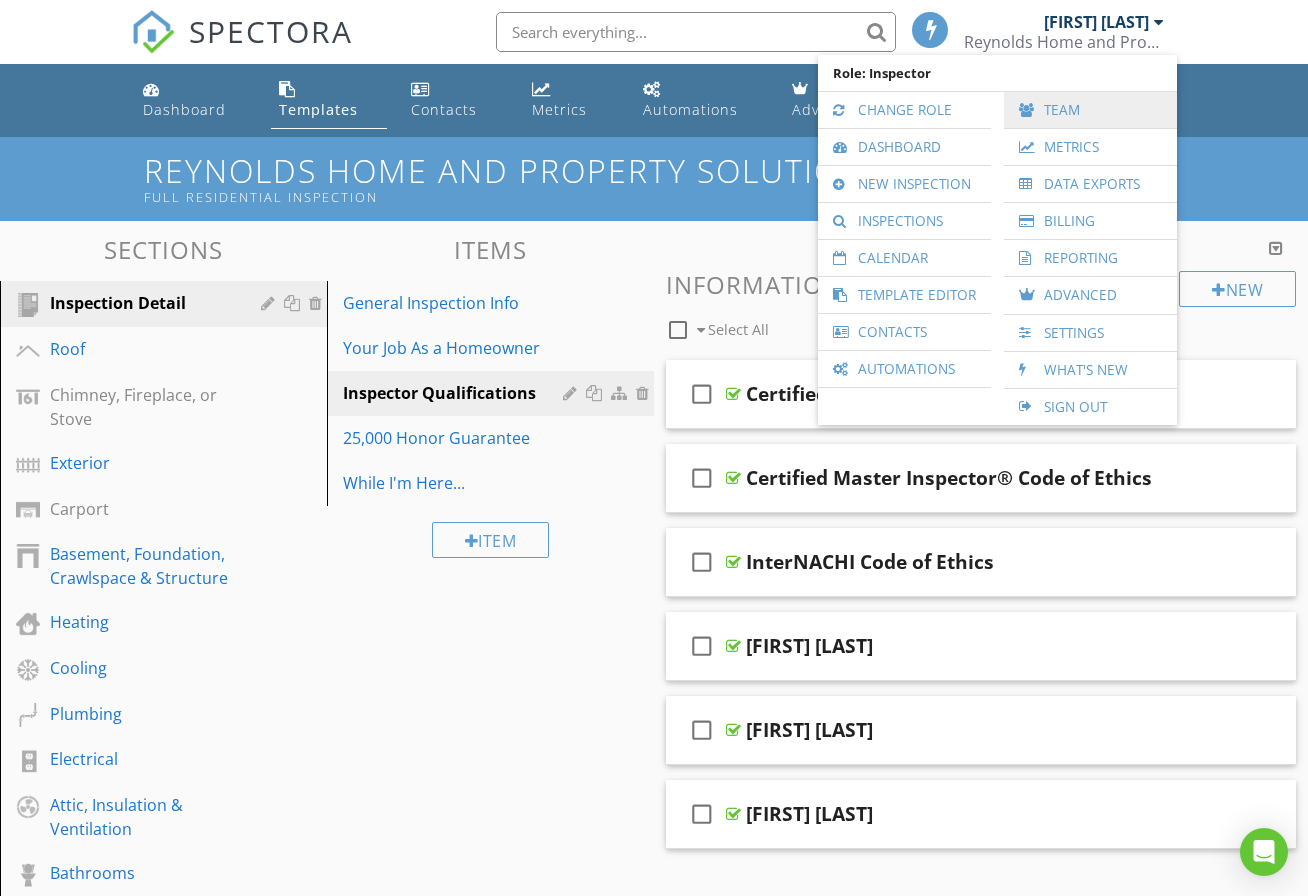 click on "Team" at bounding box center (1090, 110) 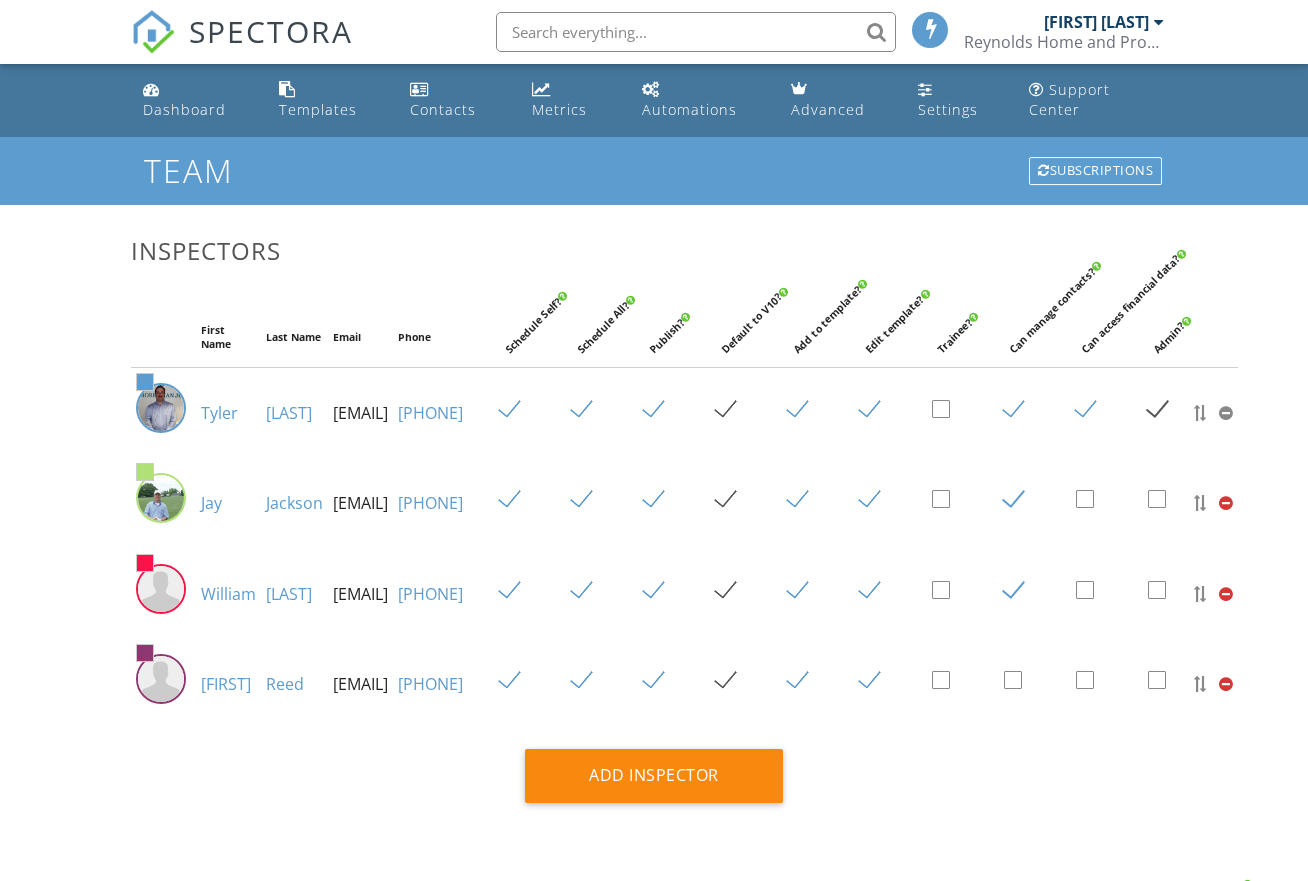 scroll, scrollTop: 0, scrollLeft: 0, axis: both 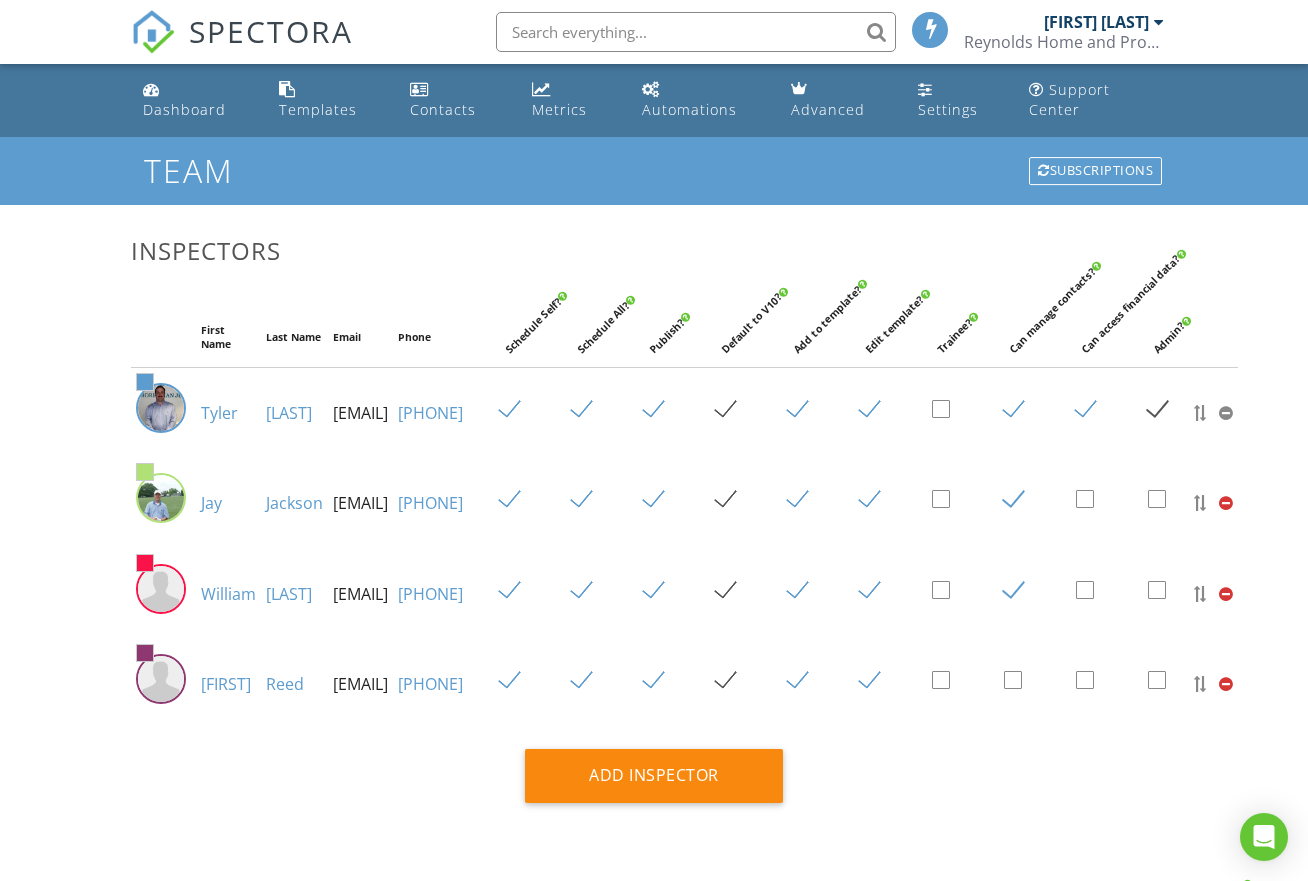 drag, startPoint x: 544, startPoint y: 673, endPoint x: 296, endPoint y: 673, distance: 248 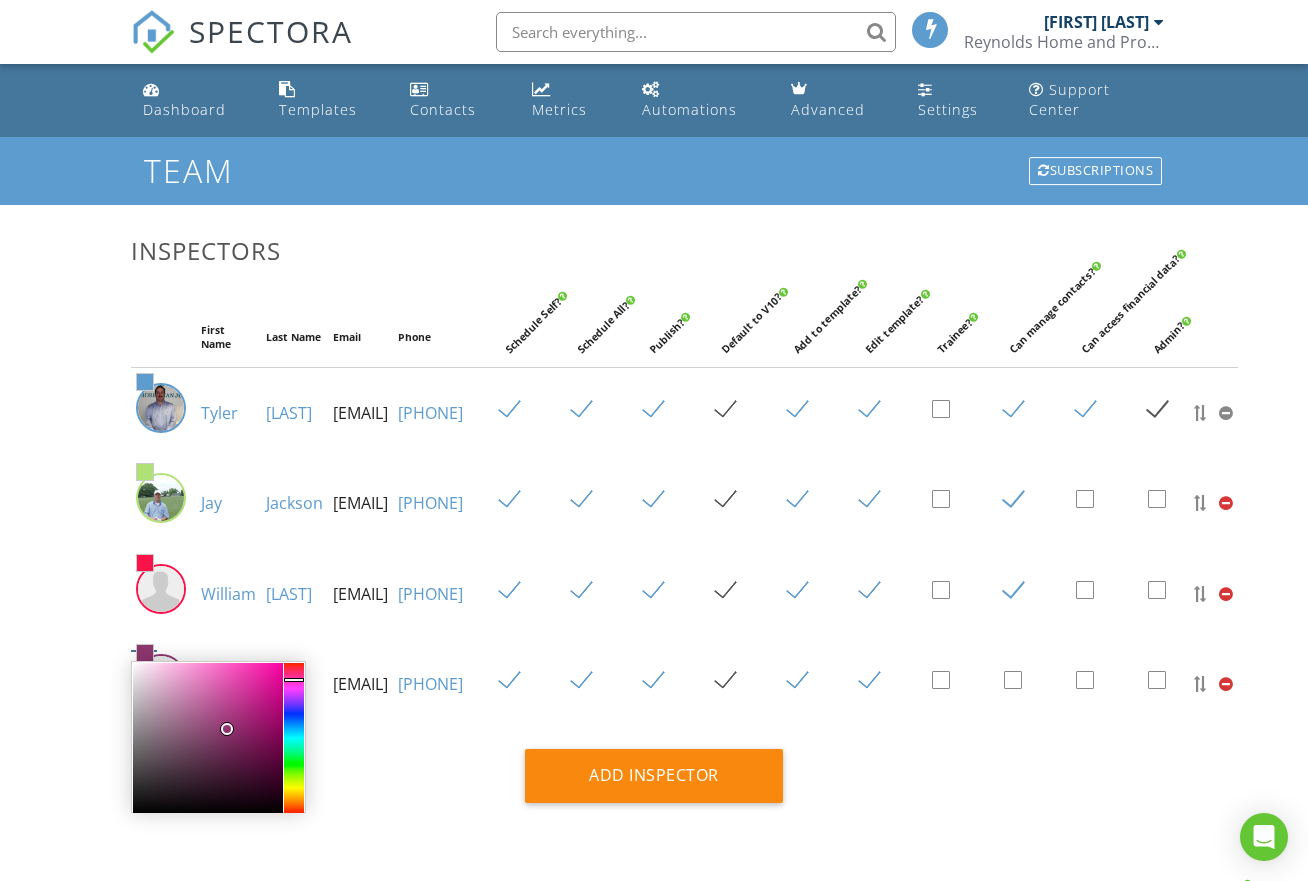 click at bounding box center (145, 653) 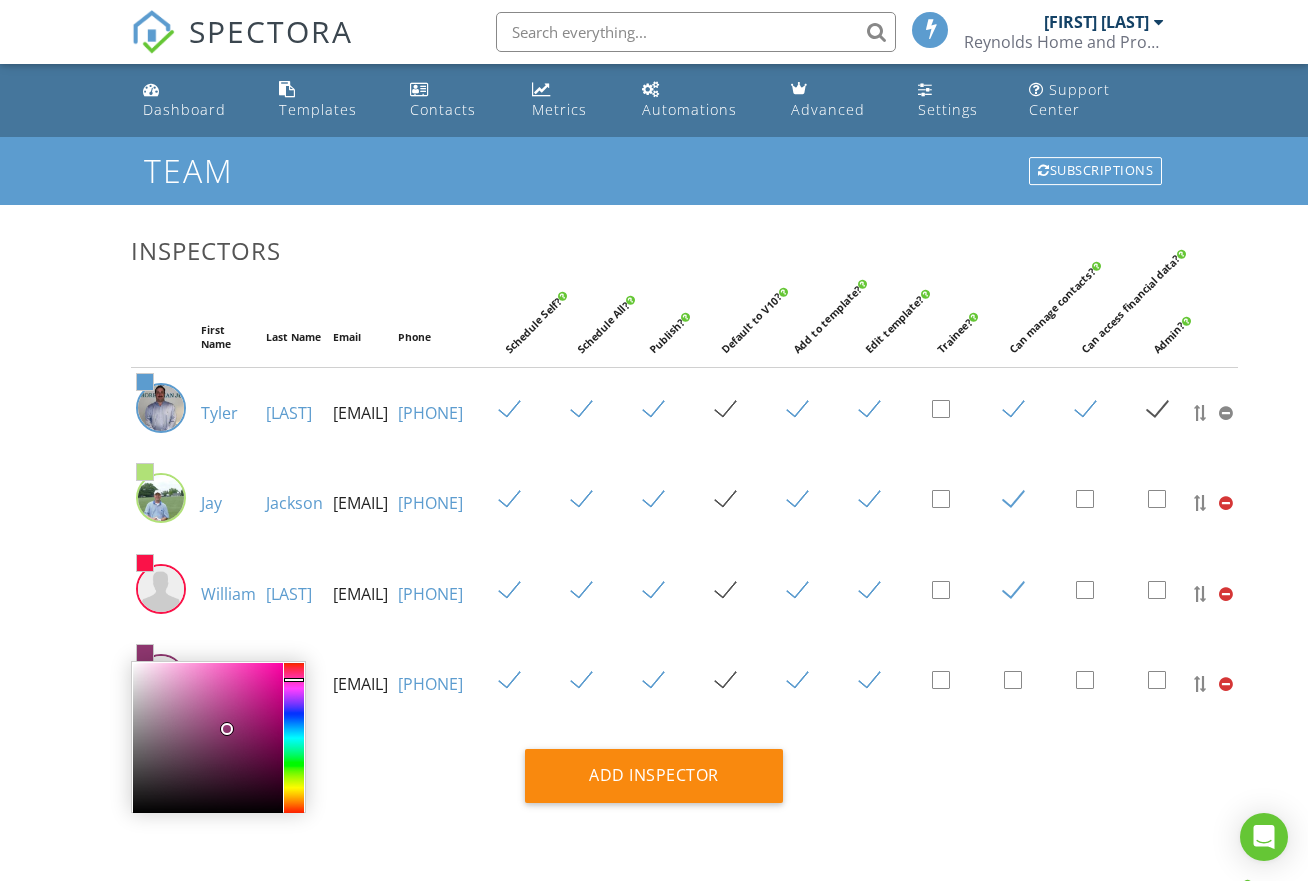 click on "William" at bounding box center [228, 594] 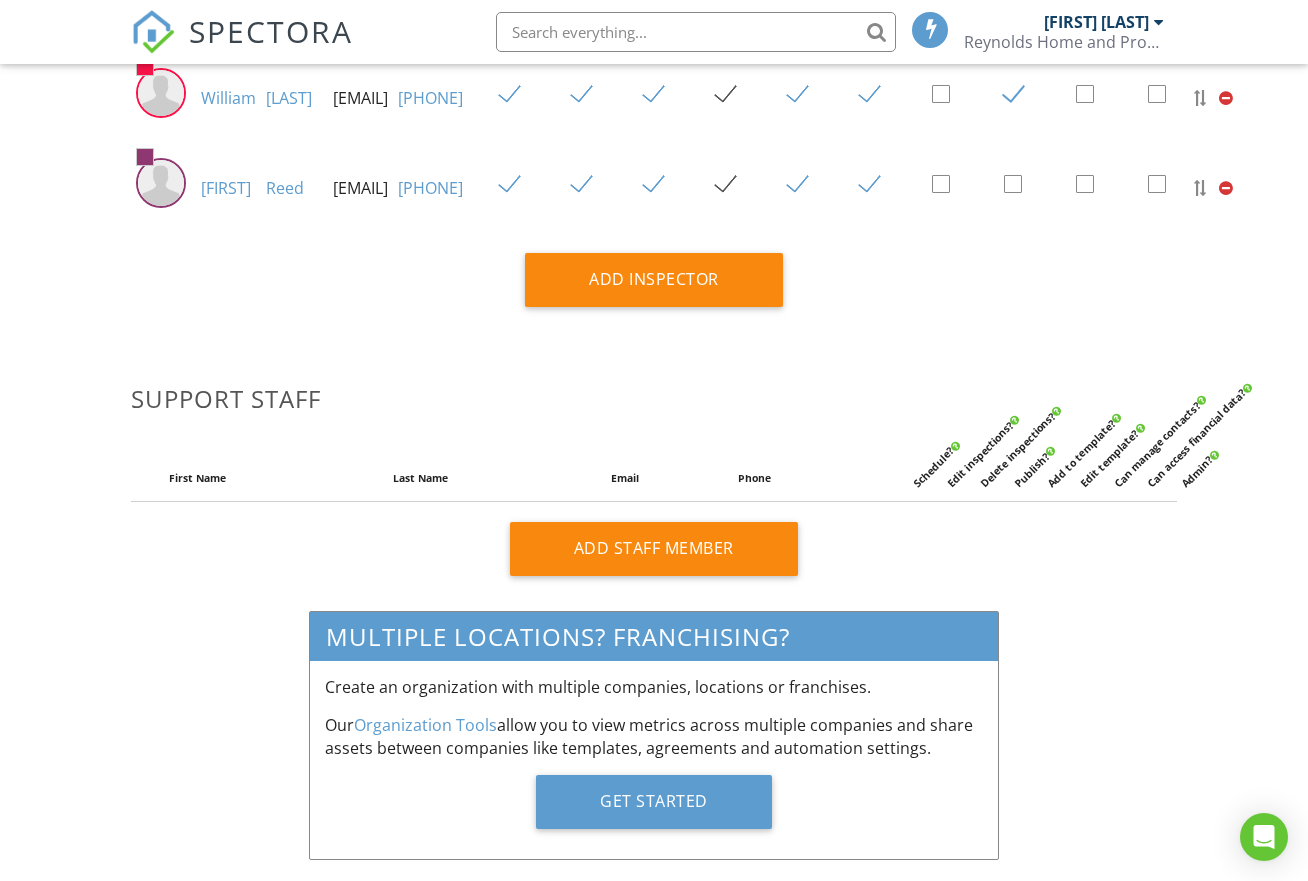 scroll, scrollTop: 527, scrollLeft: 0, axis: vertical 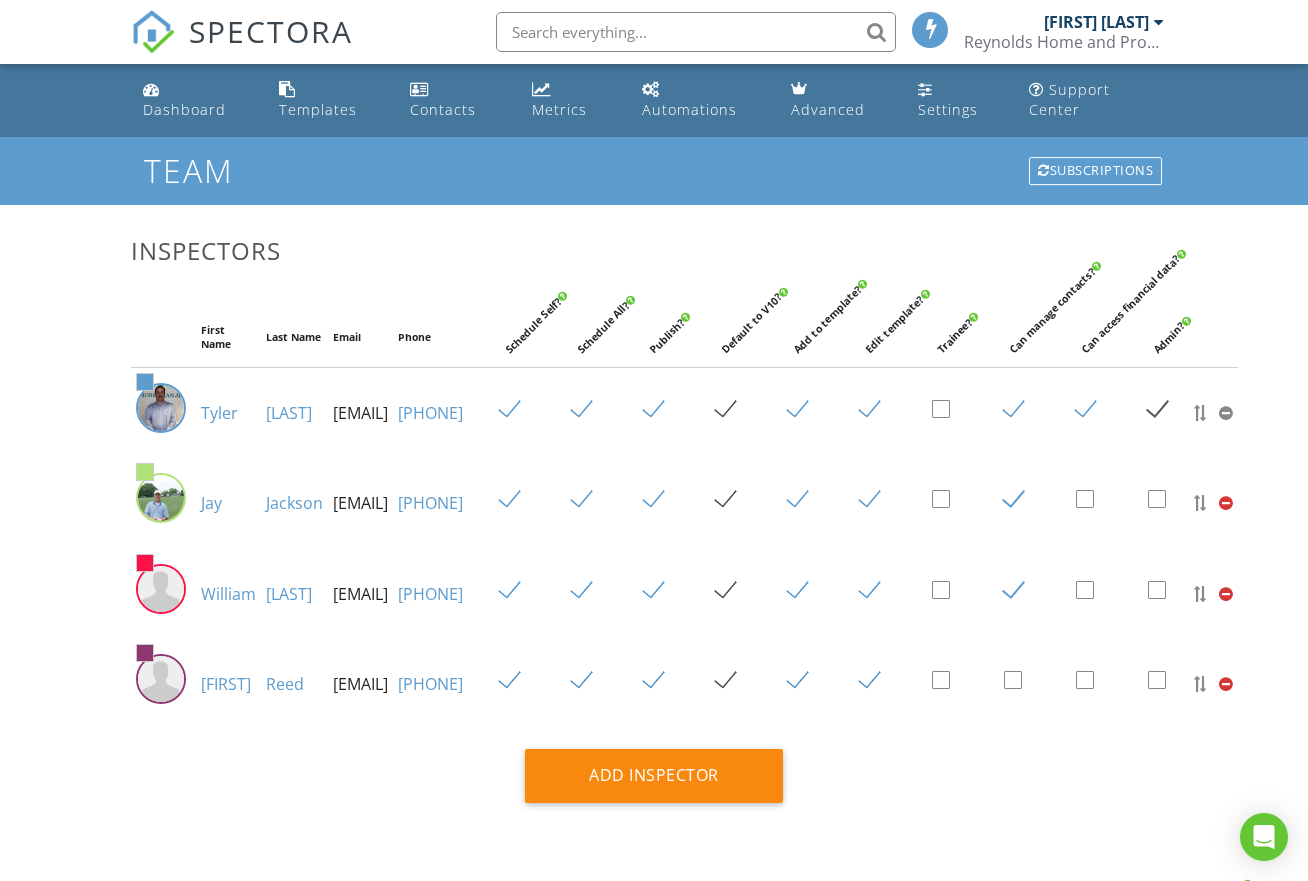 click on "[FIRST]" at bounding box center (226, 684) 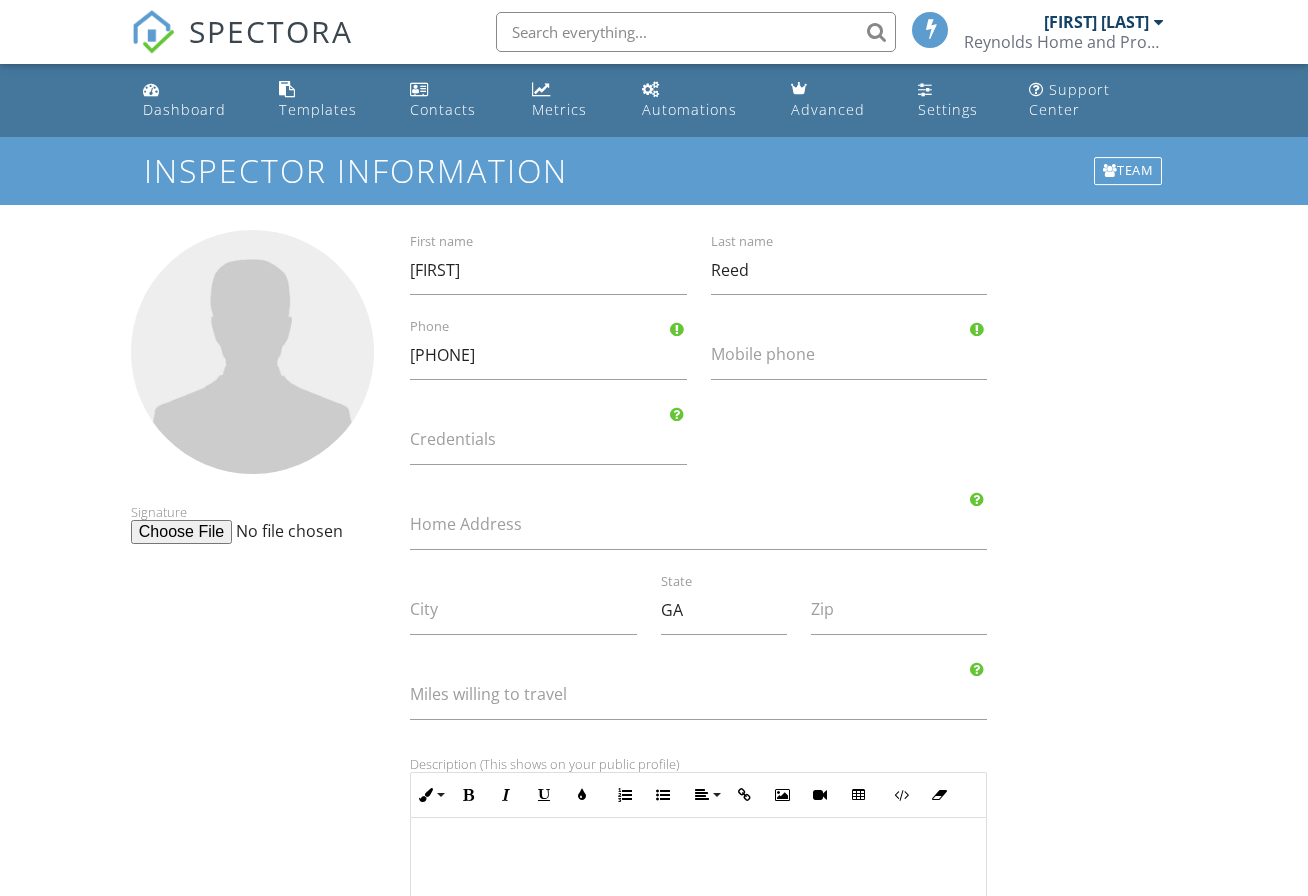 scroll, scrollTop: 0, scrollLeft: 0, axis: both 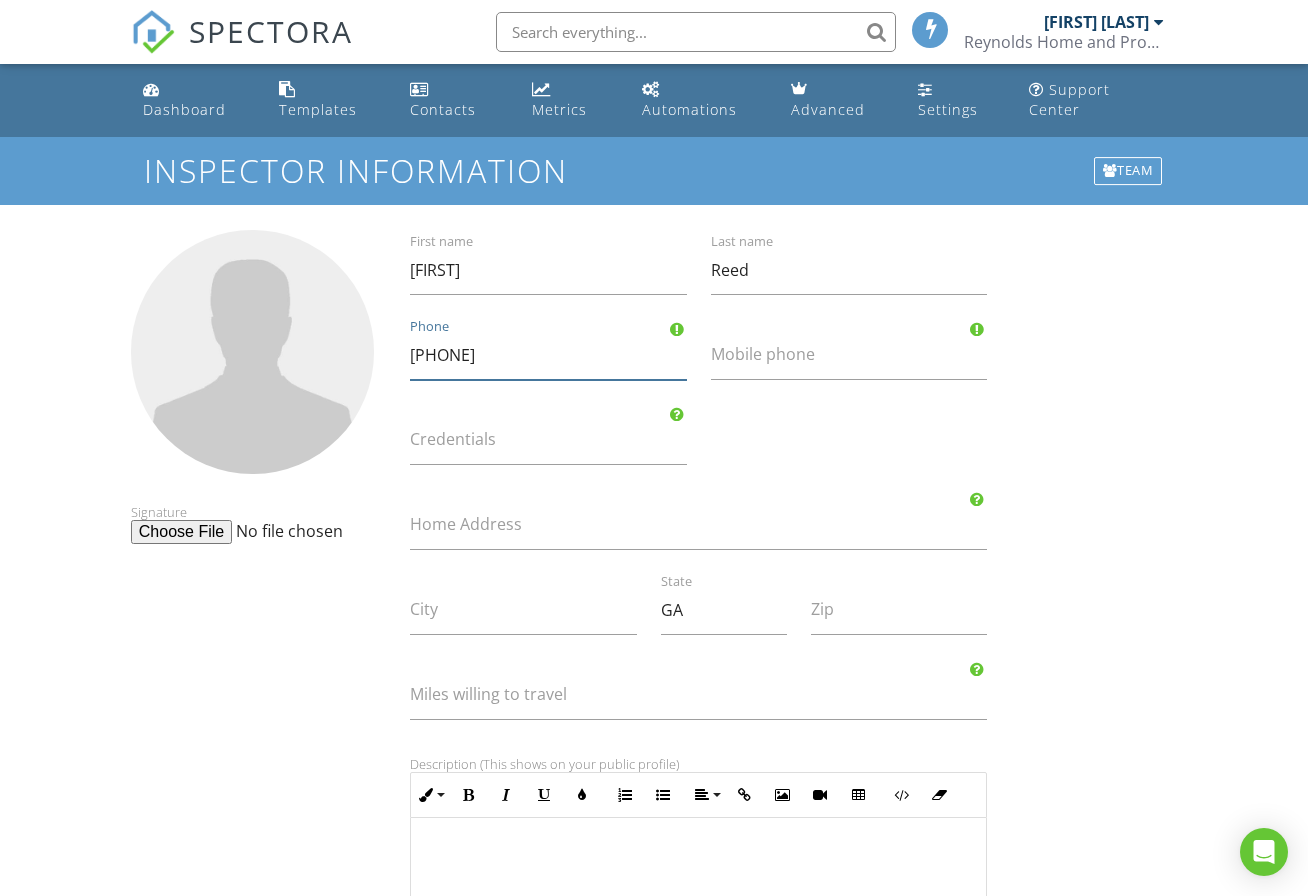 click on "6787996141" at bounding box center [548, 355] 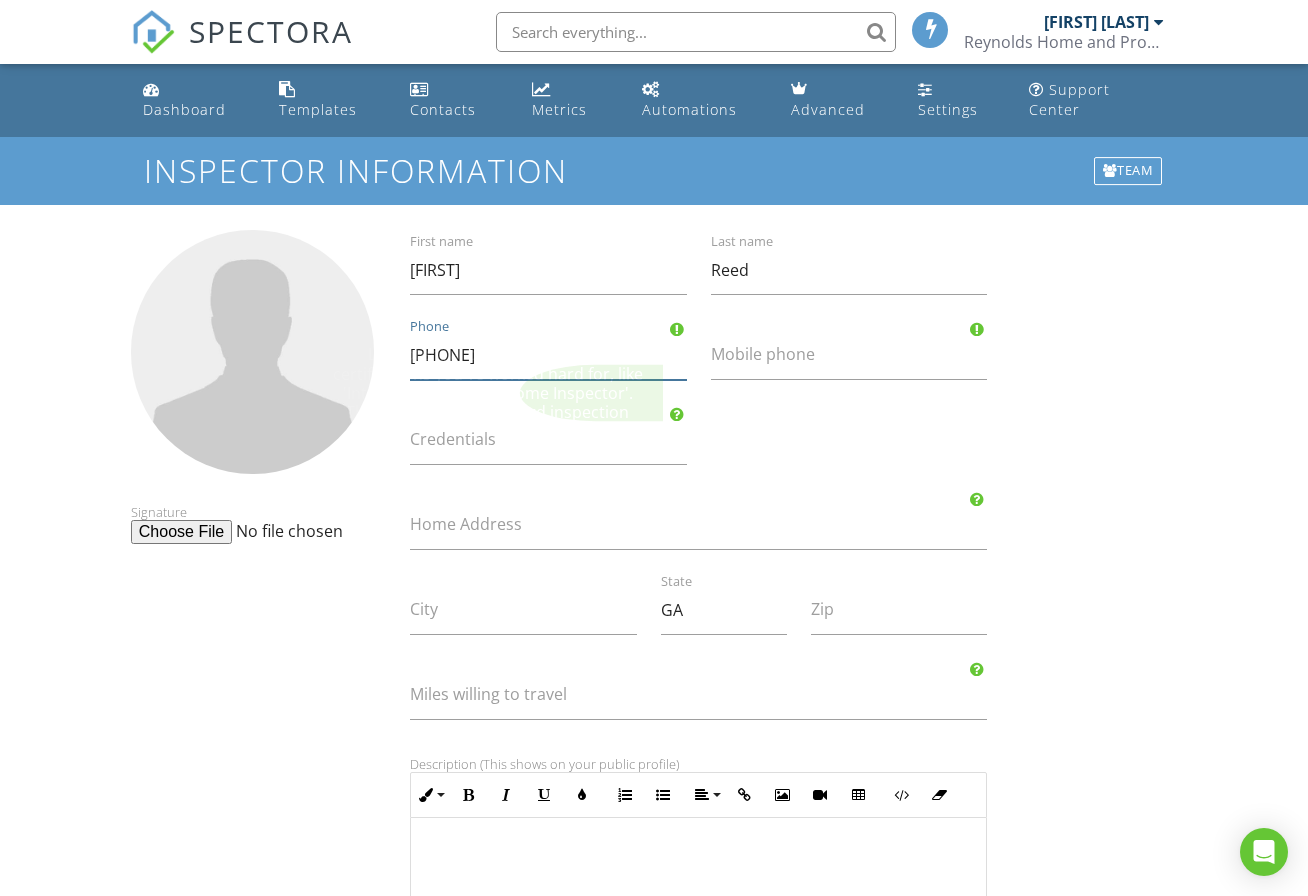 type on "678-799-6141" 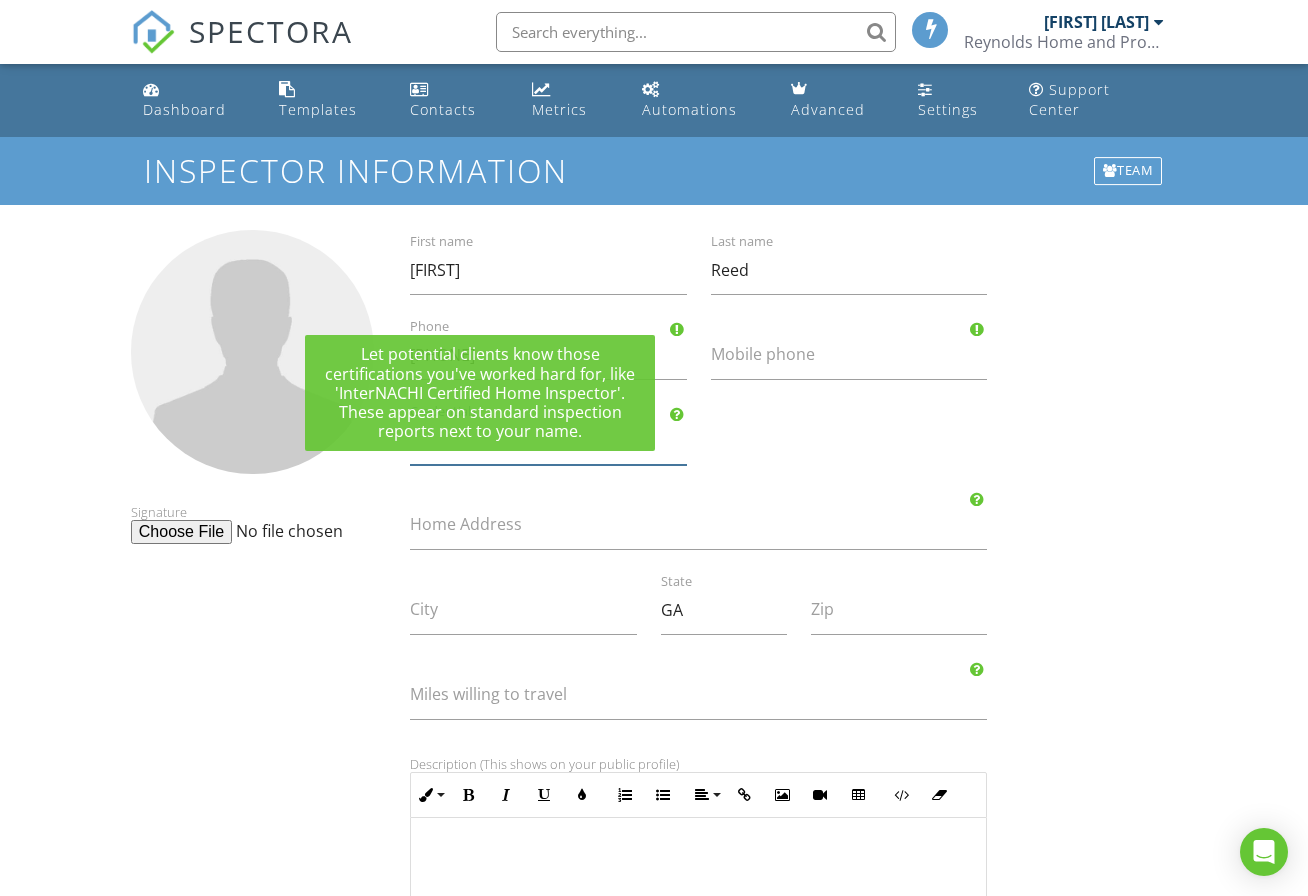 click on "Credentials" at bounding box center (548, 440) 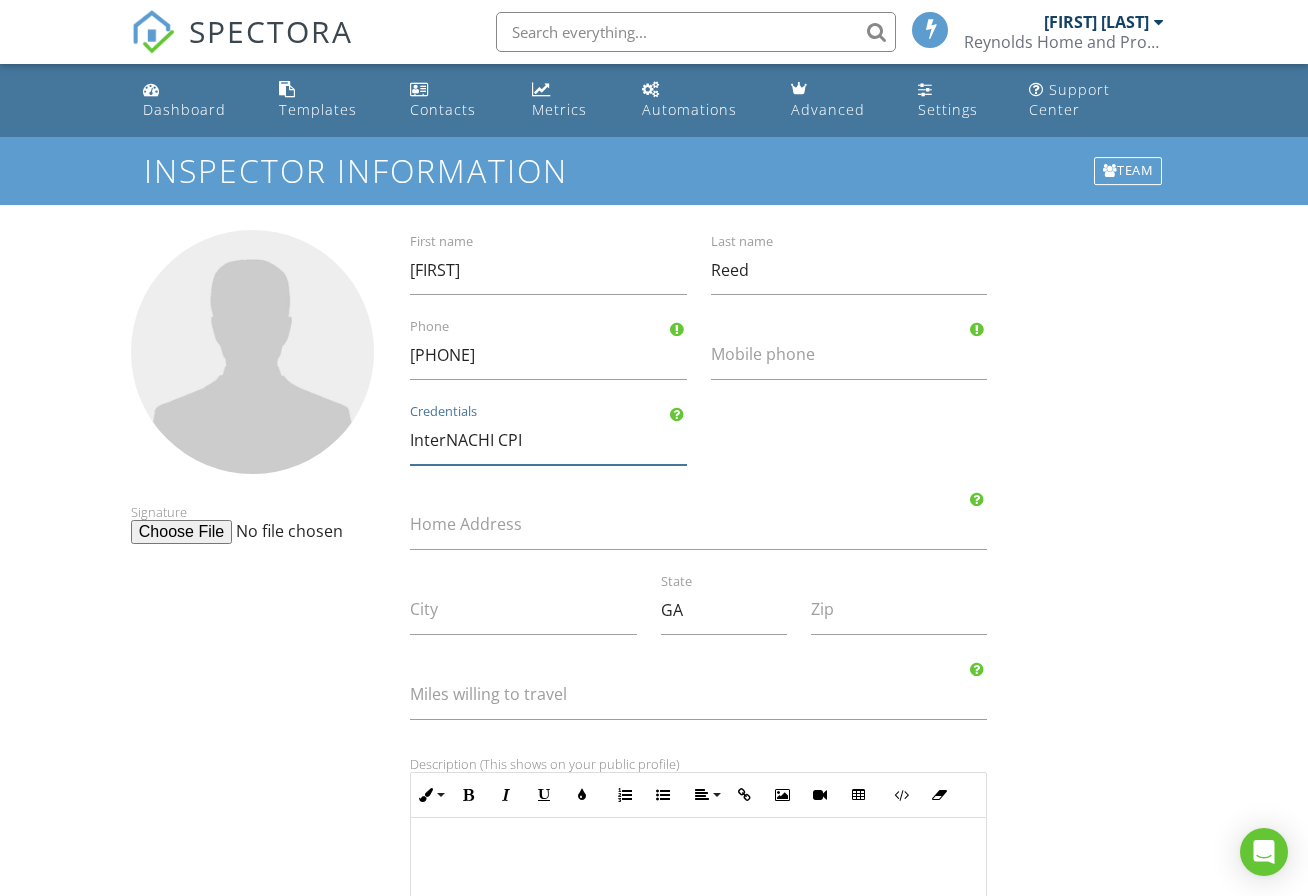 type on "InterNACHI CPI" 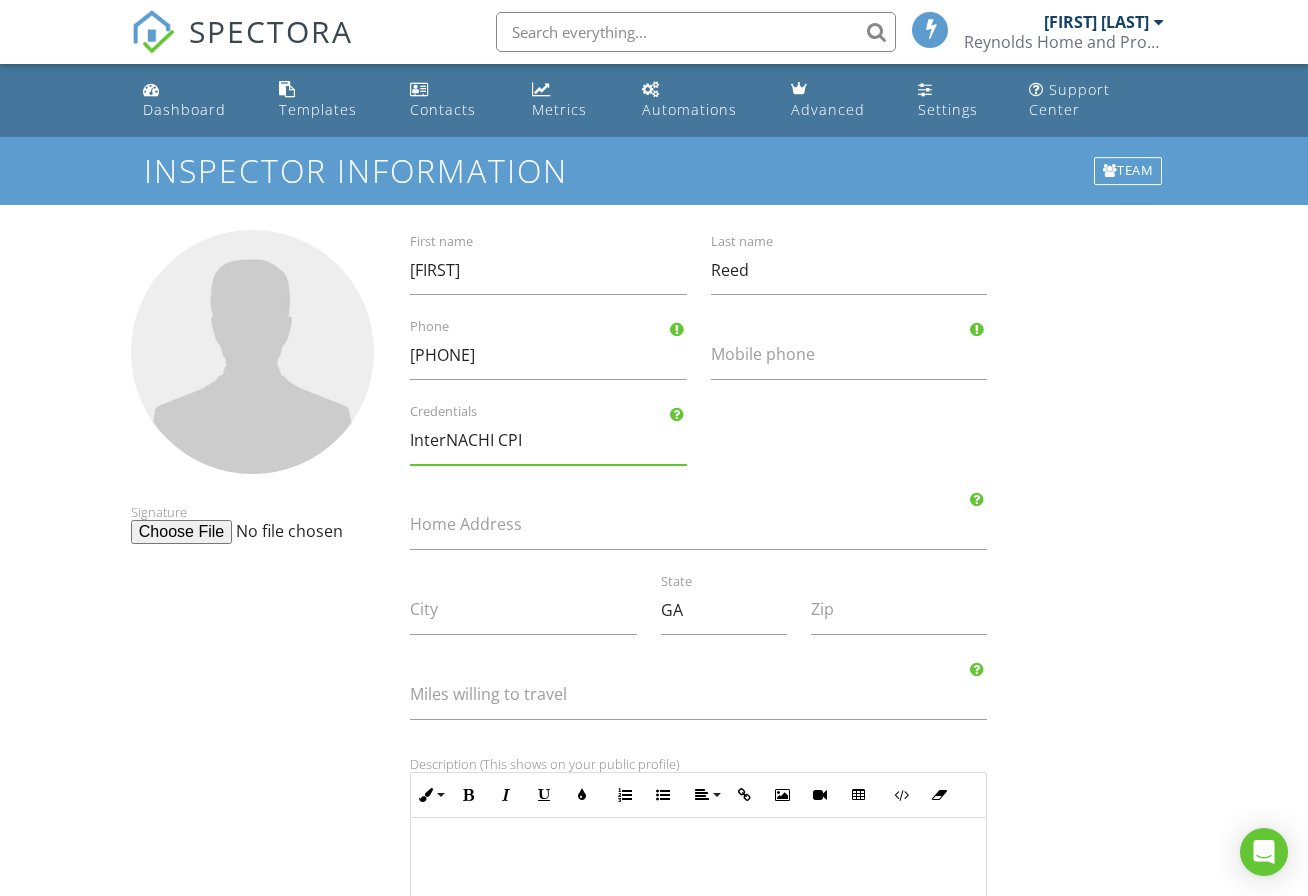 click on "Signature
Akeem
First name
Reed
Last name
678-799-6141
Phone
Mobile phone
InterNACHI CPI
Credentials
Home Address
City
GA
State
Zip
Miles willing to travel
Description (This shows on your public profile)
Inline Style XLarge Large Normal Small Light Small/Light Bold Italic Underline Colors Ordered List Unordered List Align Align Left Align Center Align Right Align Justify Insert Link Insert Image Insert Video Insert Table Code View Clear Formatting
Notes (Use {{INSPECTOR_NOTES}} to display this in agreements, template comments, etc.)
Inline Style XLarge Large Normal Small Light Small/Light Bold Italic Underline Colors Ordered List Unordered List Align Align Left Align Center Align Right Align Justify Insert Link Insert Image Insert Video Insert Table Code View Clear Formatting
Save" at bounding box center [654, 835] 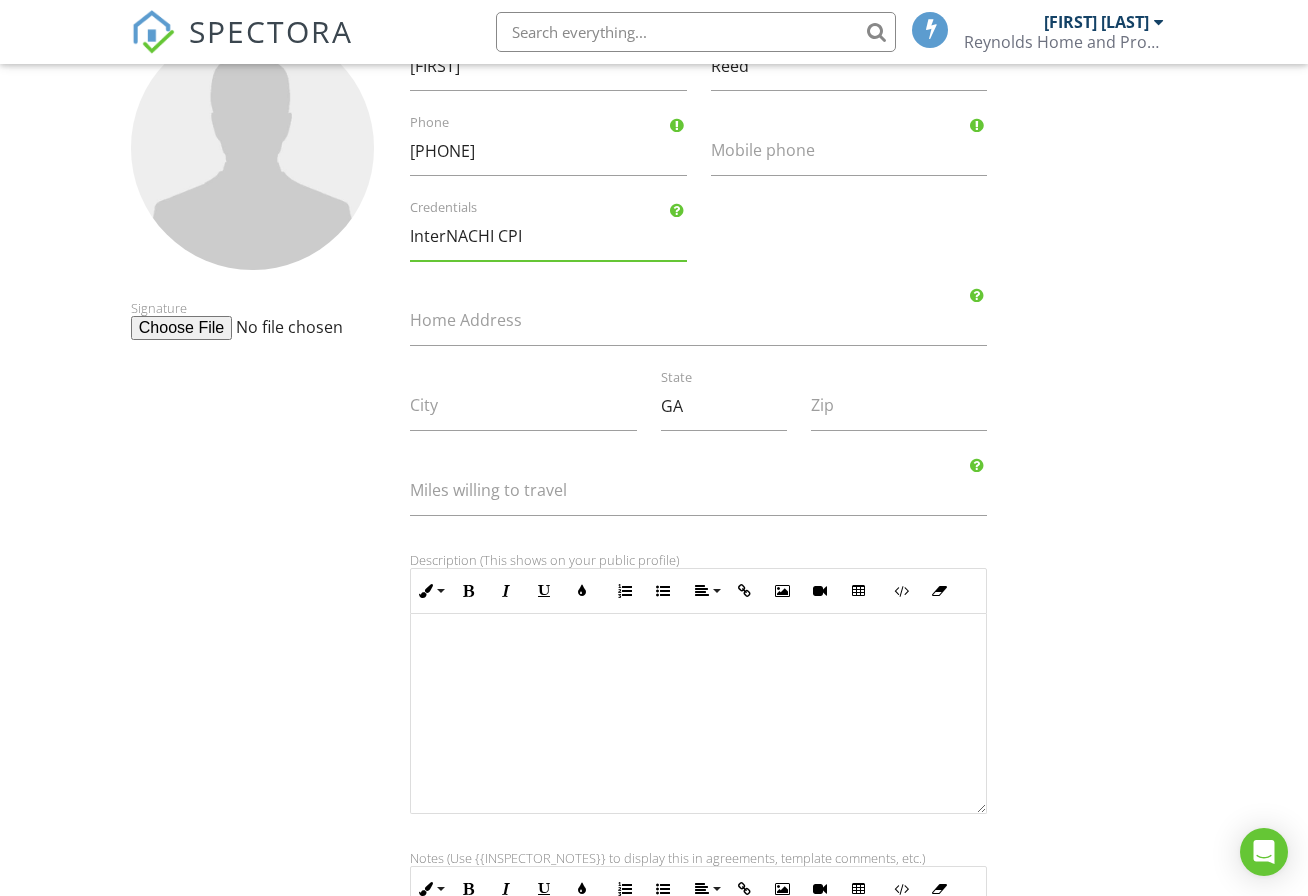 scroll, scrollTop: 544, scrollLeft: 0, axis: vertical 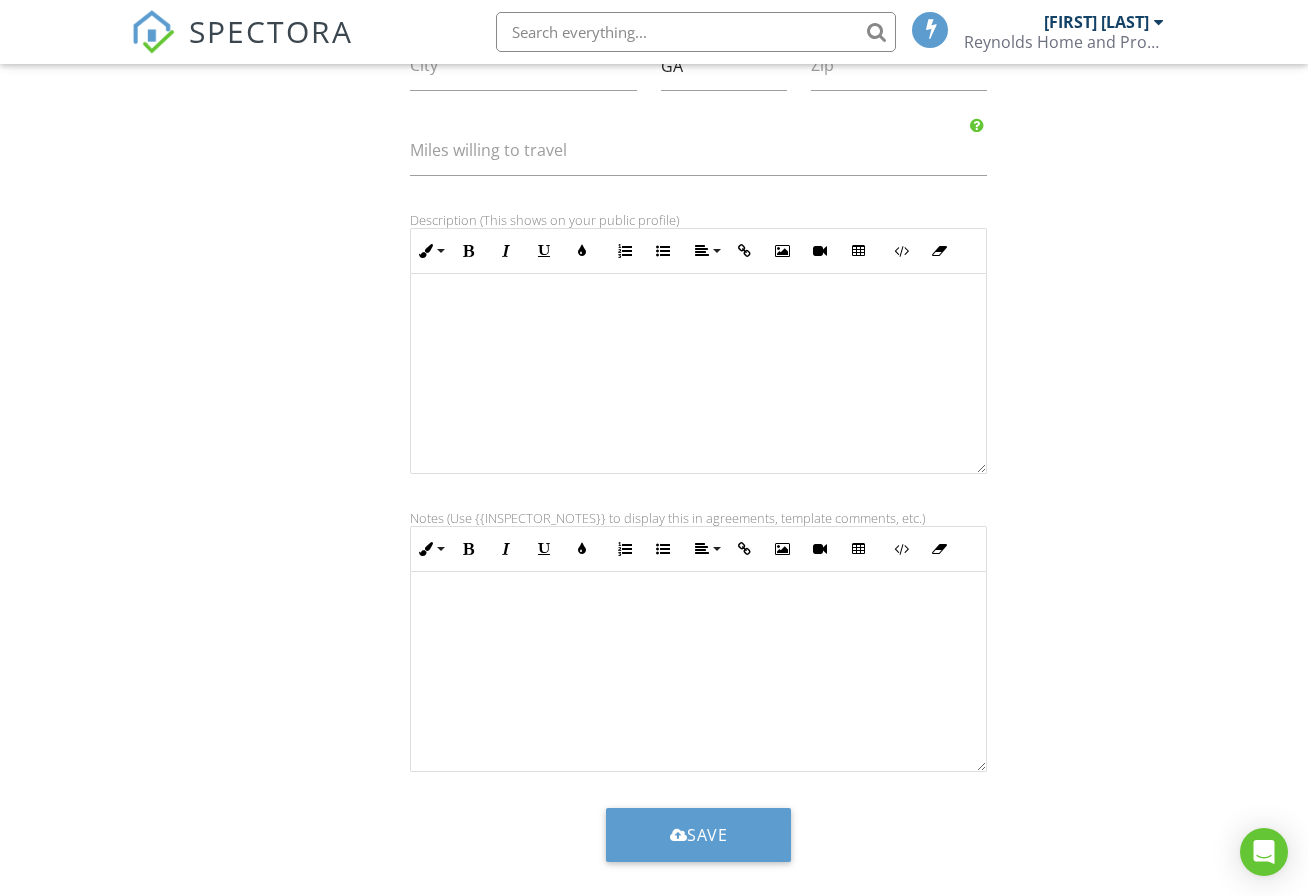 click at bounding box center (698, 672) 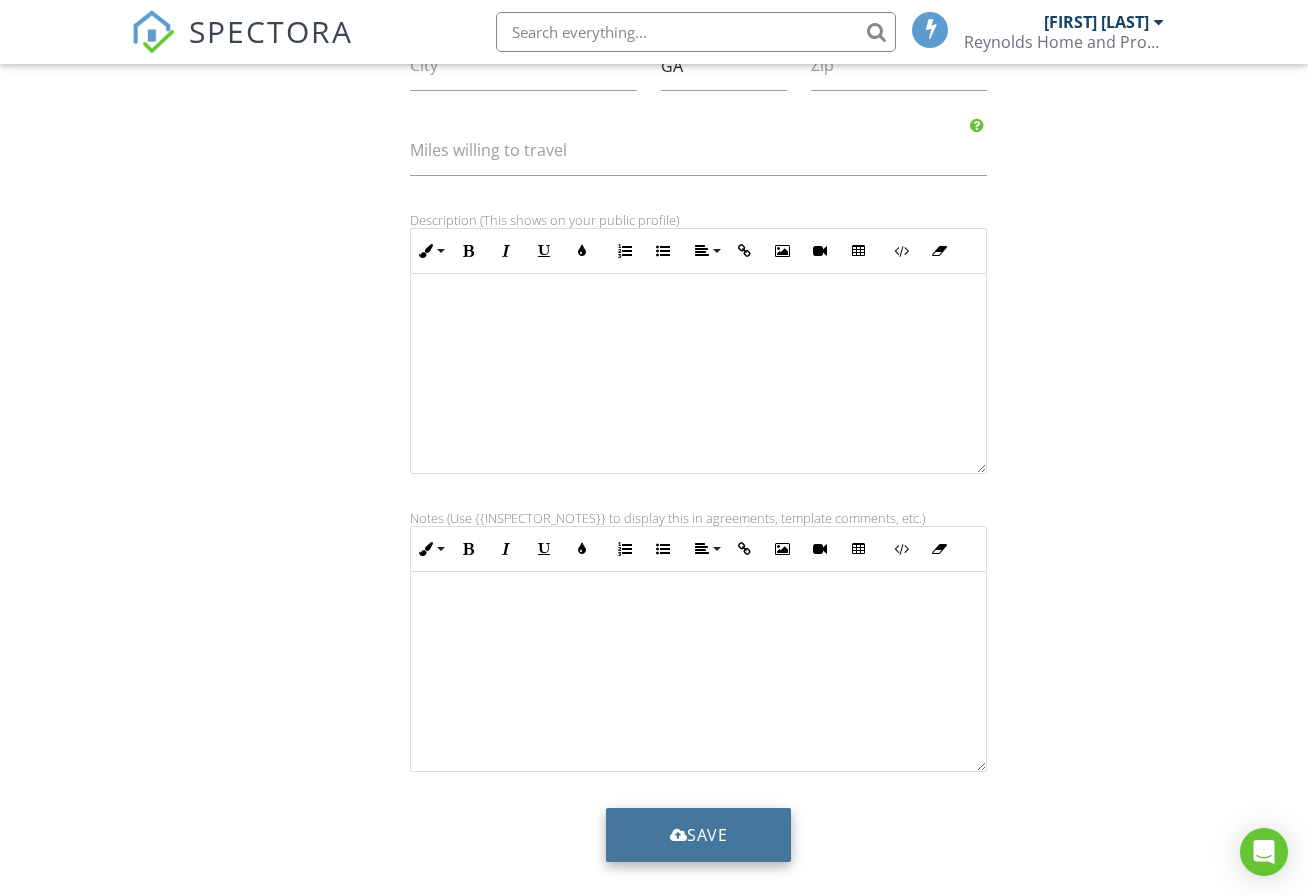 click on "Save" at bounding box center [699, 835] 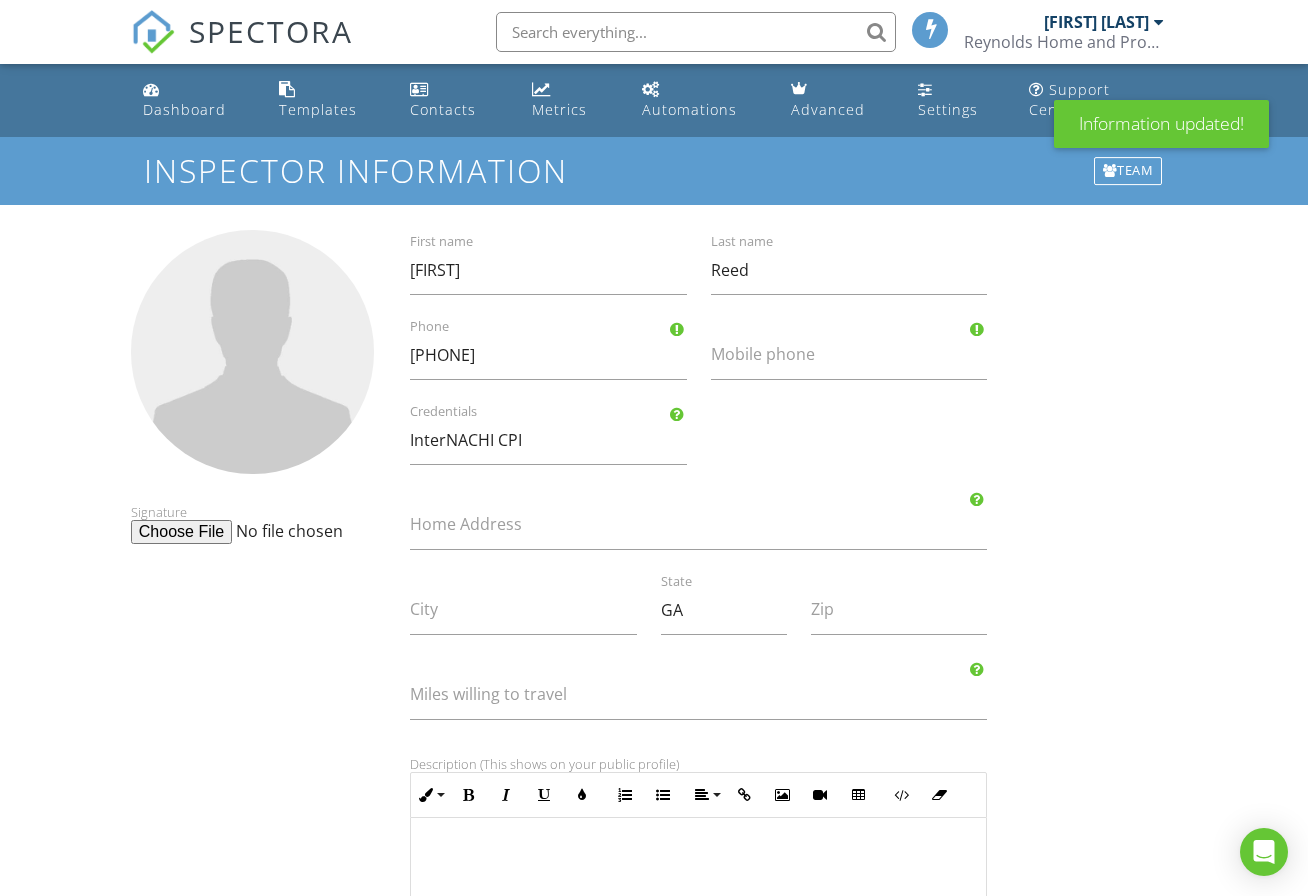 scroll, scrollTop: 0, scrollLeft: 0, axis: both 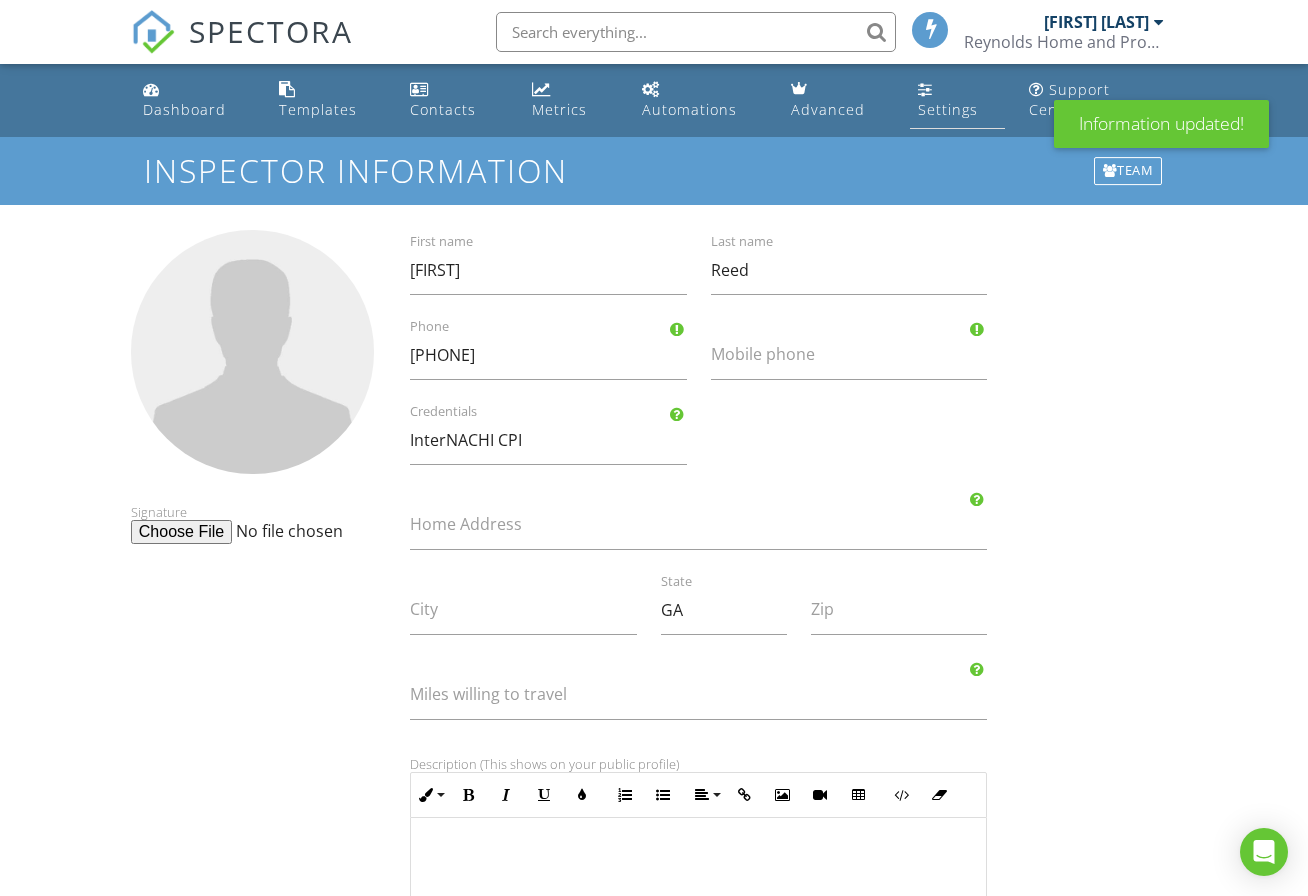 click on "Settings" at bounding box center [948, 109] 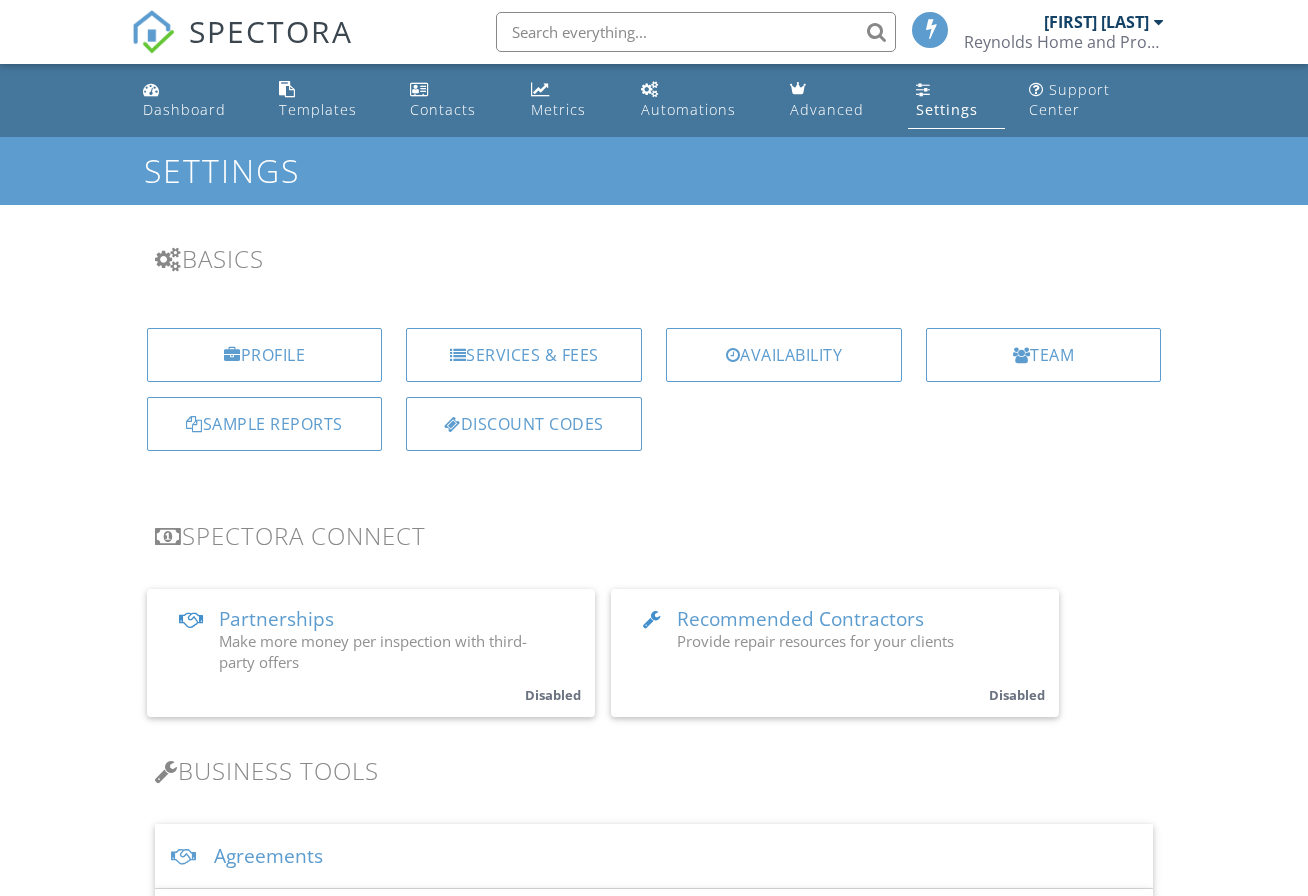 scroll, scrollTop: 0, scrollLeft: 0, axis: both 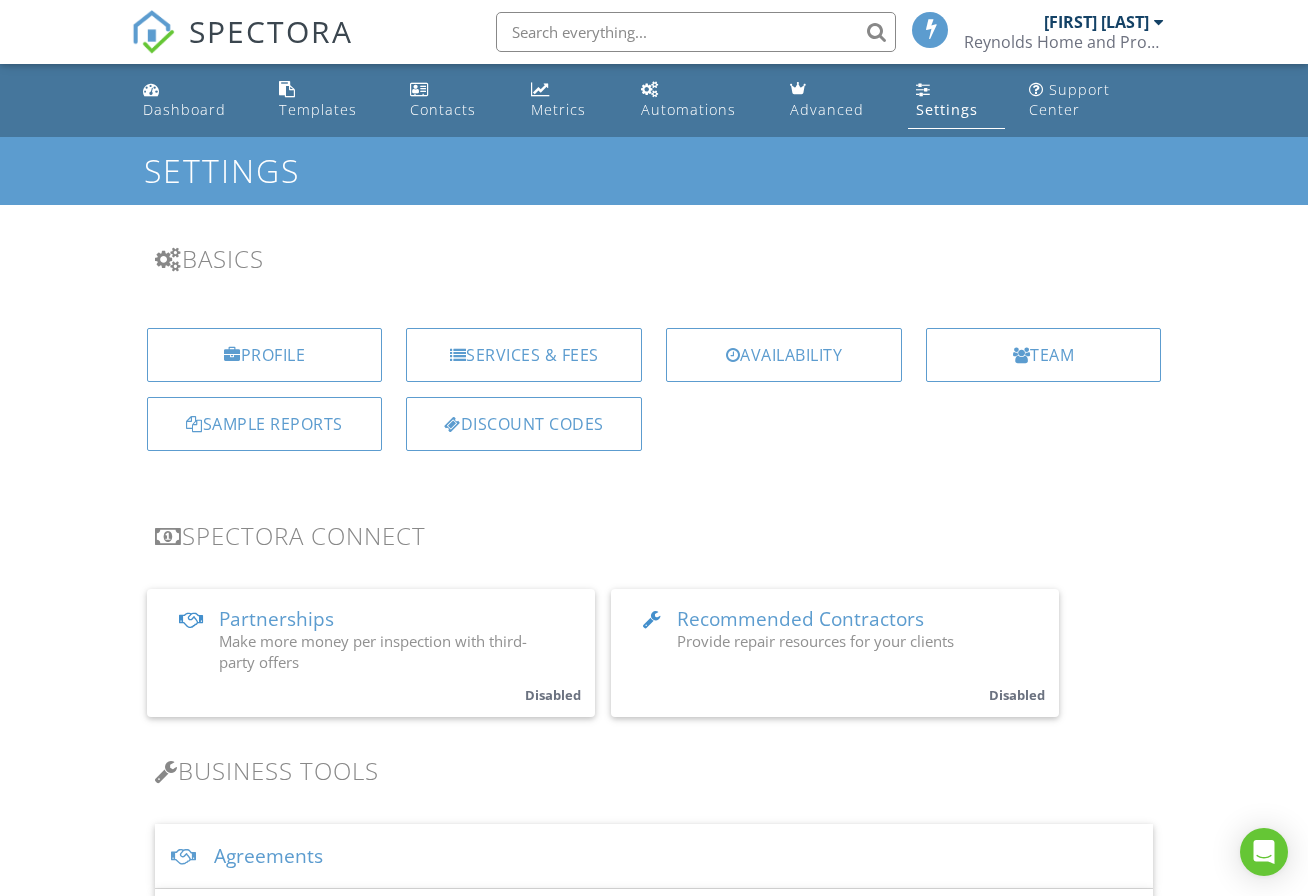 click at bounding box center (931, 29) 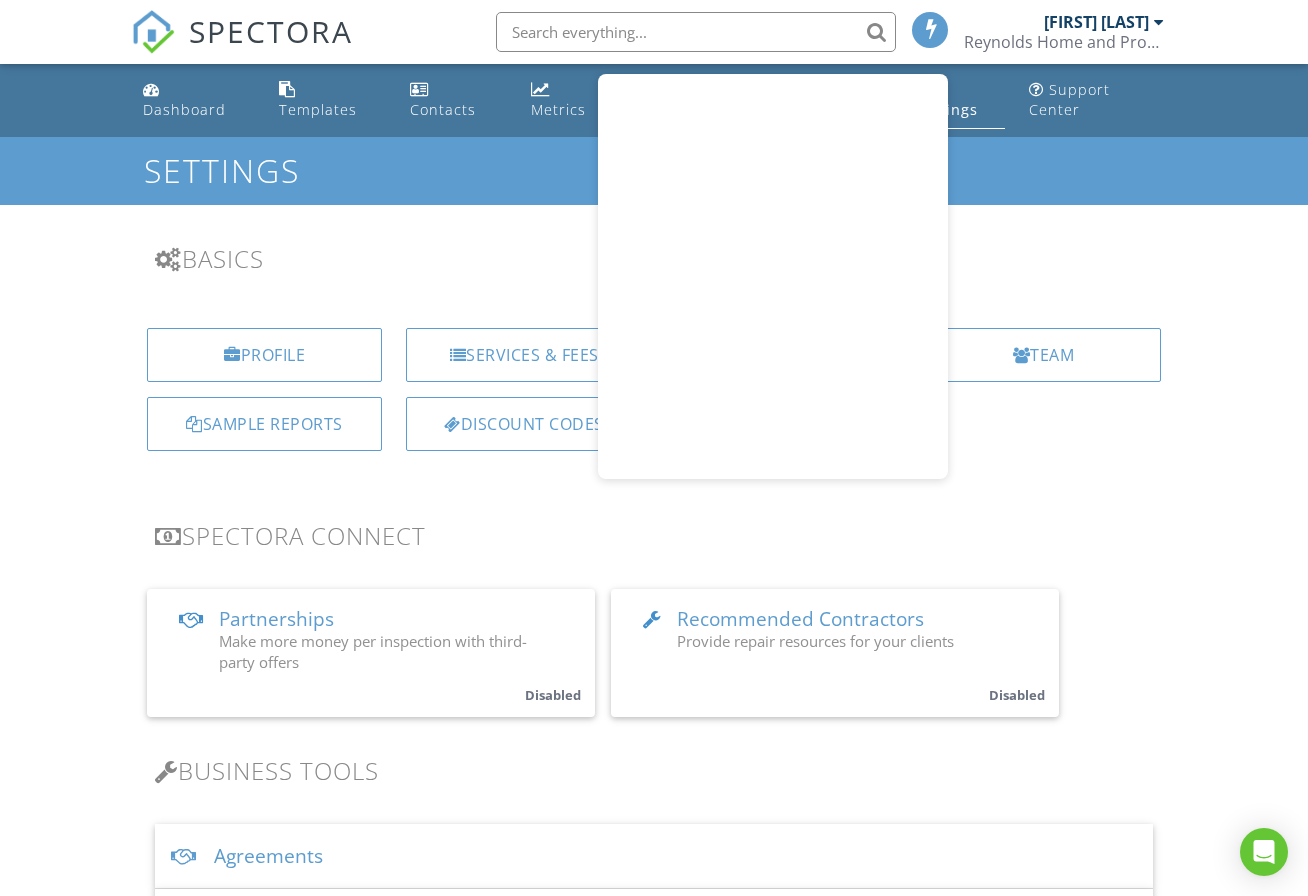 click on "Reynolds Home and Property Solutions of Georgia / South Property Inspectors" at bounding box center (1064, 42) 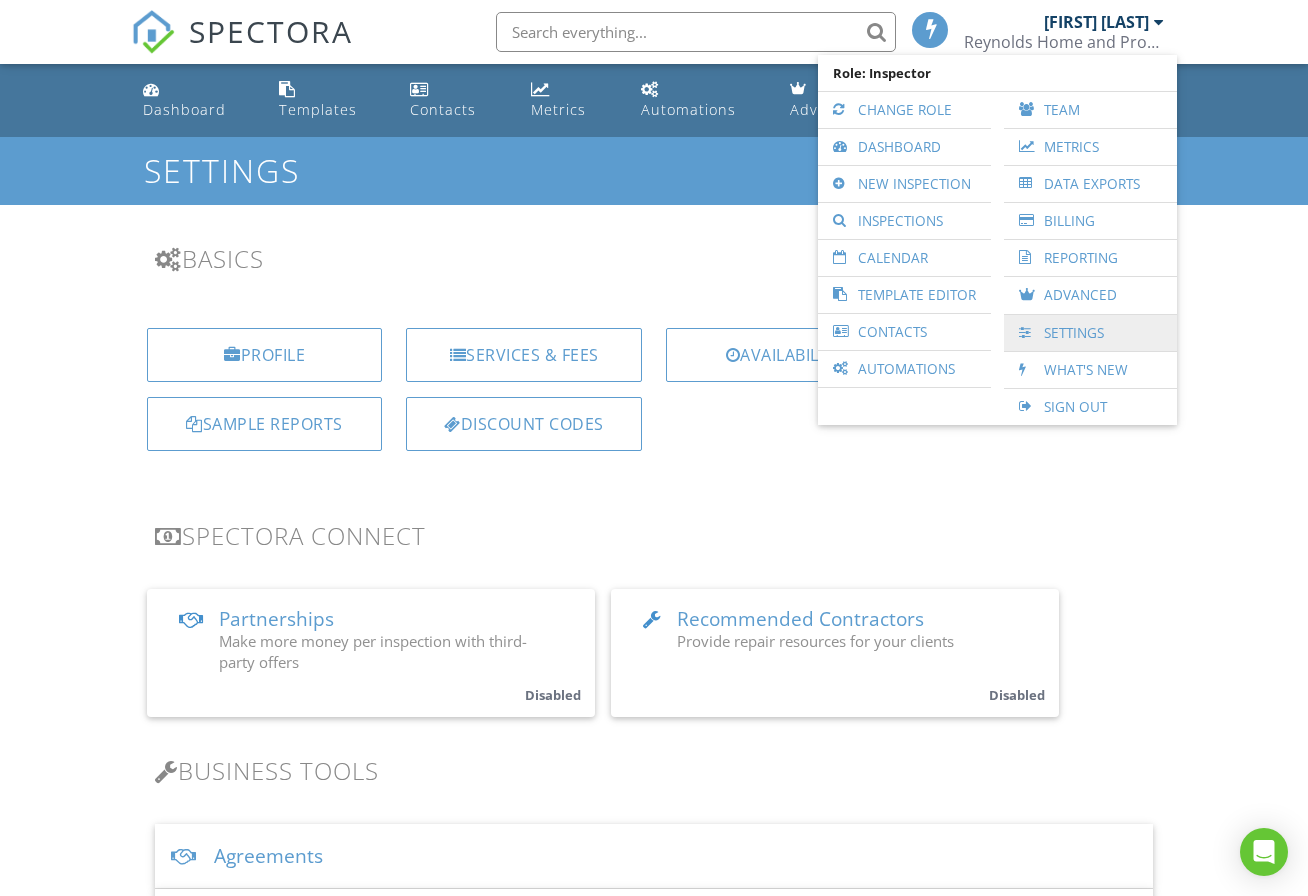 click on "Settings" at bounding box center (1090, 333) 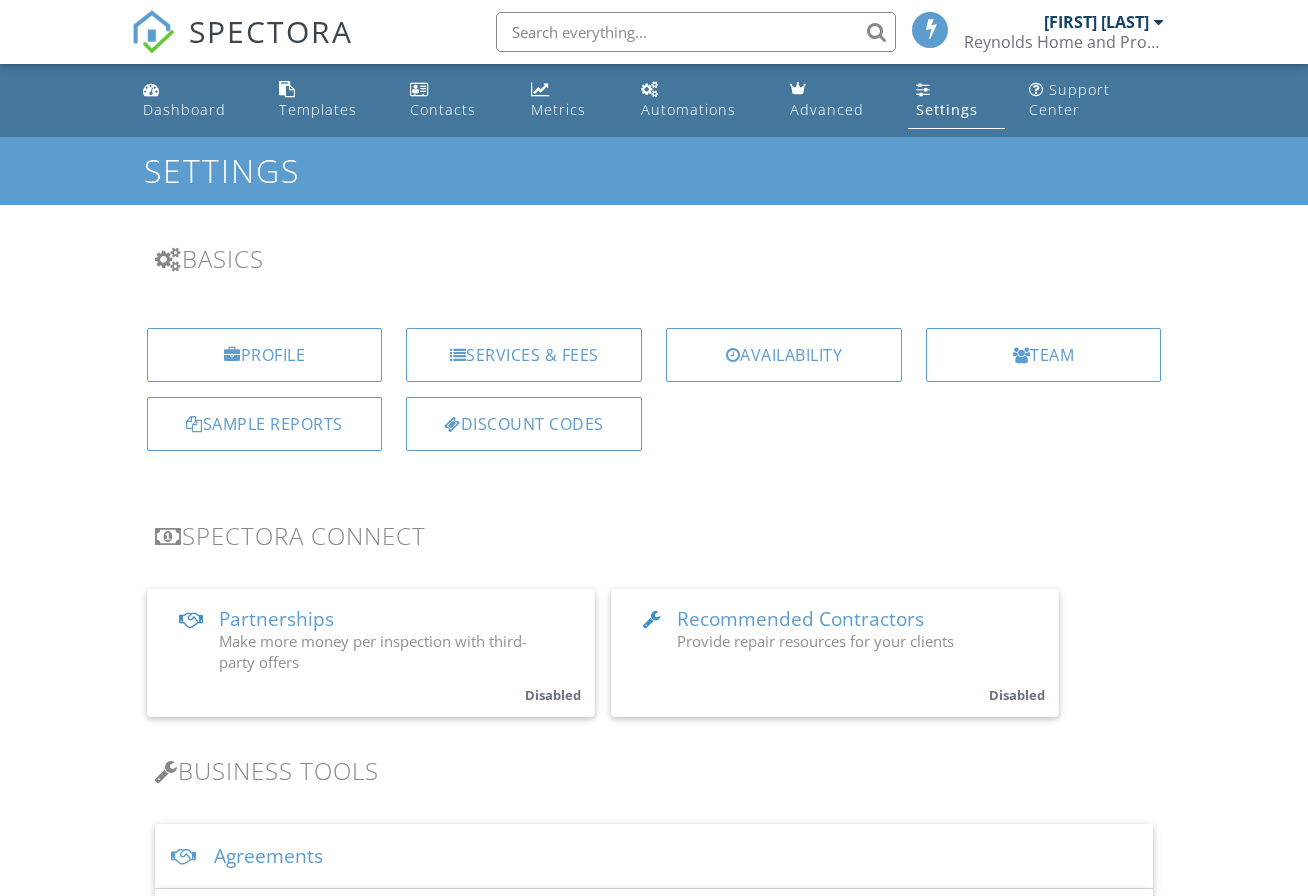 scroll, scrollTop: 0, scrollLeft: 0, axis: both 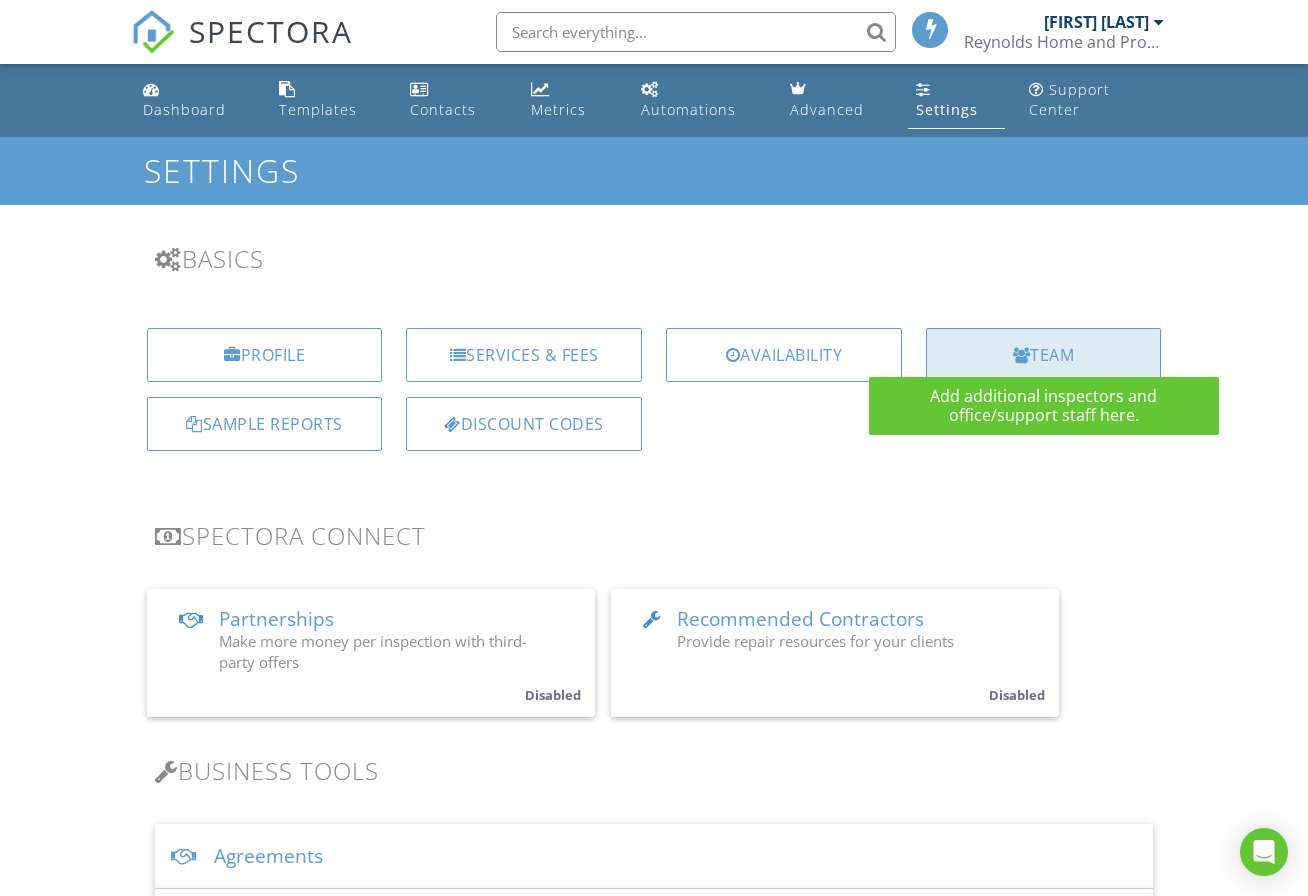 click on "Team" at bounding box center (1044, 355) 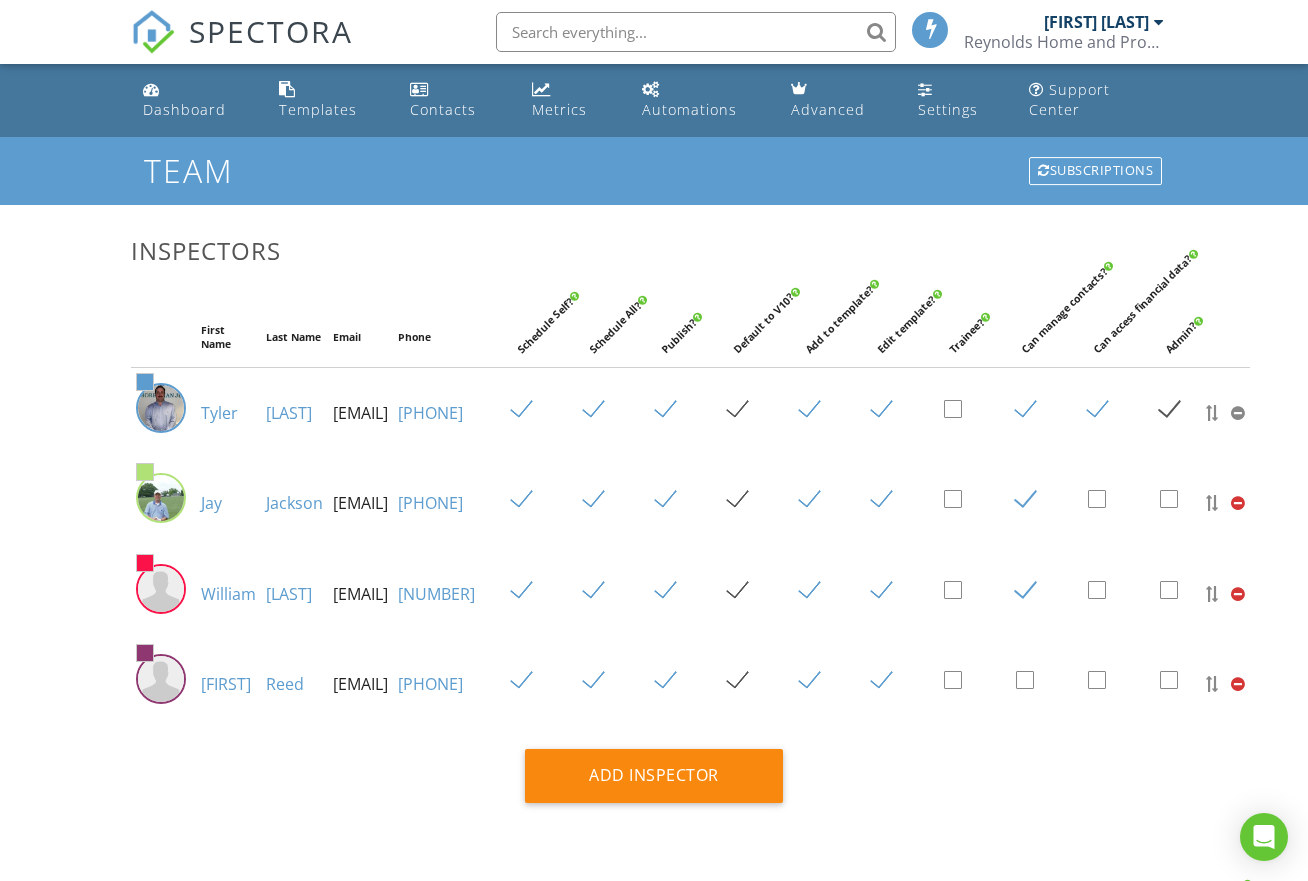 scroll, scrollTop: 0, scrollLeft: 0, axis: both 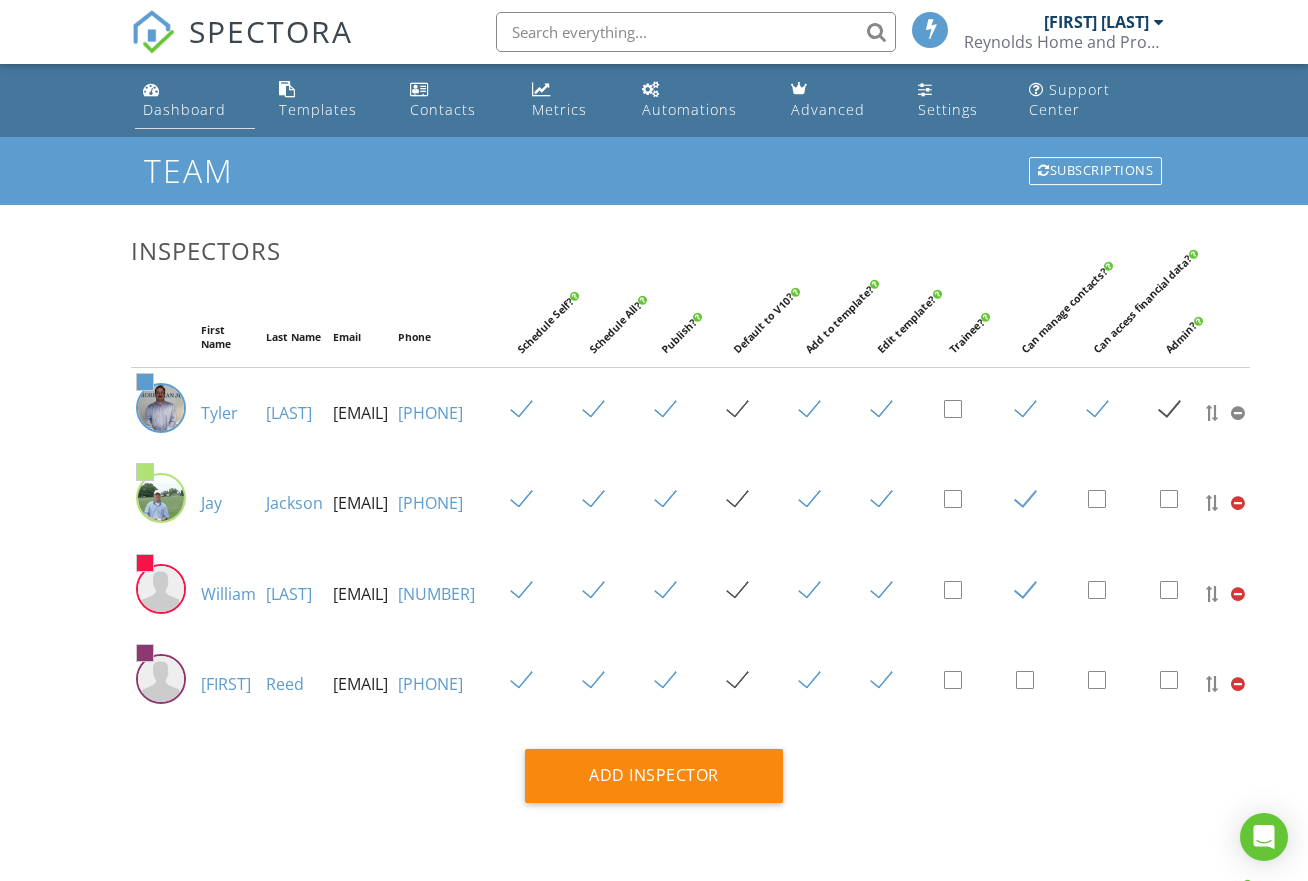 click on "Dashboard" at bounding box center (184, 109) 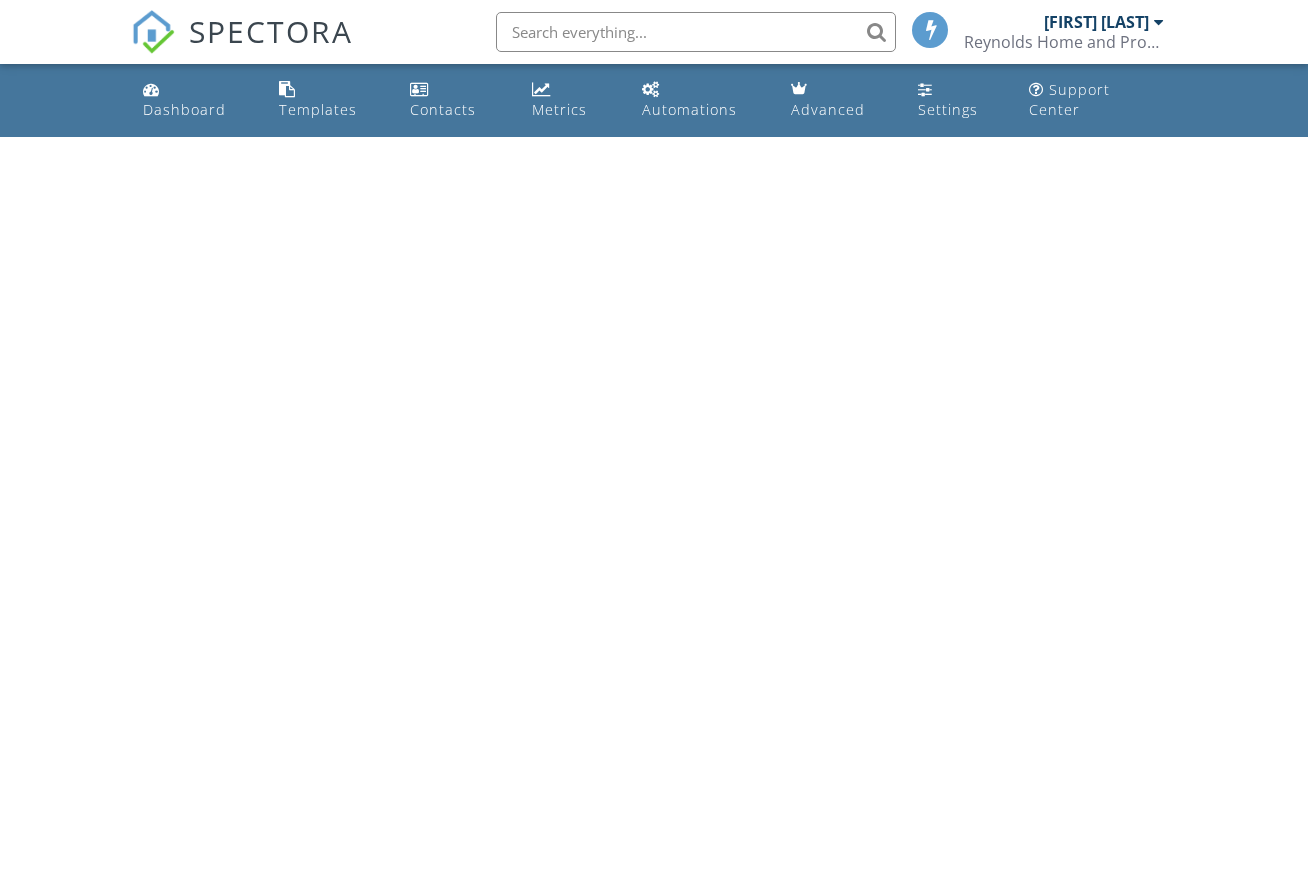 scroll, scrollTop: 0, scrollLeft: 0, axis: both 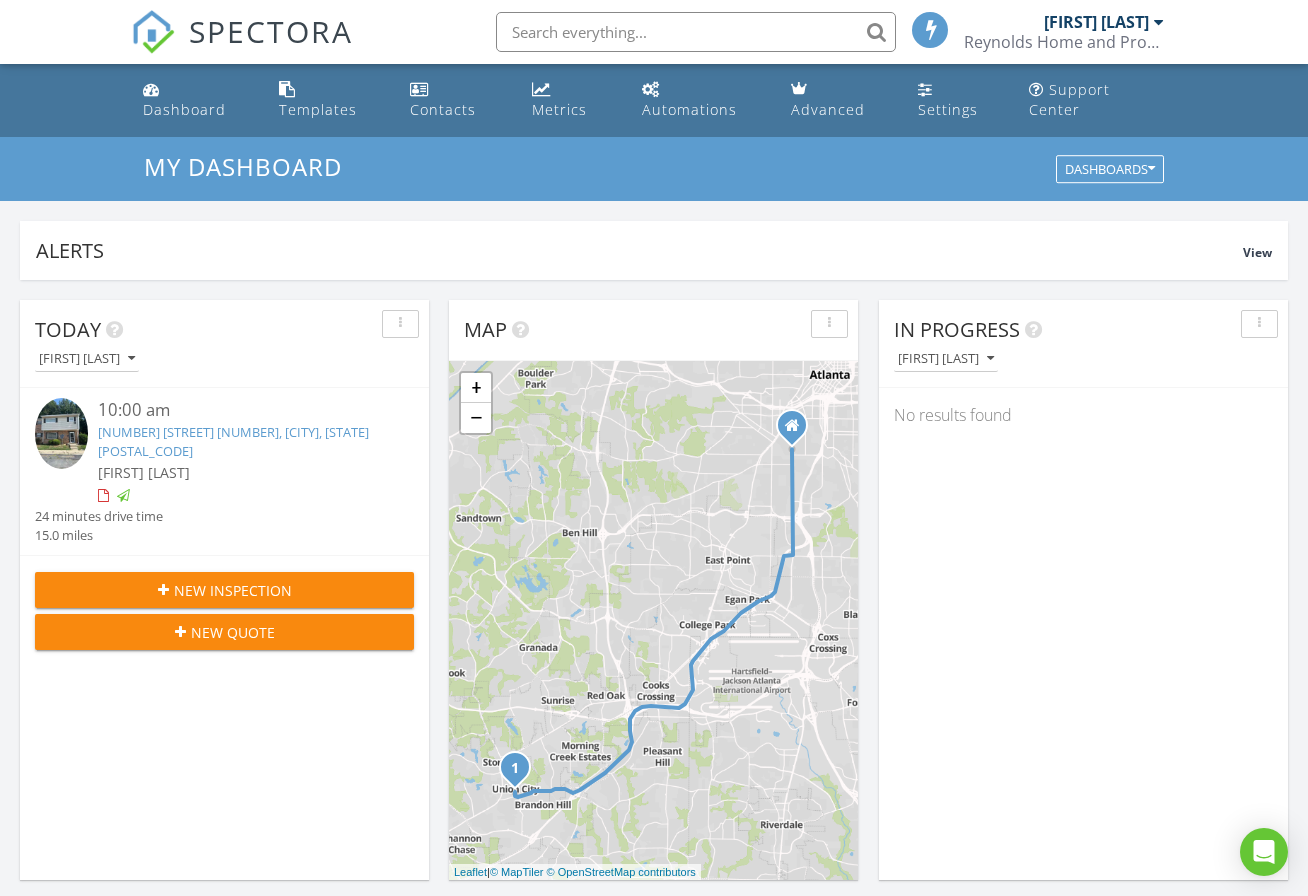 click on "[NUMBER] [STREET], [CITY], [STATE] [POSTAL_CODE]" at bounding box center [233, 441] 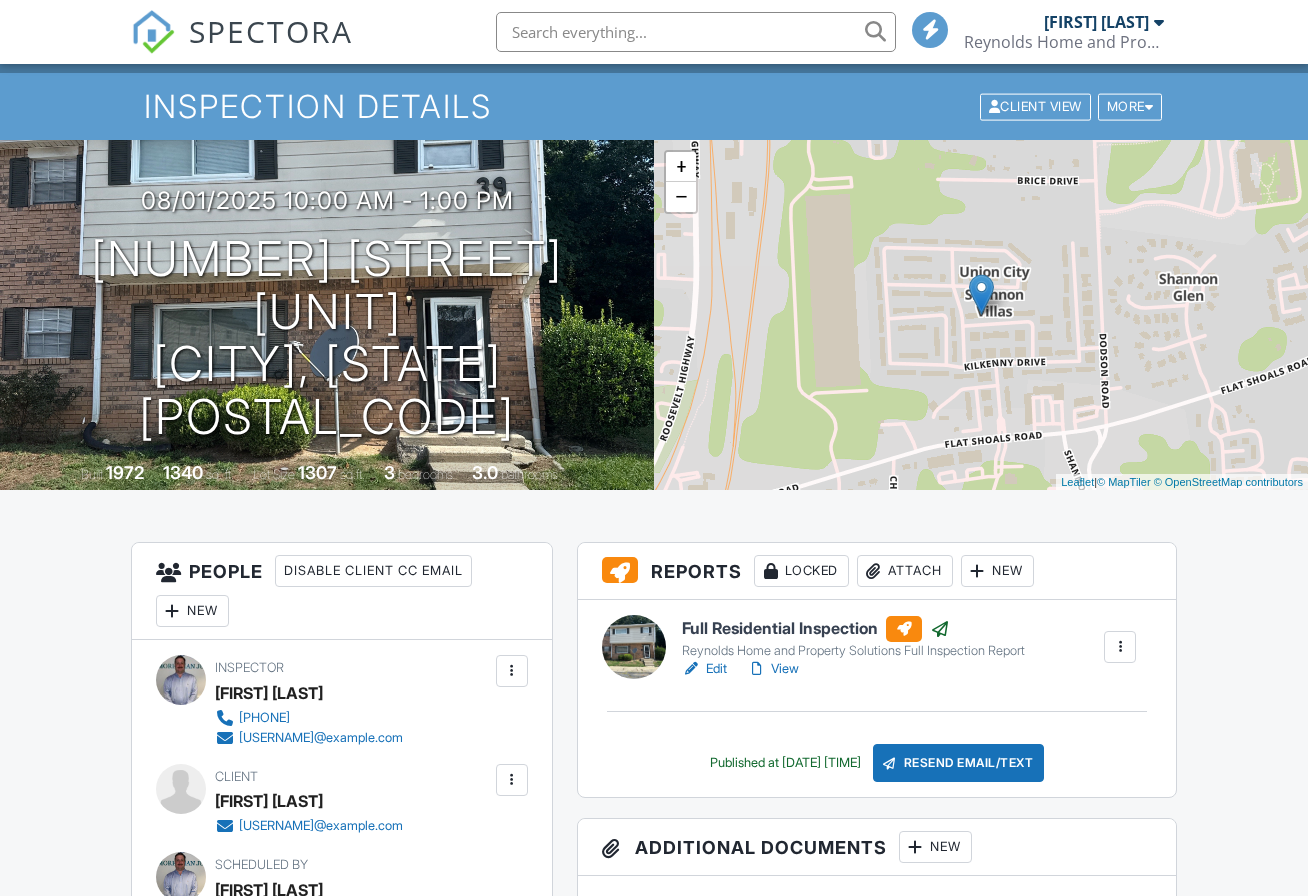 scroll, scrollTop: 420, scrollLeft: 0, axis: vertical 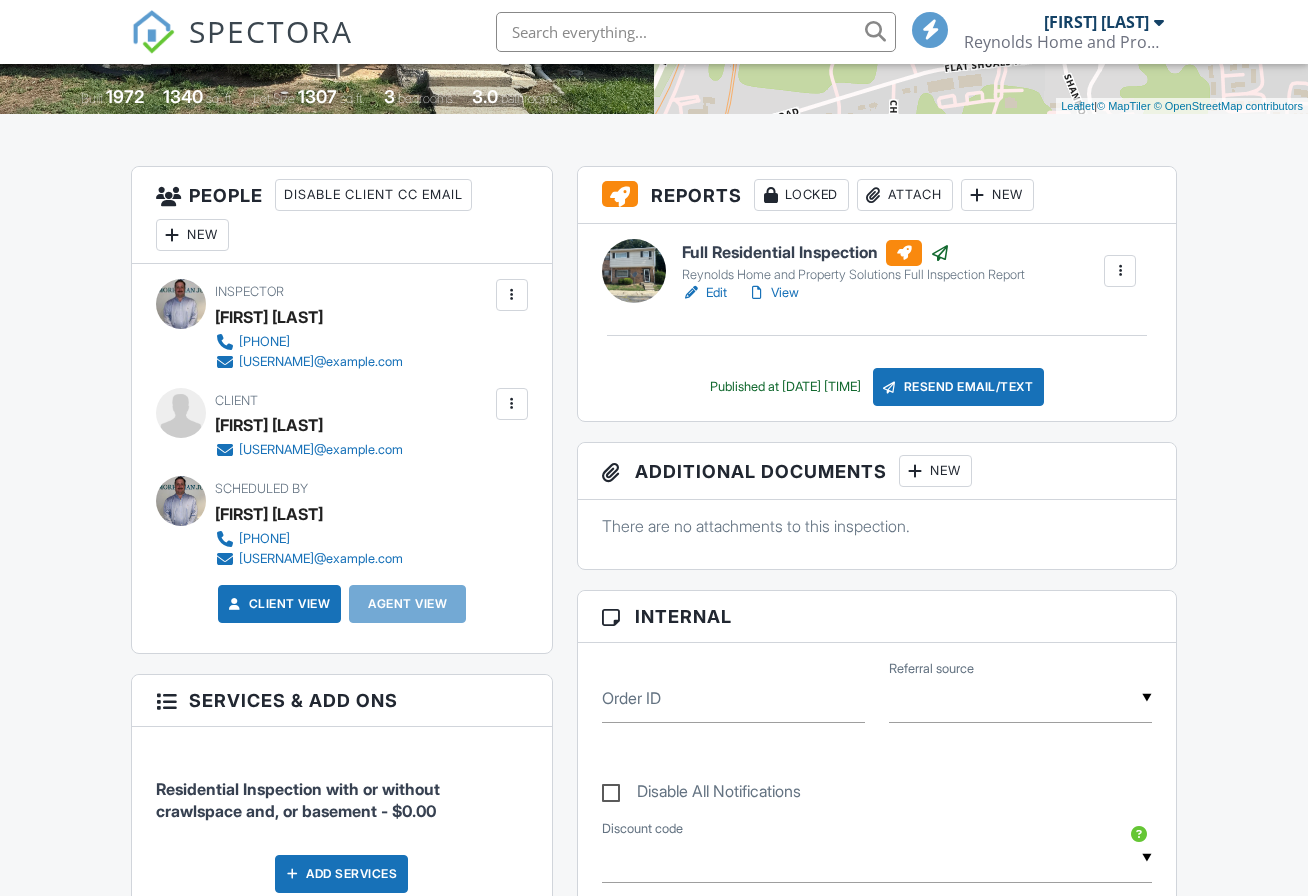 click on "View" at bounding box center (773, 293) 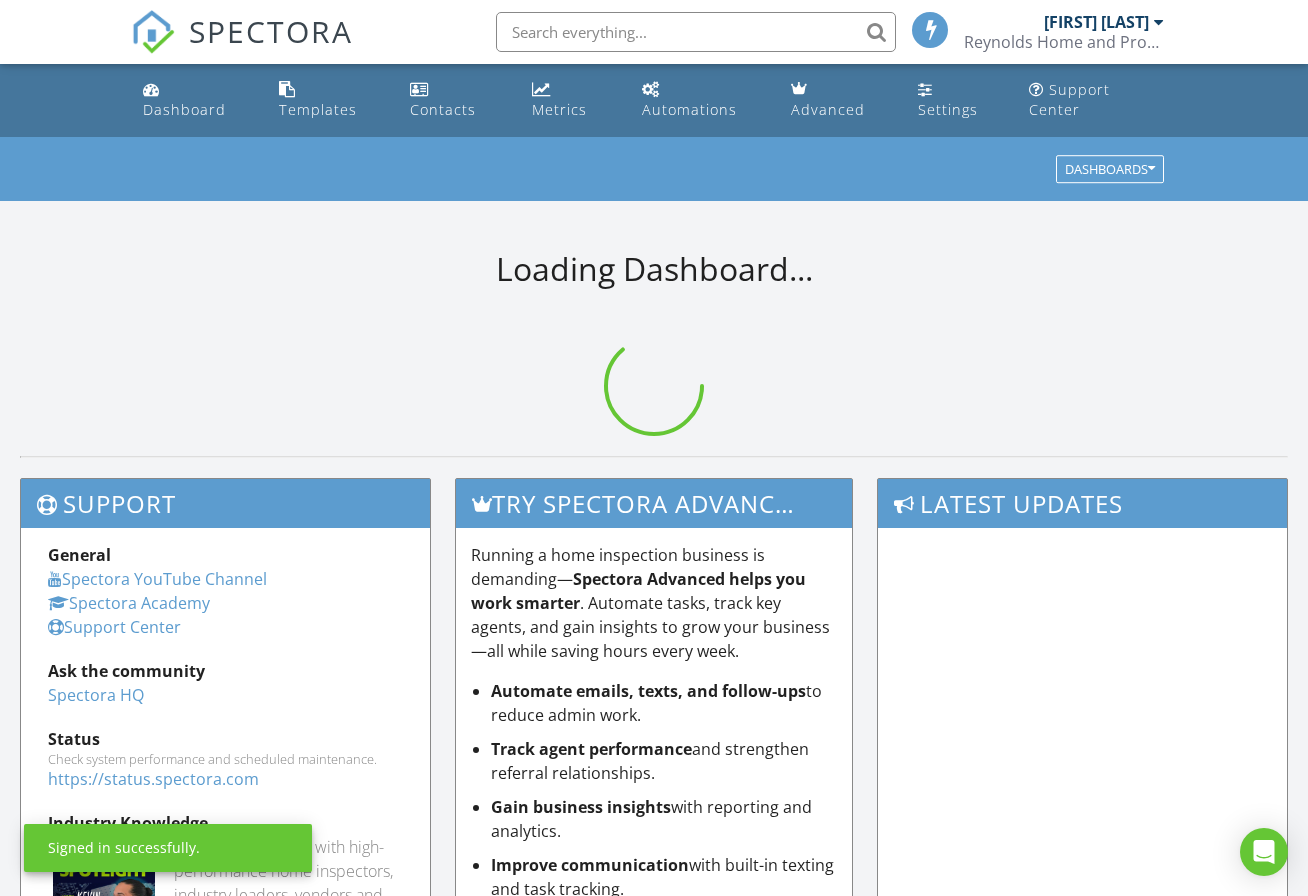 scroll, scrollTop: 0, scrollLeft: 0, axis: both 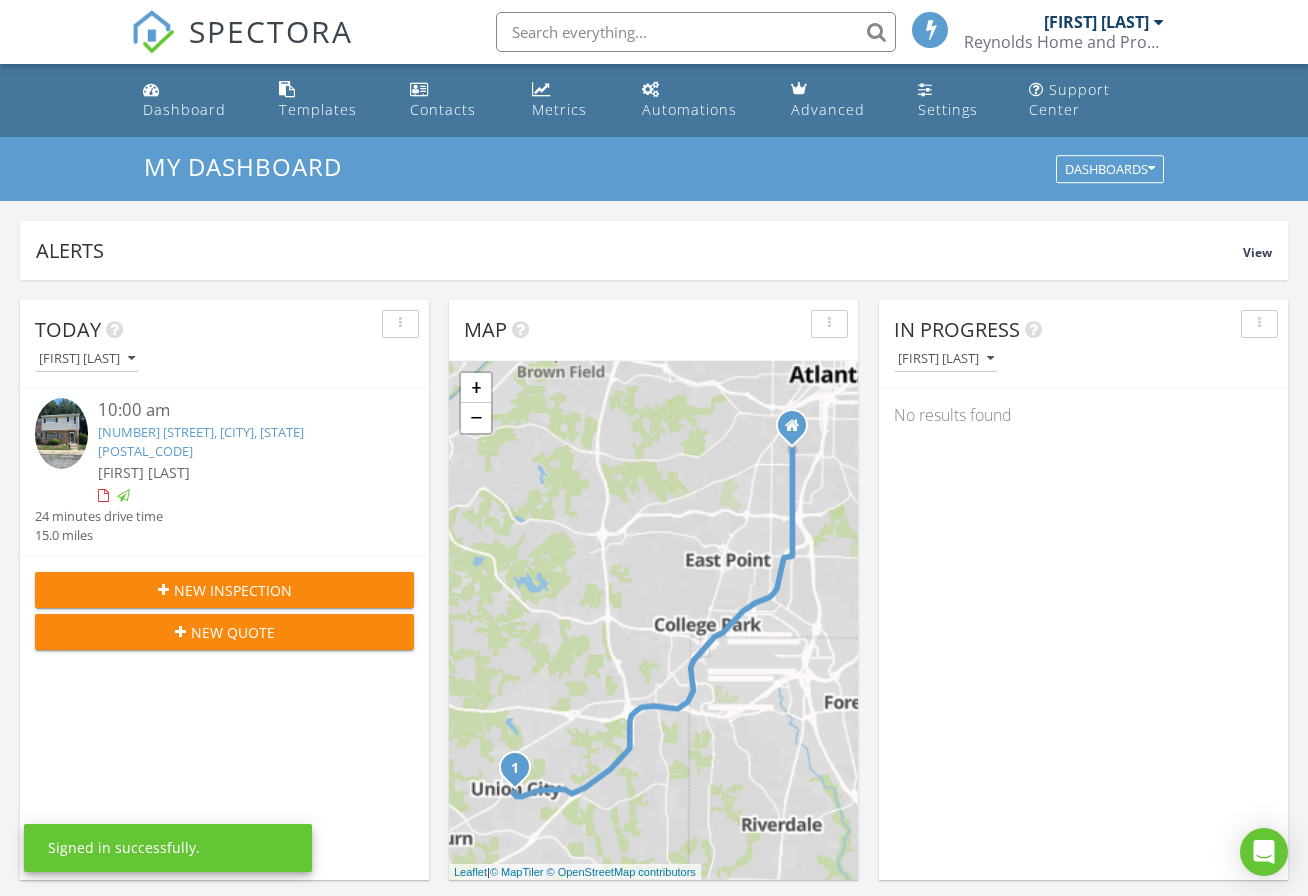 click on "[FIRST] [LAST]" at bounding box center [1096, 22] 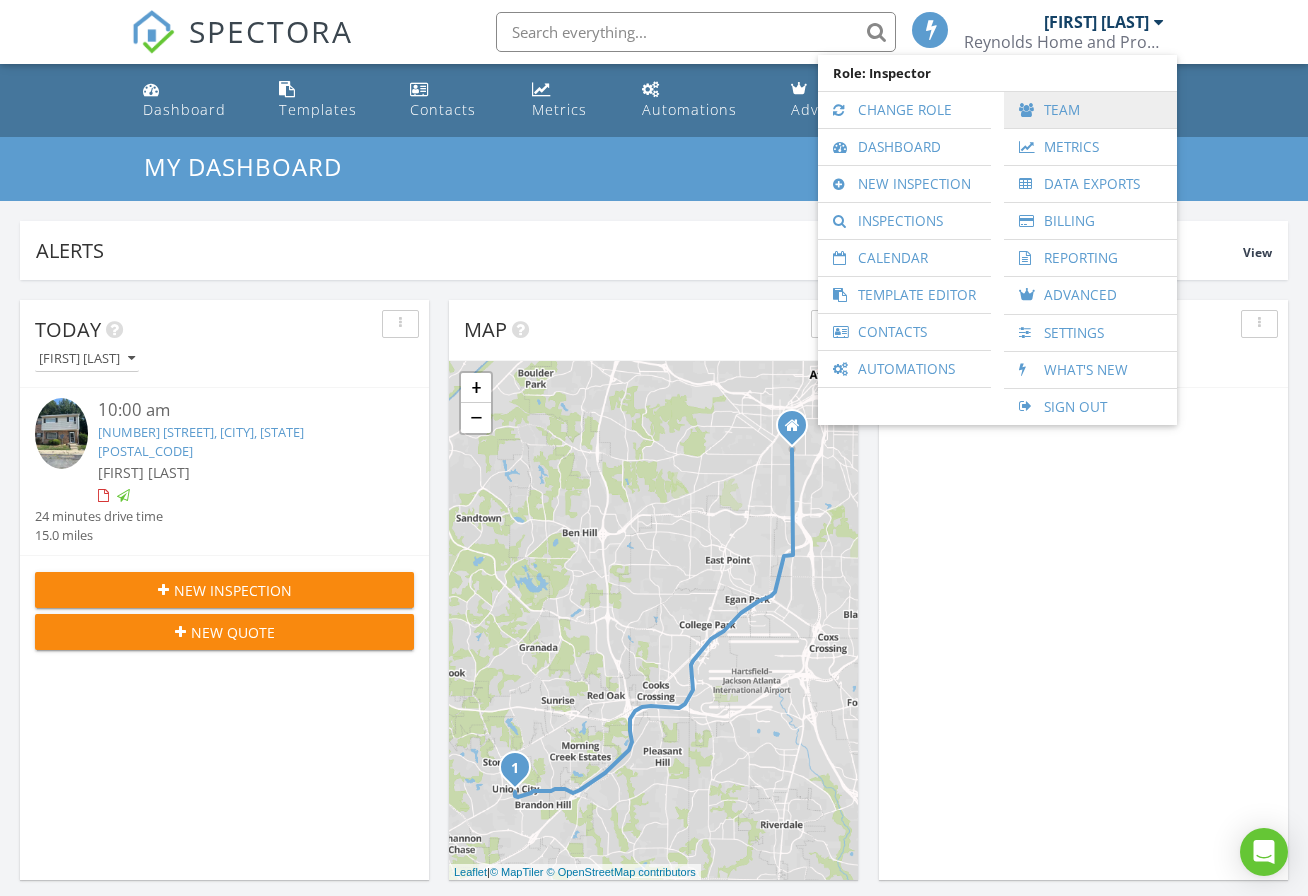 click on "Team" at bounding box center (1090, 110) 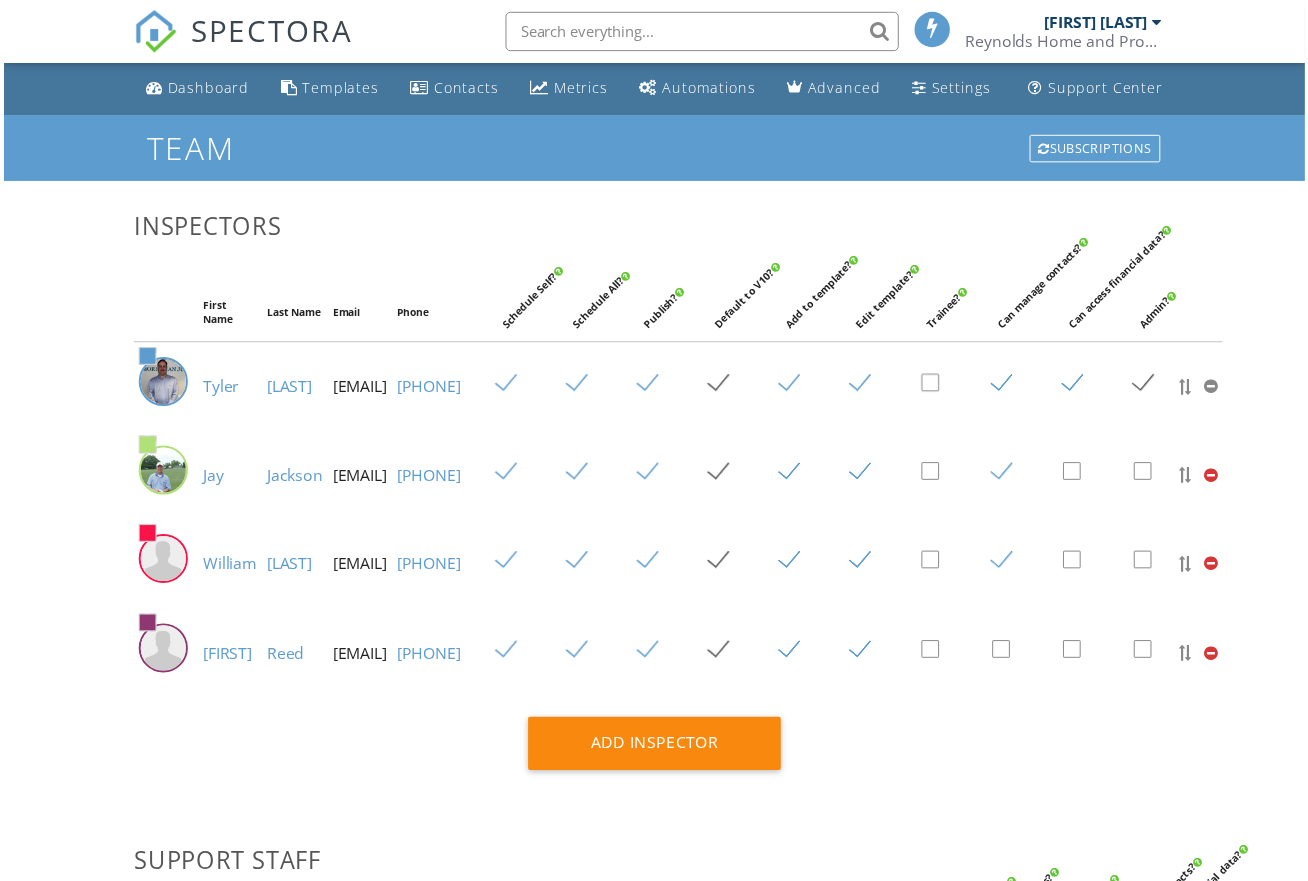scroll, scrollTop: 0, scrollLeft: 0, axis: both 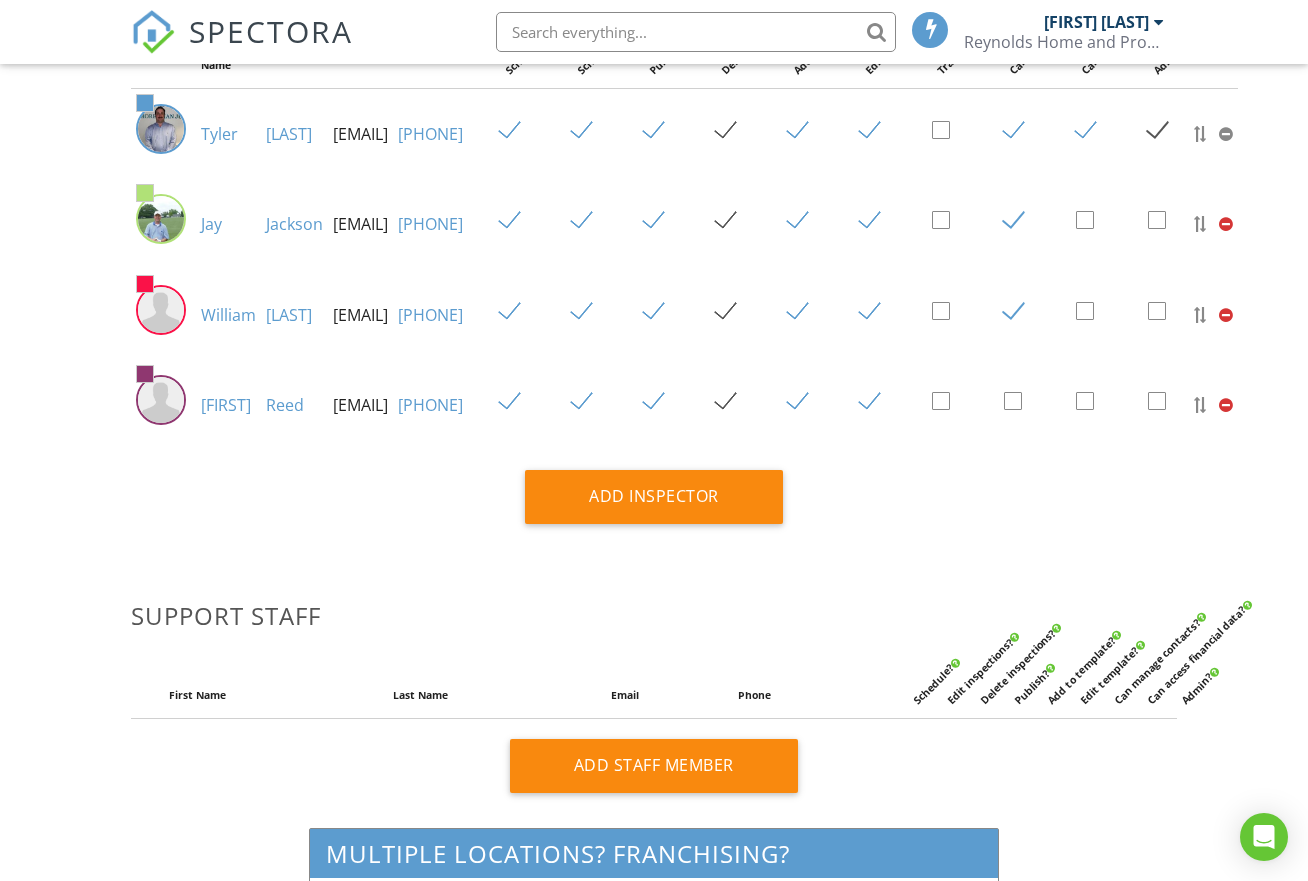 click on "Reed" at bounding box center [285, 405] 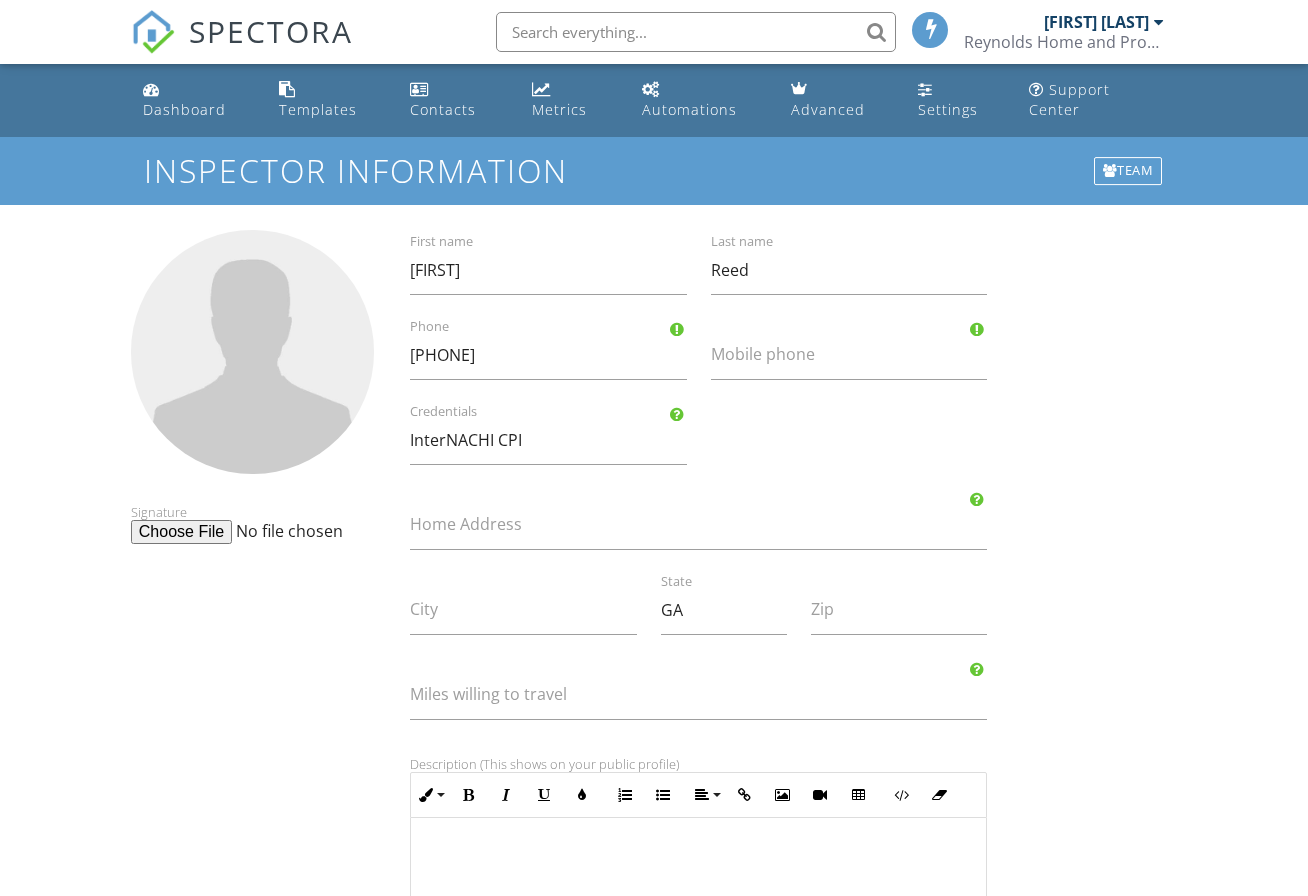 scroll, scrollTop: 0, scrollLeft: 0, axis: both 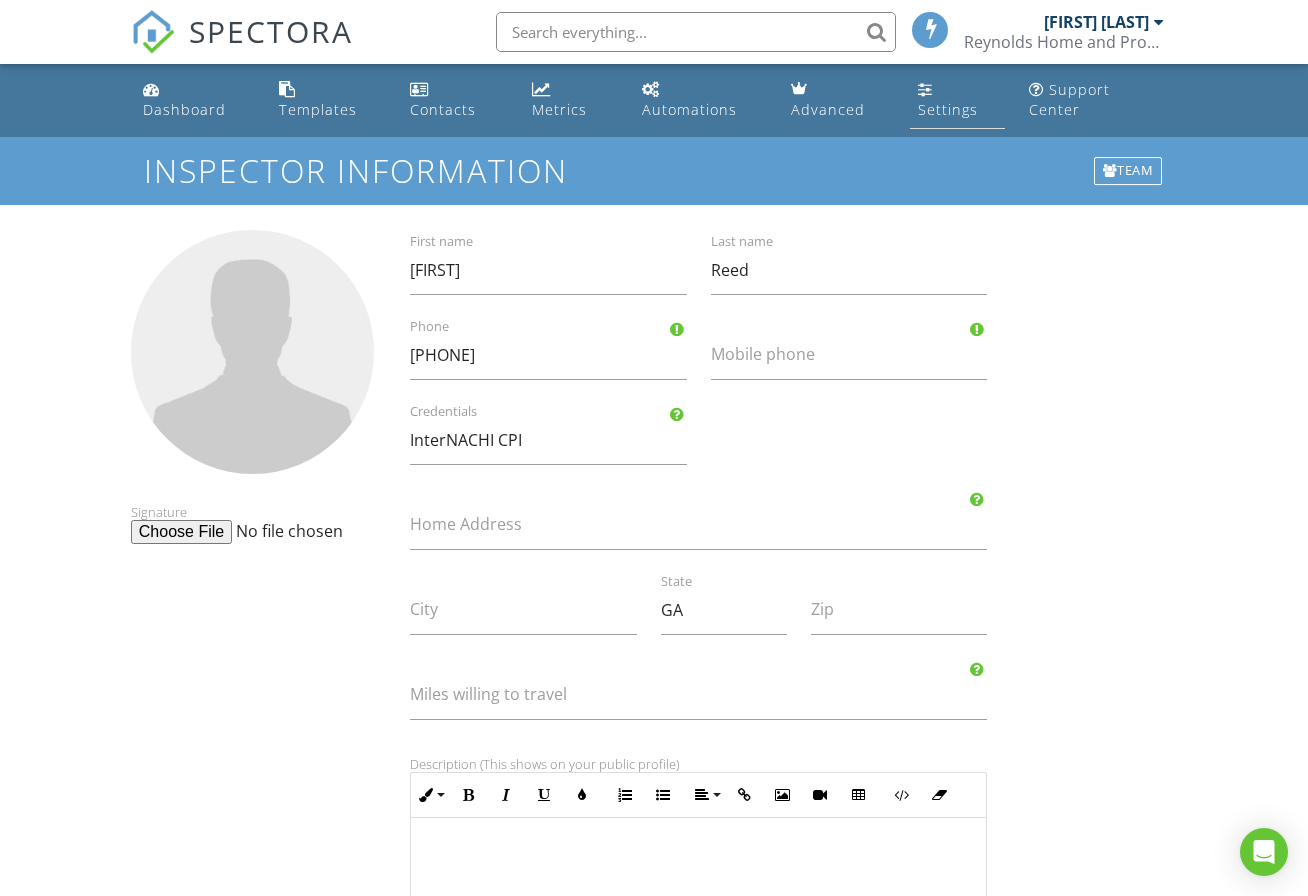 click on "Settings" at bounding box center [948, 109] 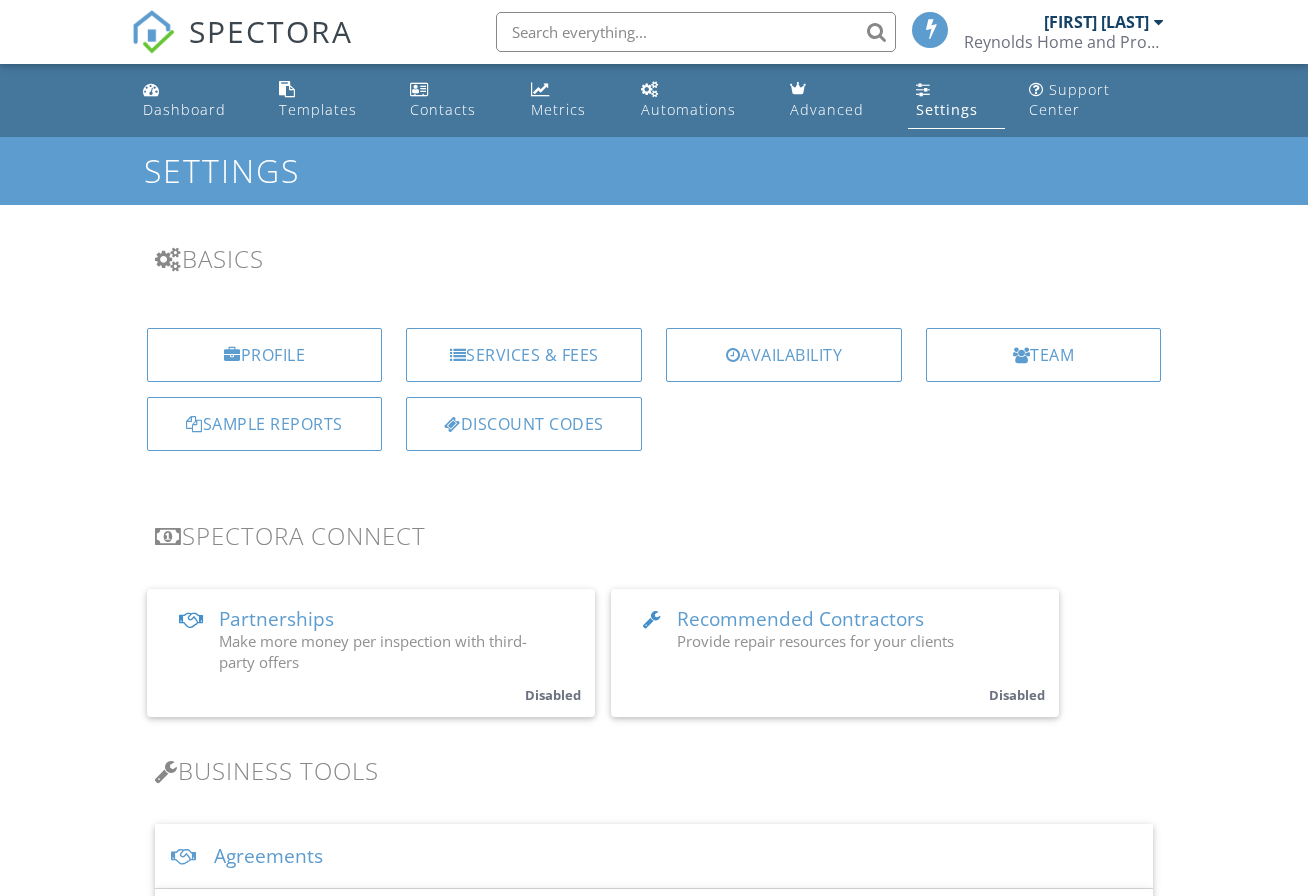 scroll, scrollTop: 0, scrollLeft: 0, axis: both 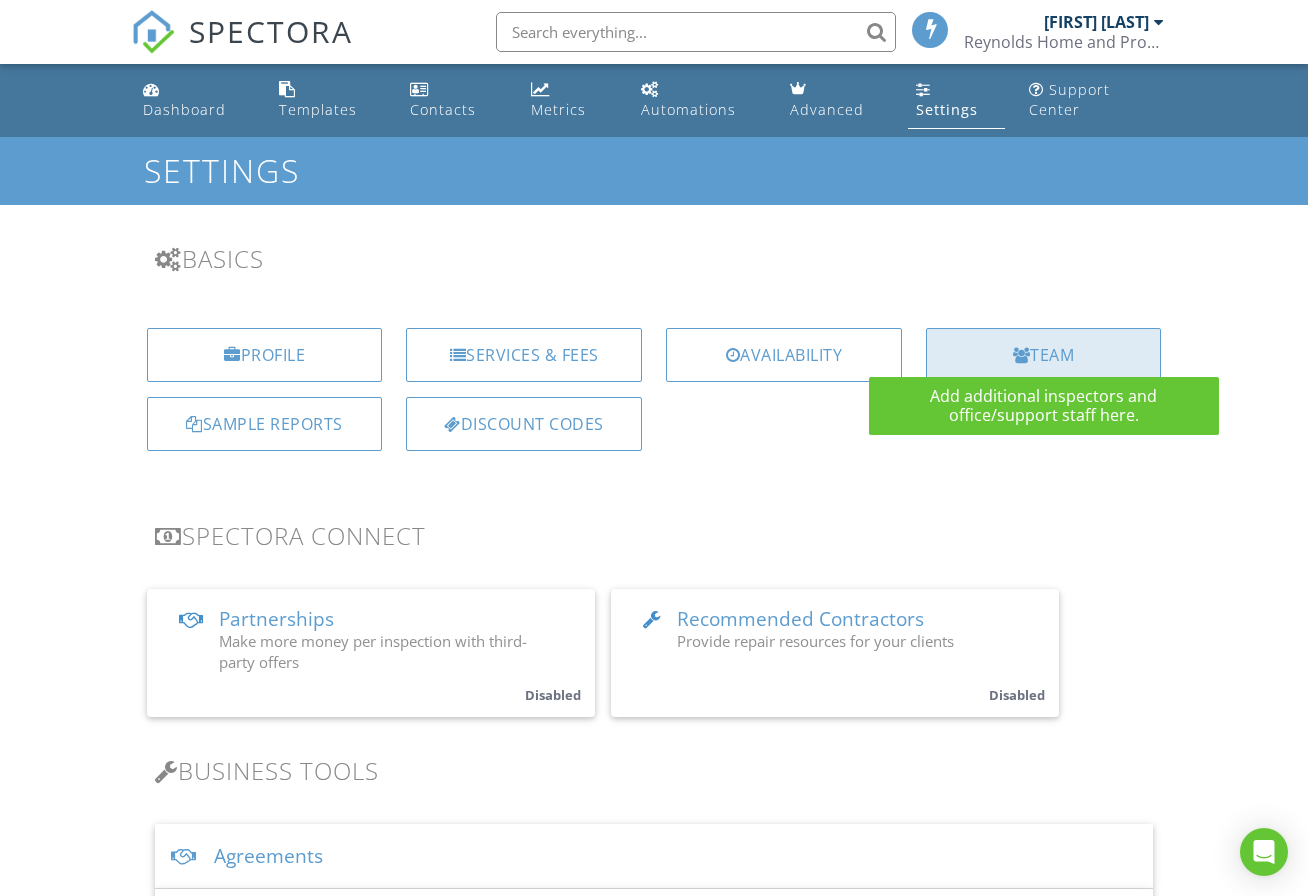 click on "Team" at bounding box center (1044, 355) 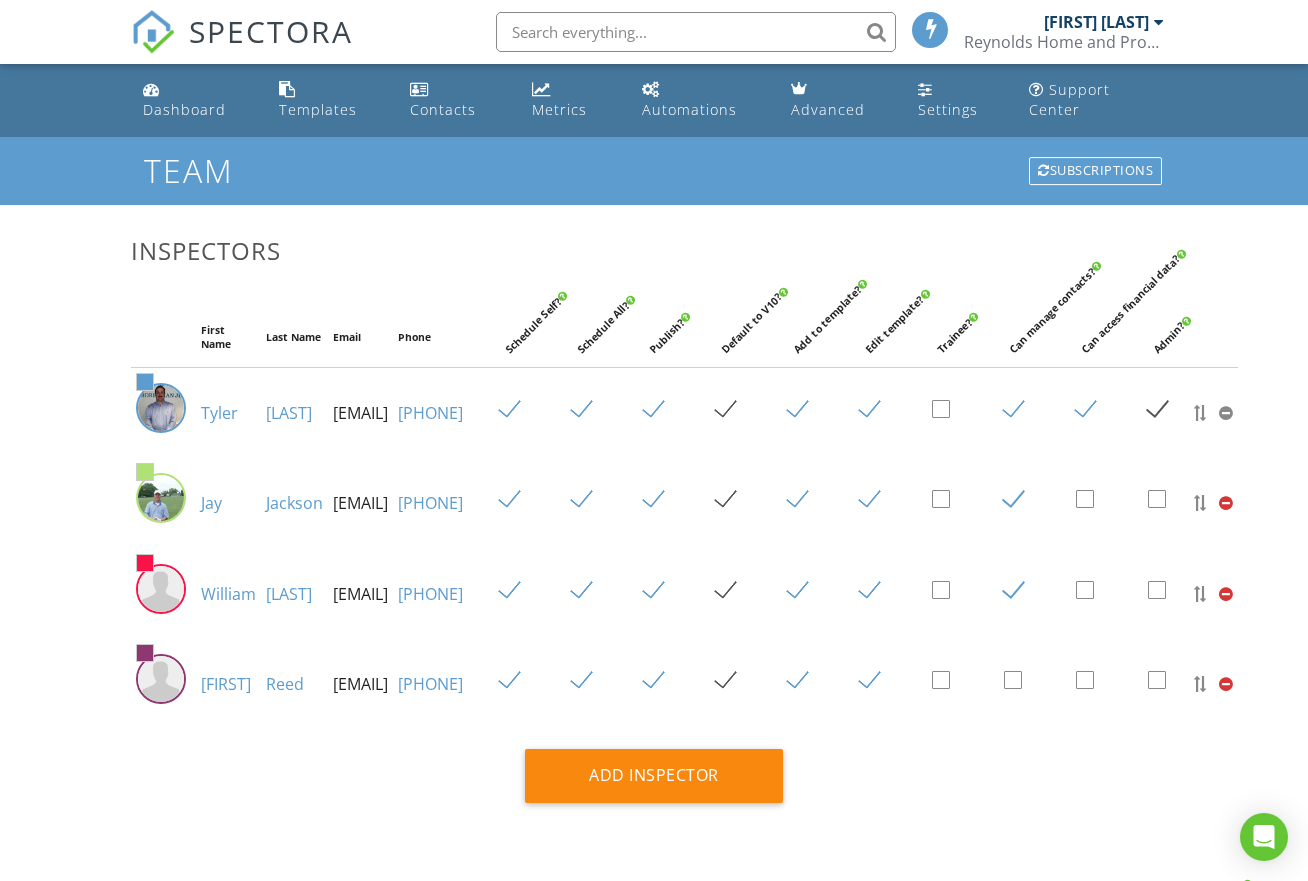 scroll, scrollTop: 0, scrollLeft: 0, axis: both 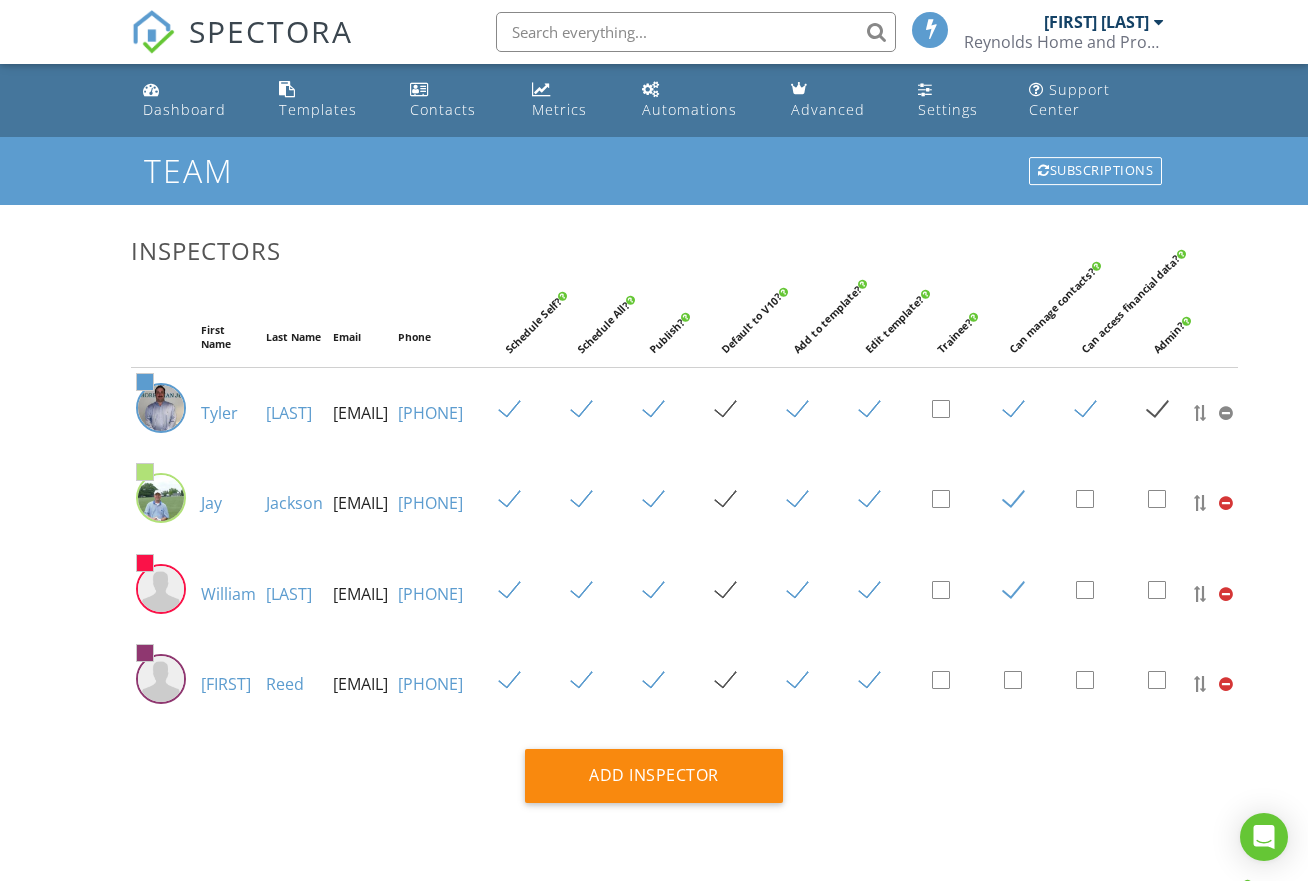 drag, startPoint x: 630, startPoint y: 664, endPoint x: 361, endPoint y: 658, distance: 269.0669 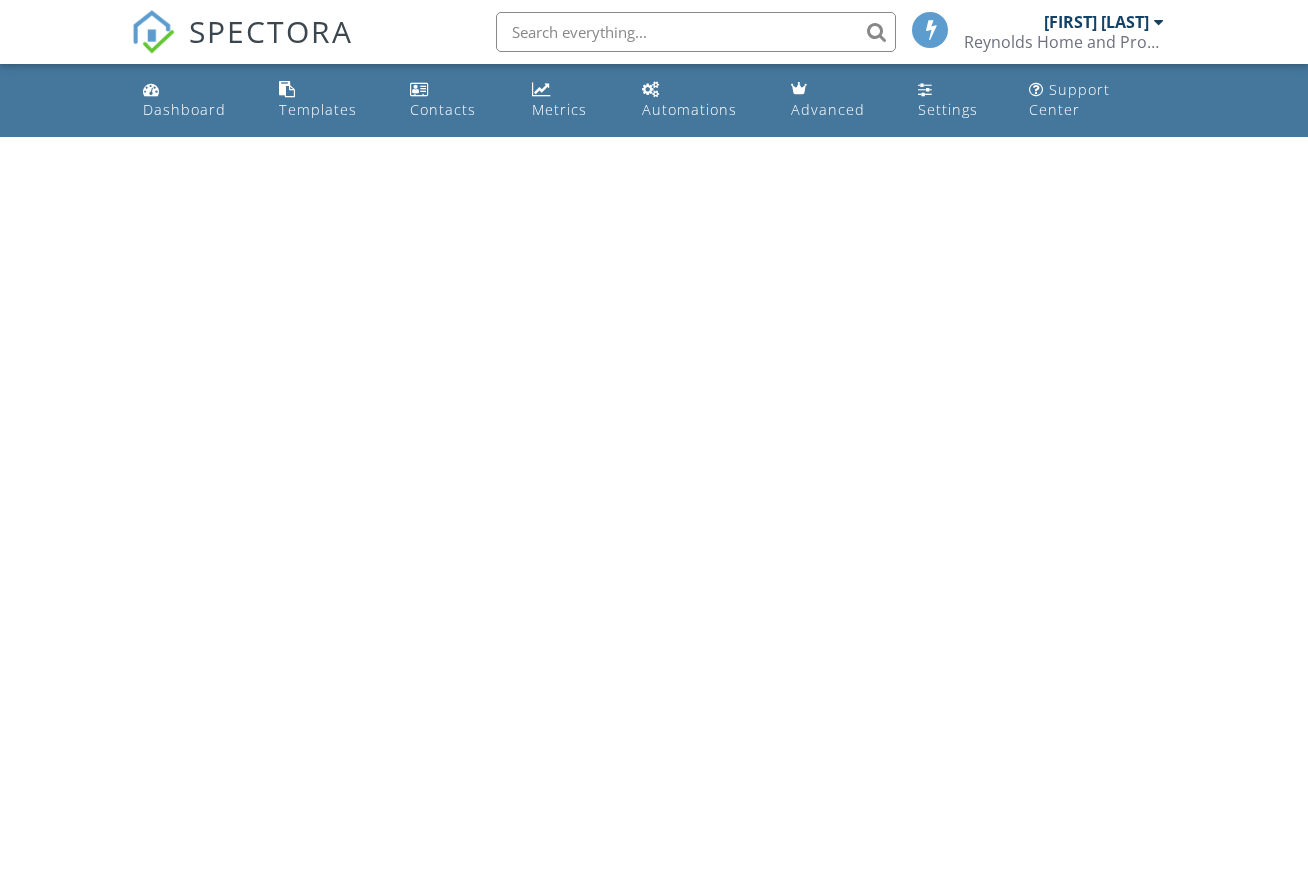 scroll, scrollTop: 0, scrollLeft: 0, axis: both 